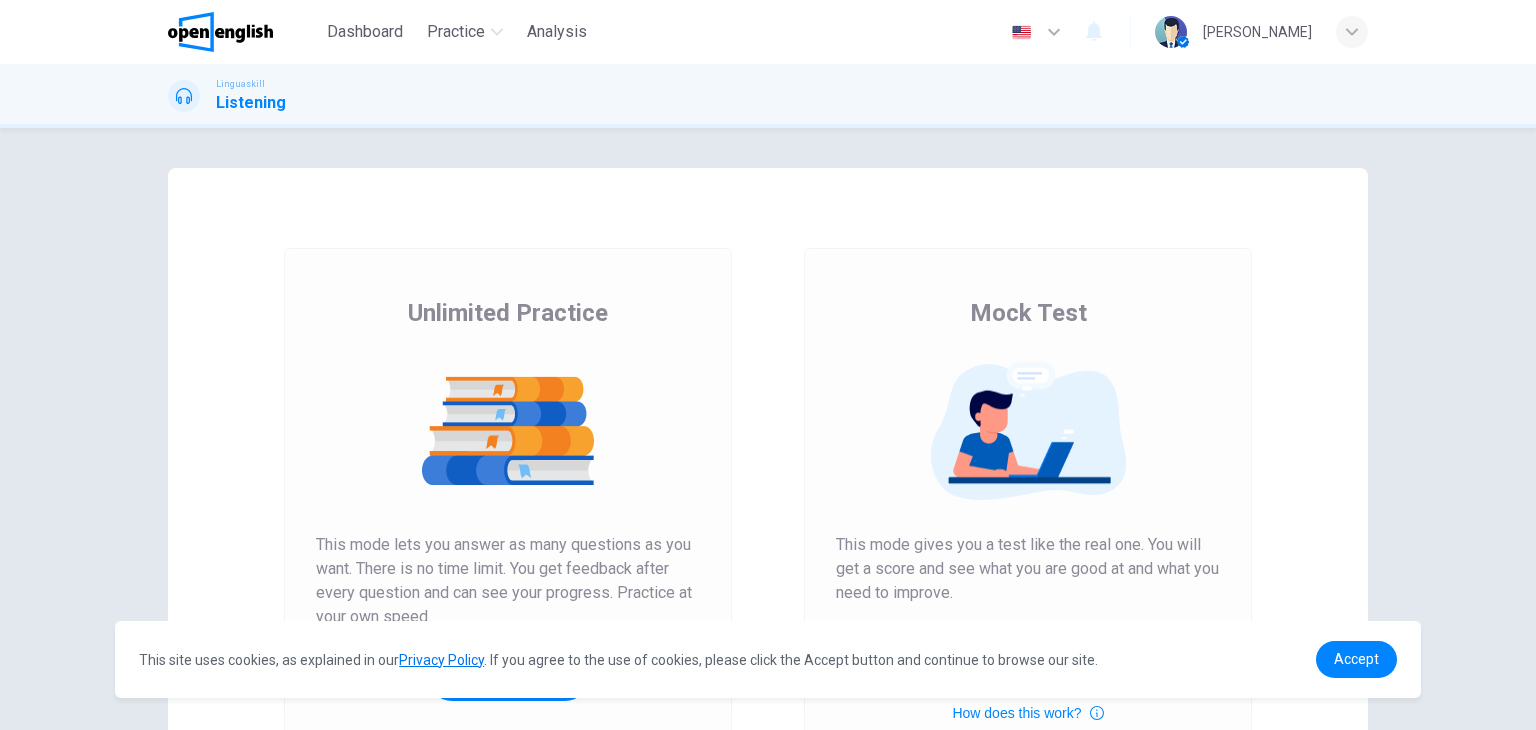 scroll, scrollTop: 0, scrollLeft: 0, axis: both 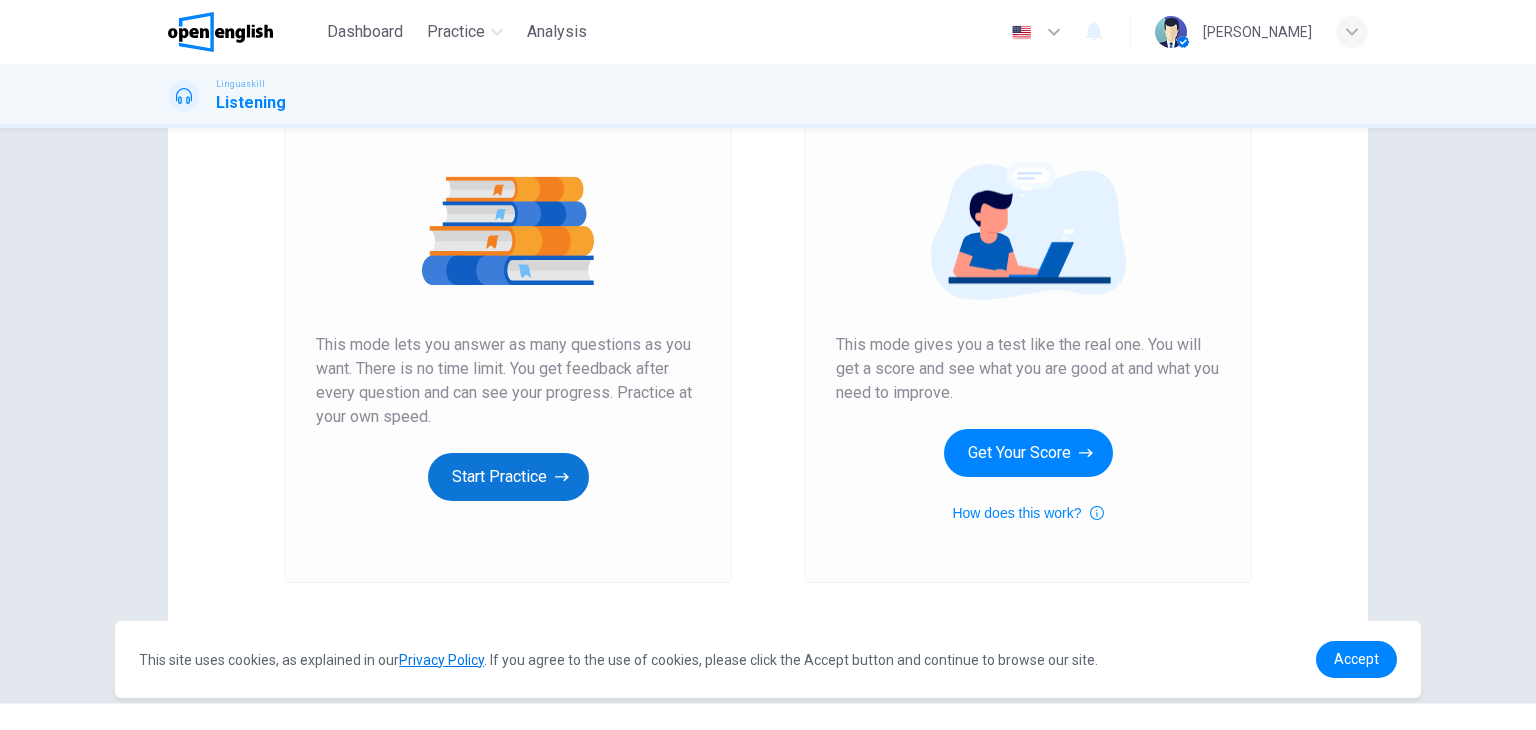 click on "Start Practice" at bounding box center [508, 477] 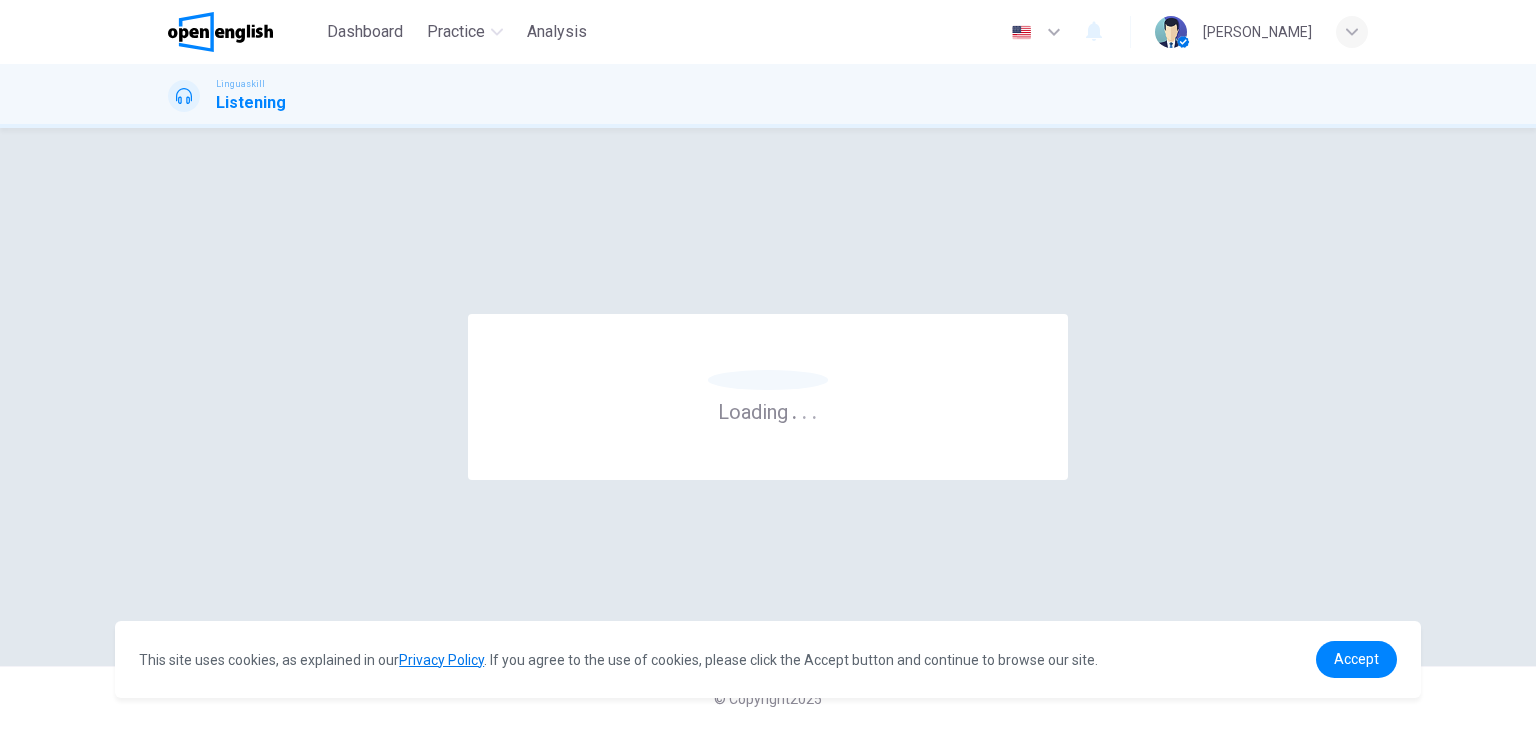 scroll, scrollTop: 0, scrollLeft: 0, axis: both 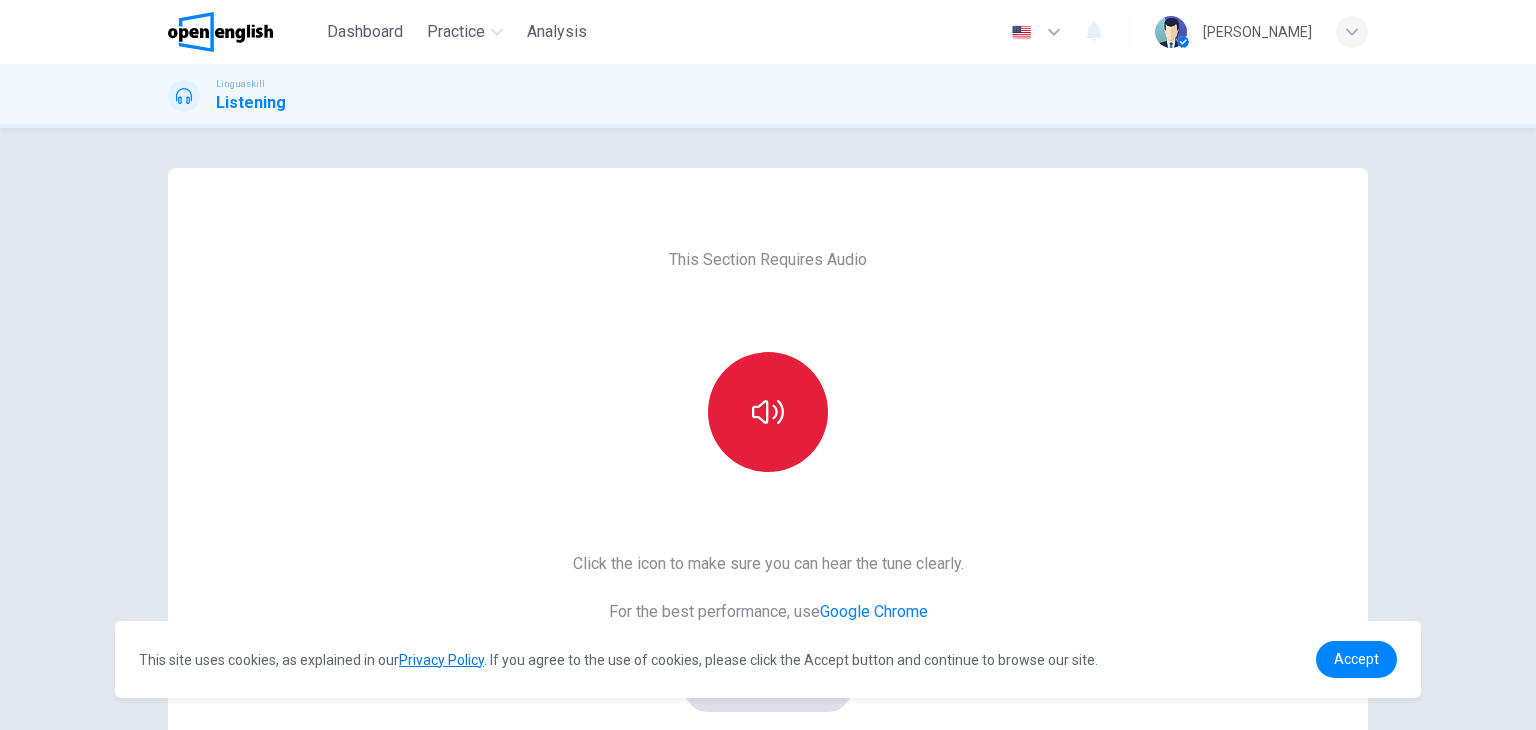 click at bounding box center [768, 412] 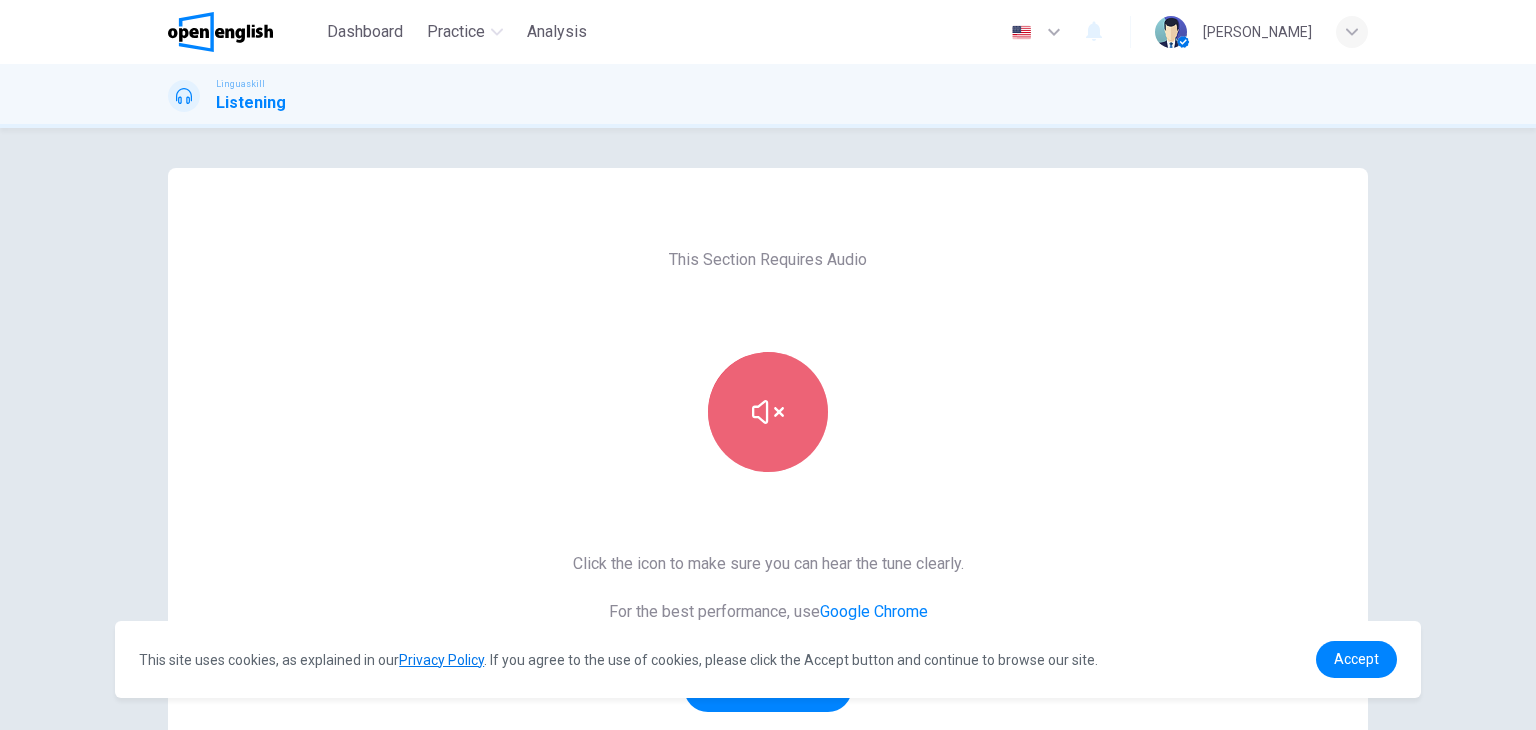 click at bounding box center (768, 412) 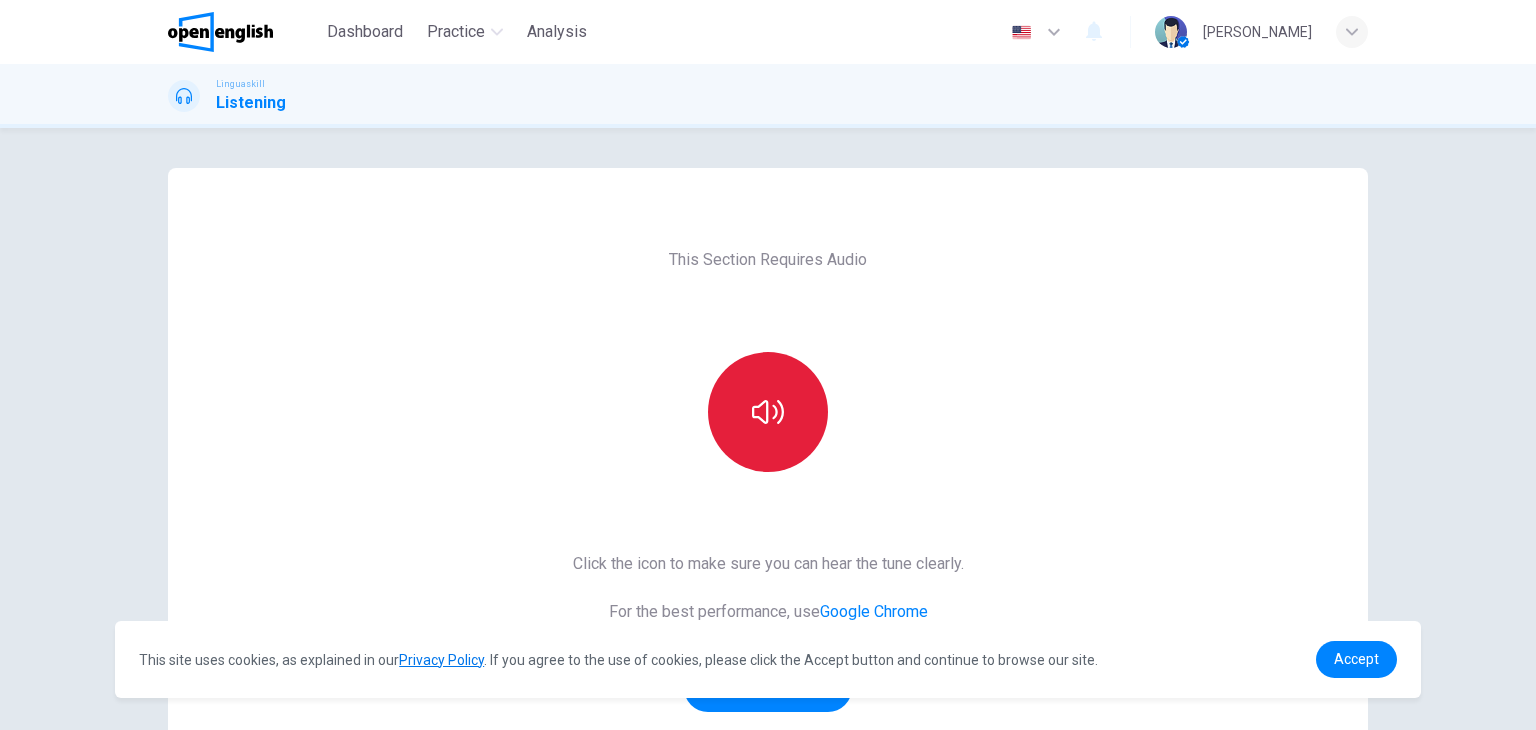 click at bounding box center [768, 412] 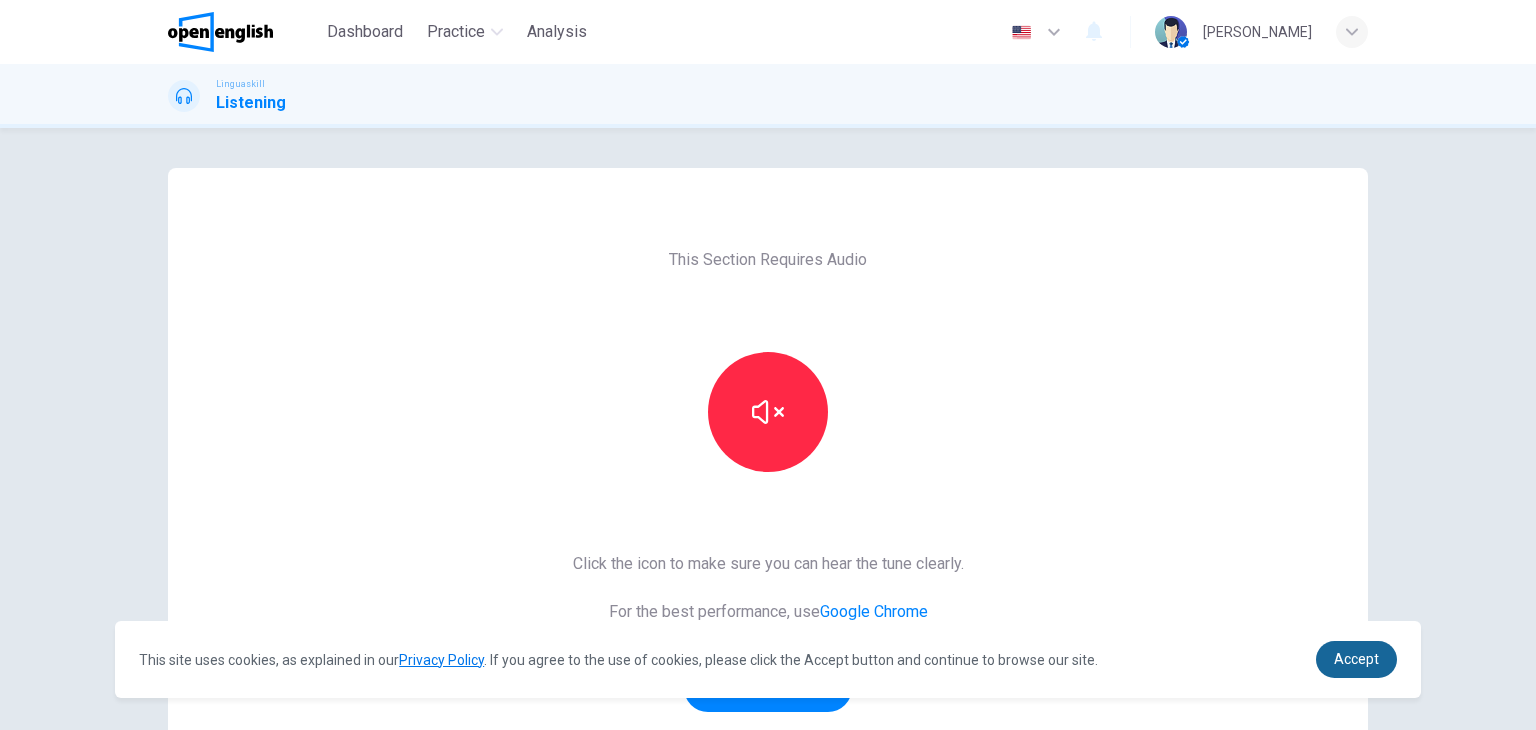 click on "Accept" at bounding box center [1356, 659] 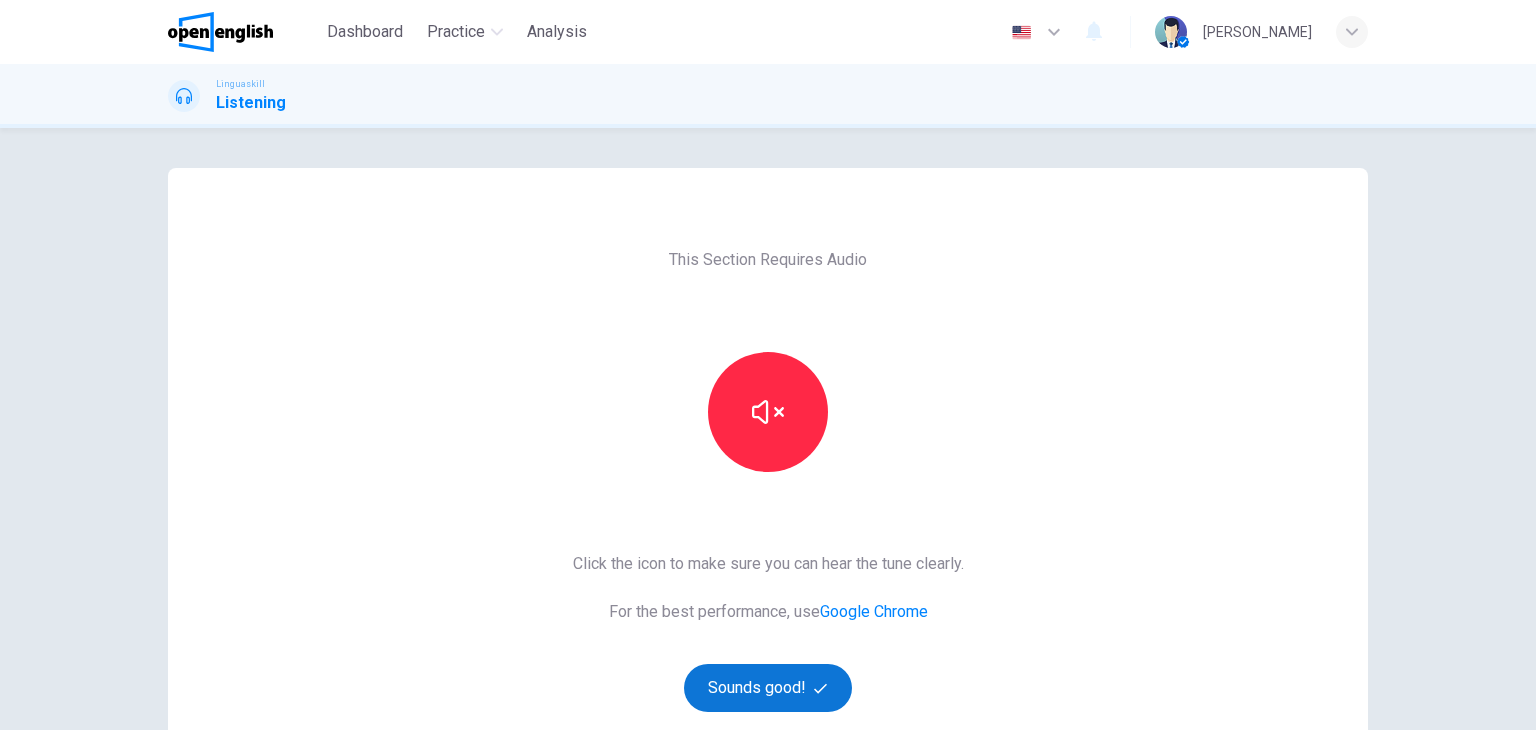 click on "Sounds good!" at bounding box center (768, 688) 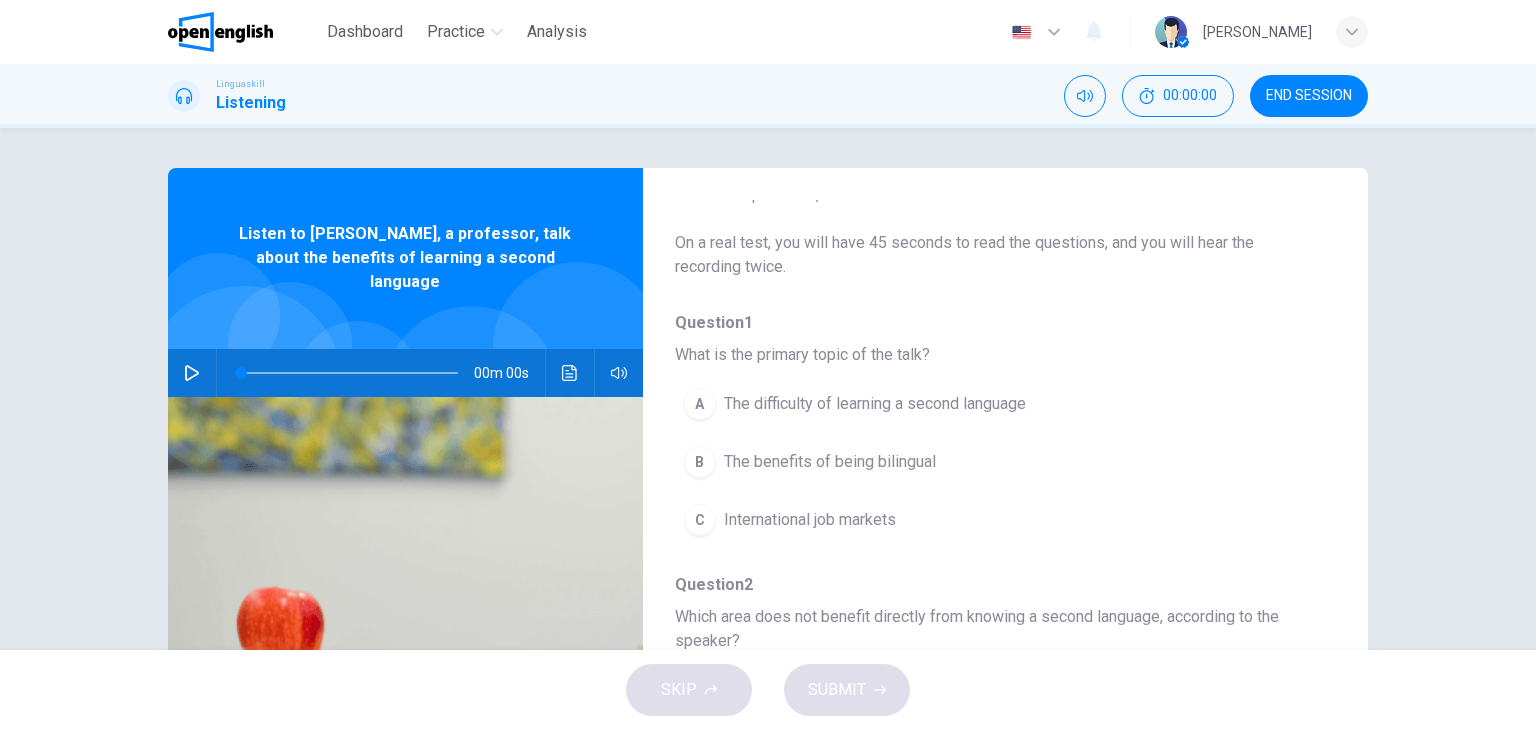 scroll, scrollTop: 100, scrollLeft: 0, axis: vertical 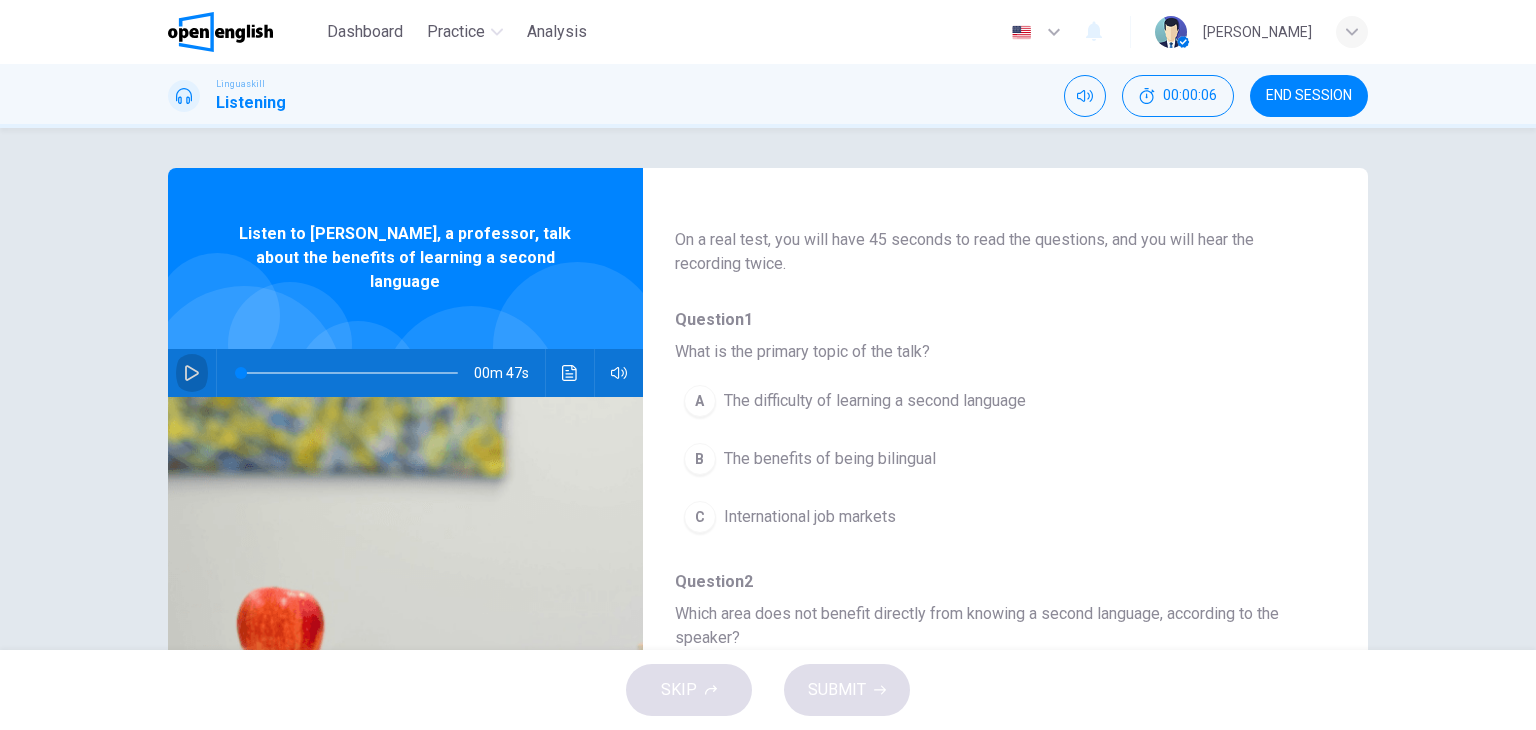 click 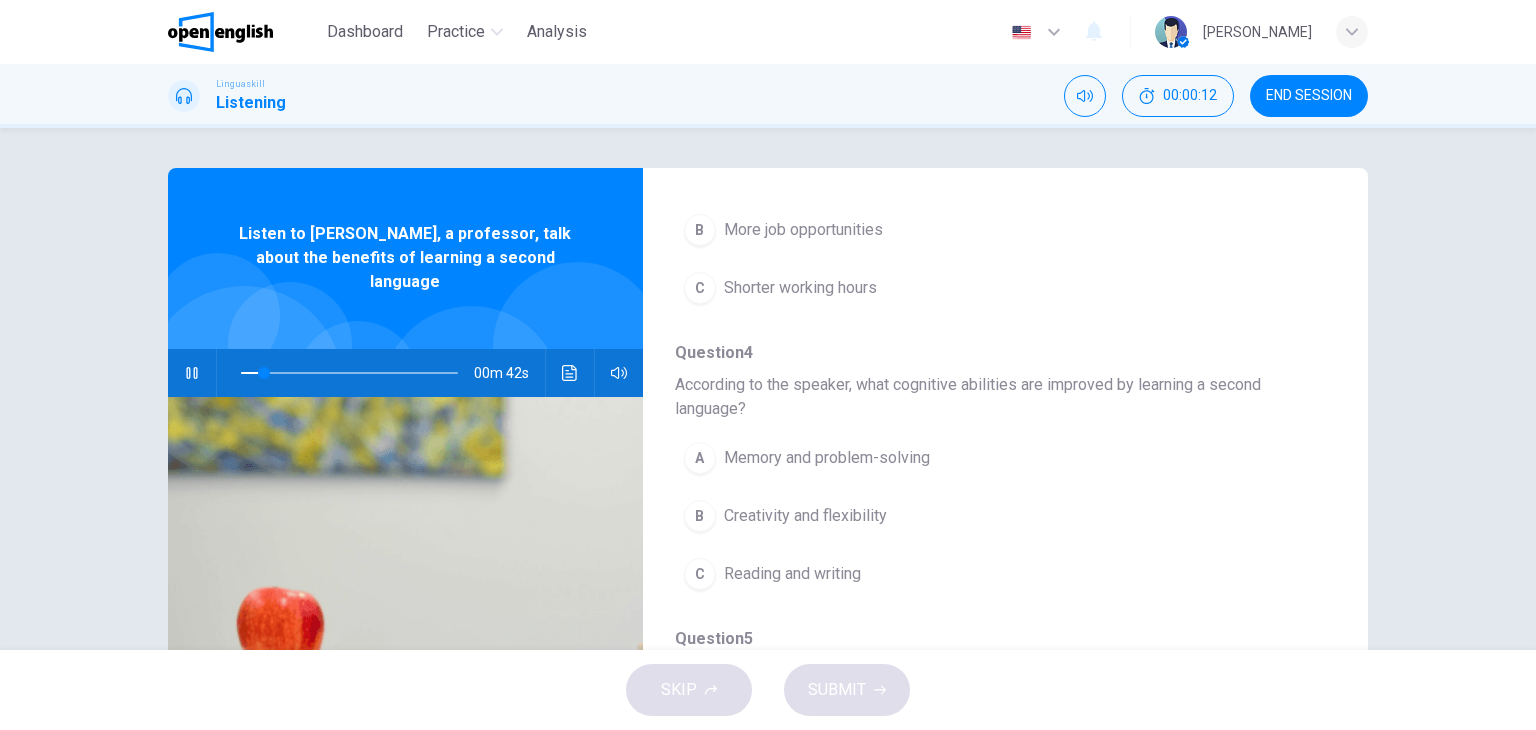 scroll, scrollTop: 904, scrollLeft: 0, axis: vertical 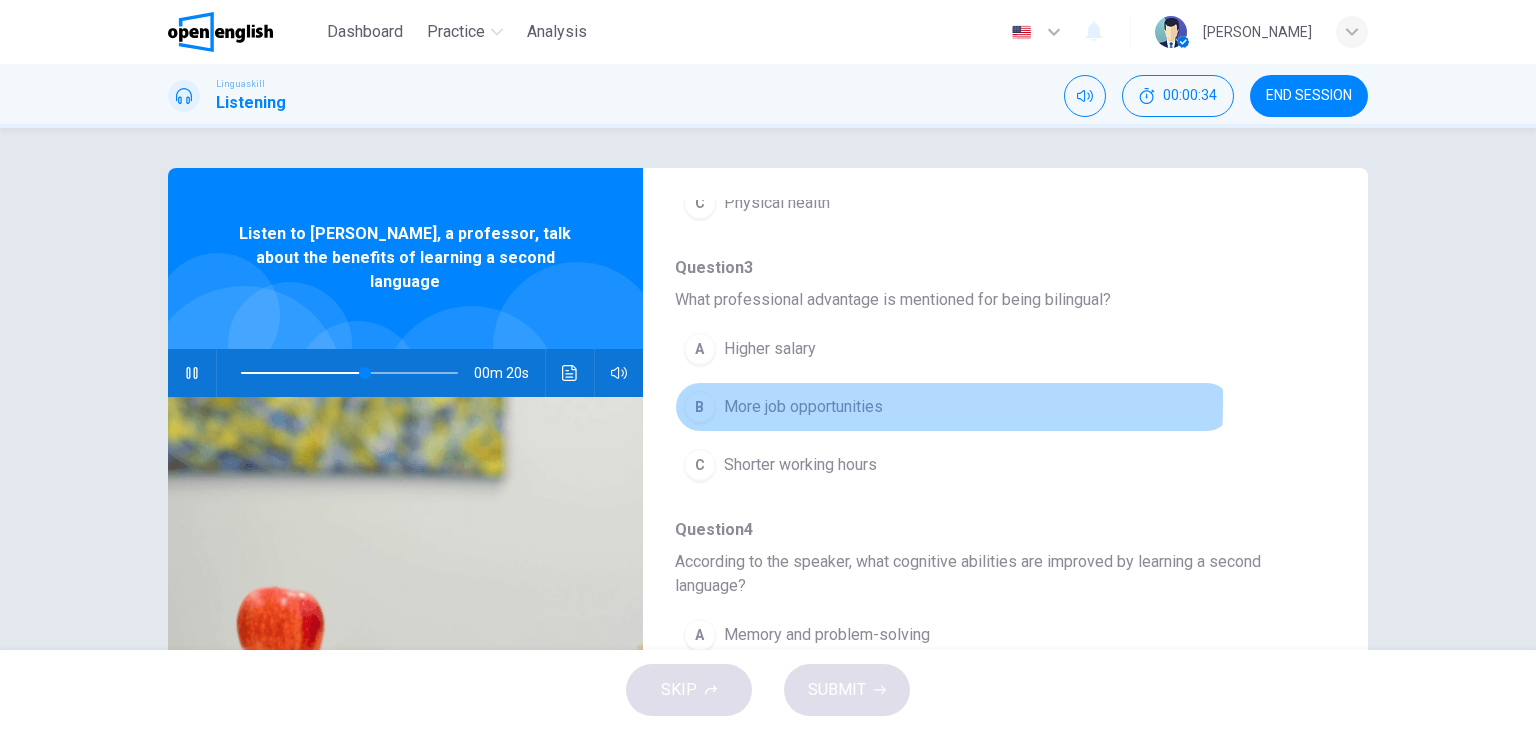 click on "B" at bounding box center (700, 407) 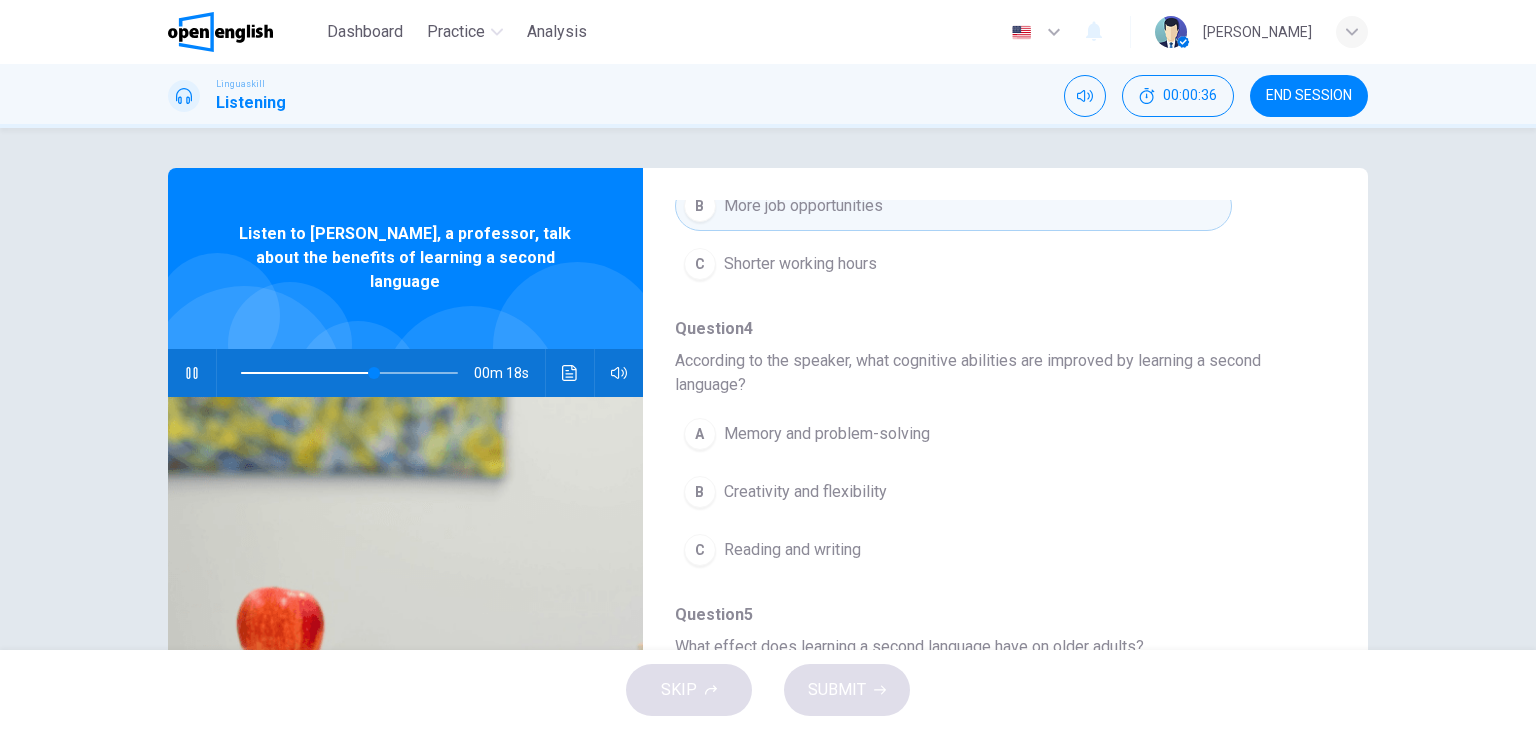 scroll, scrollTop: 904, scrollLeft: 0, axis: vertical 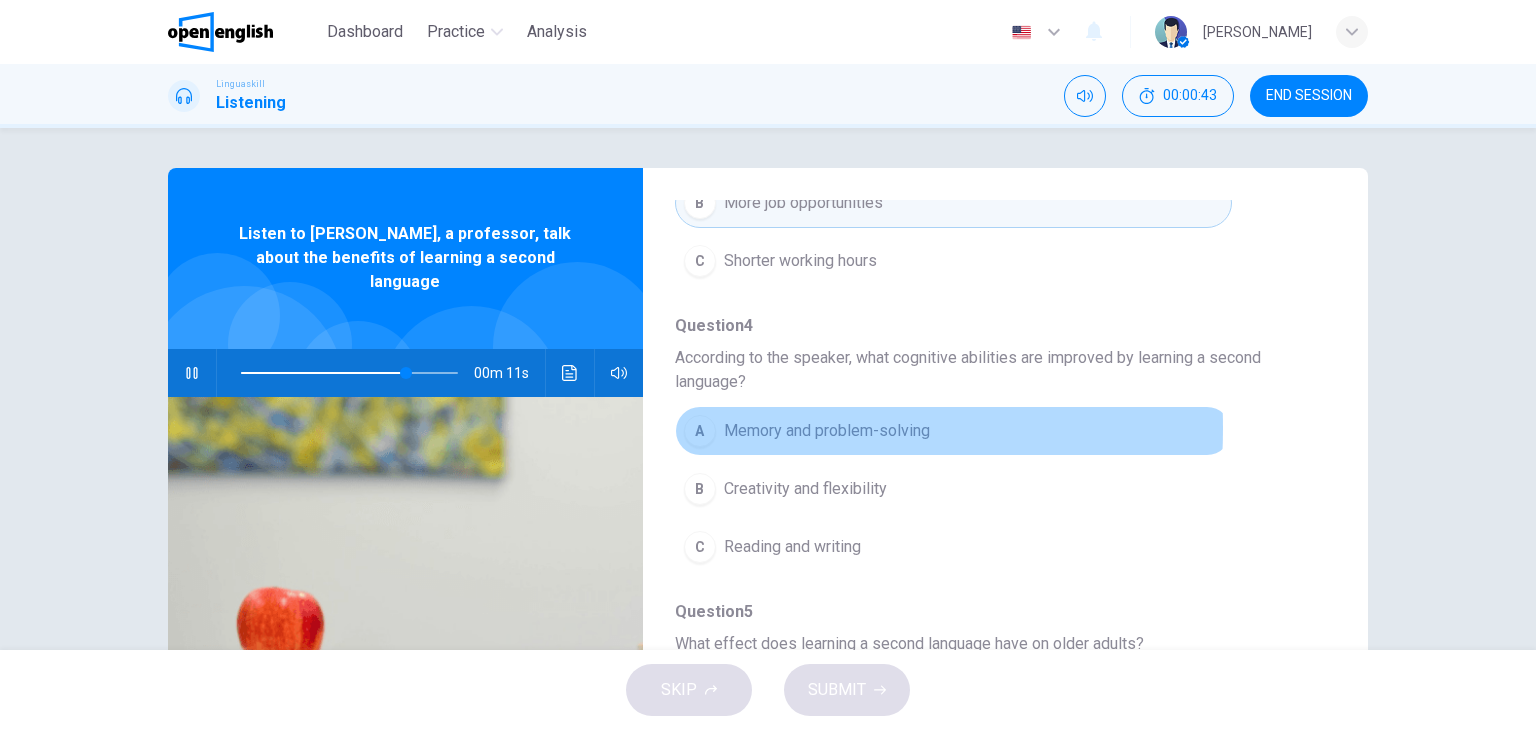 click on "A" at bounding box center [700, 431] 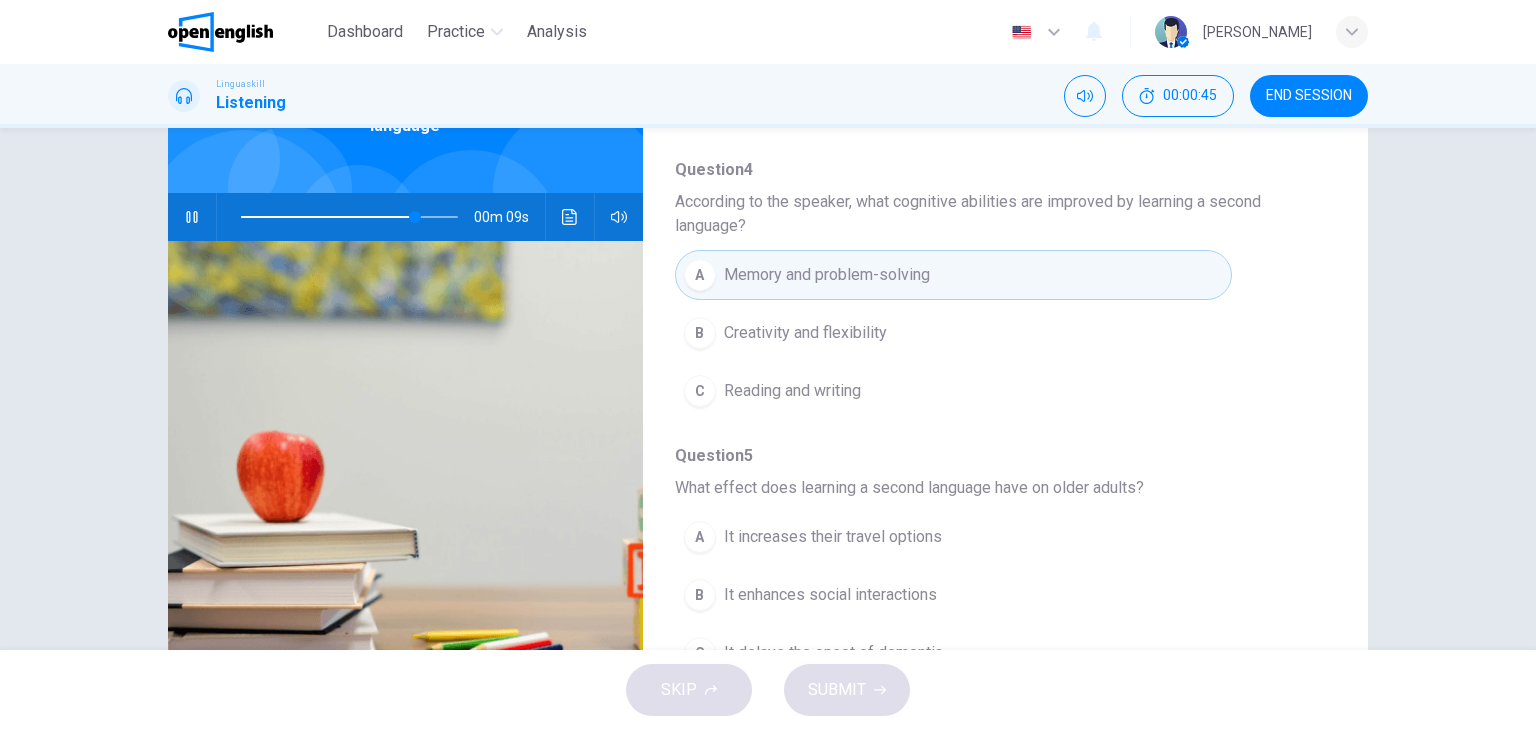 scroll, scrollTop: 253, scrollLeft: 0, axis: vertical 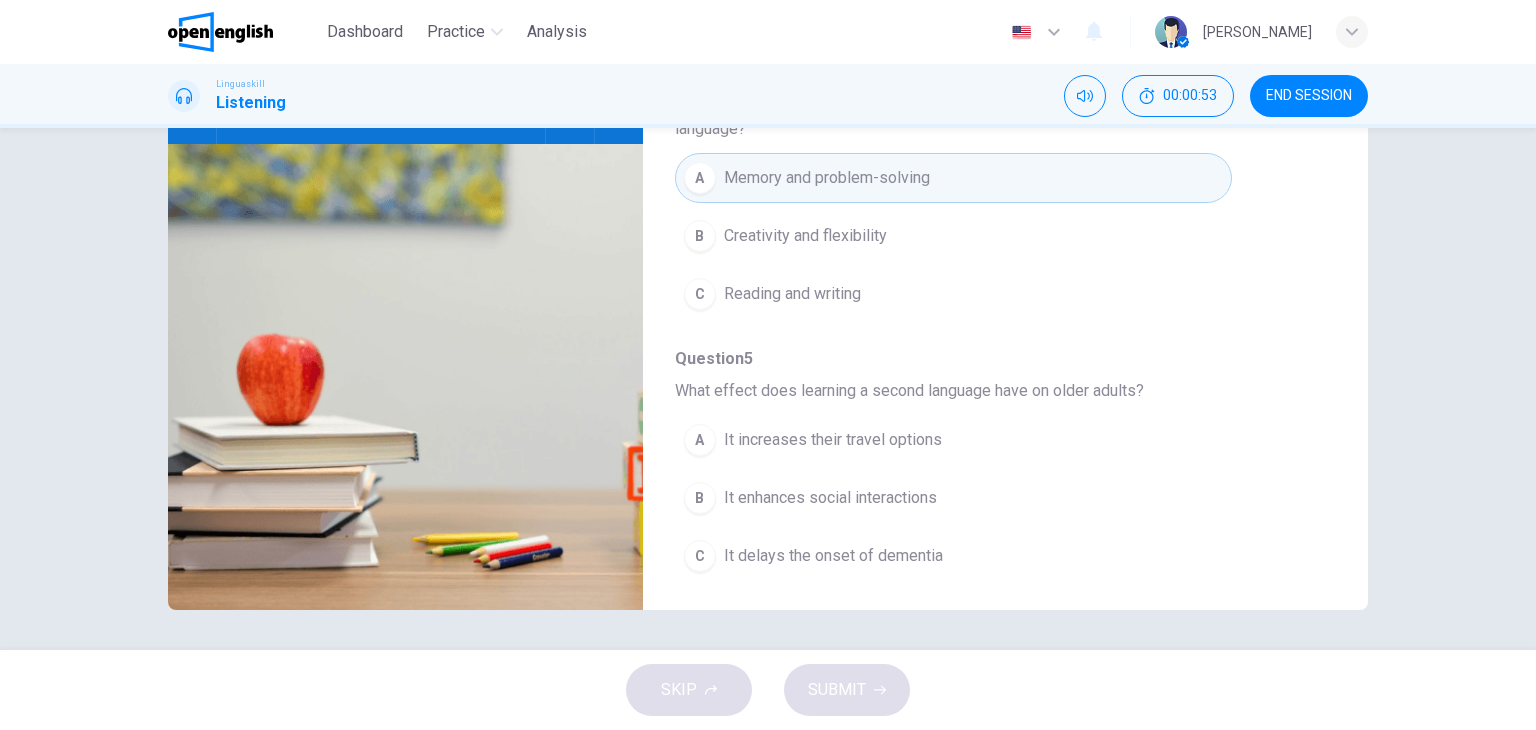 type on "*" 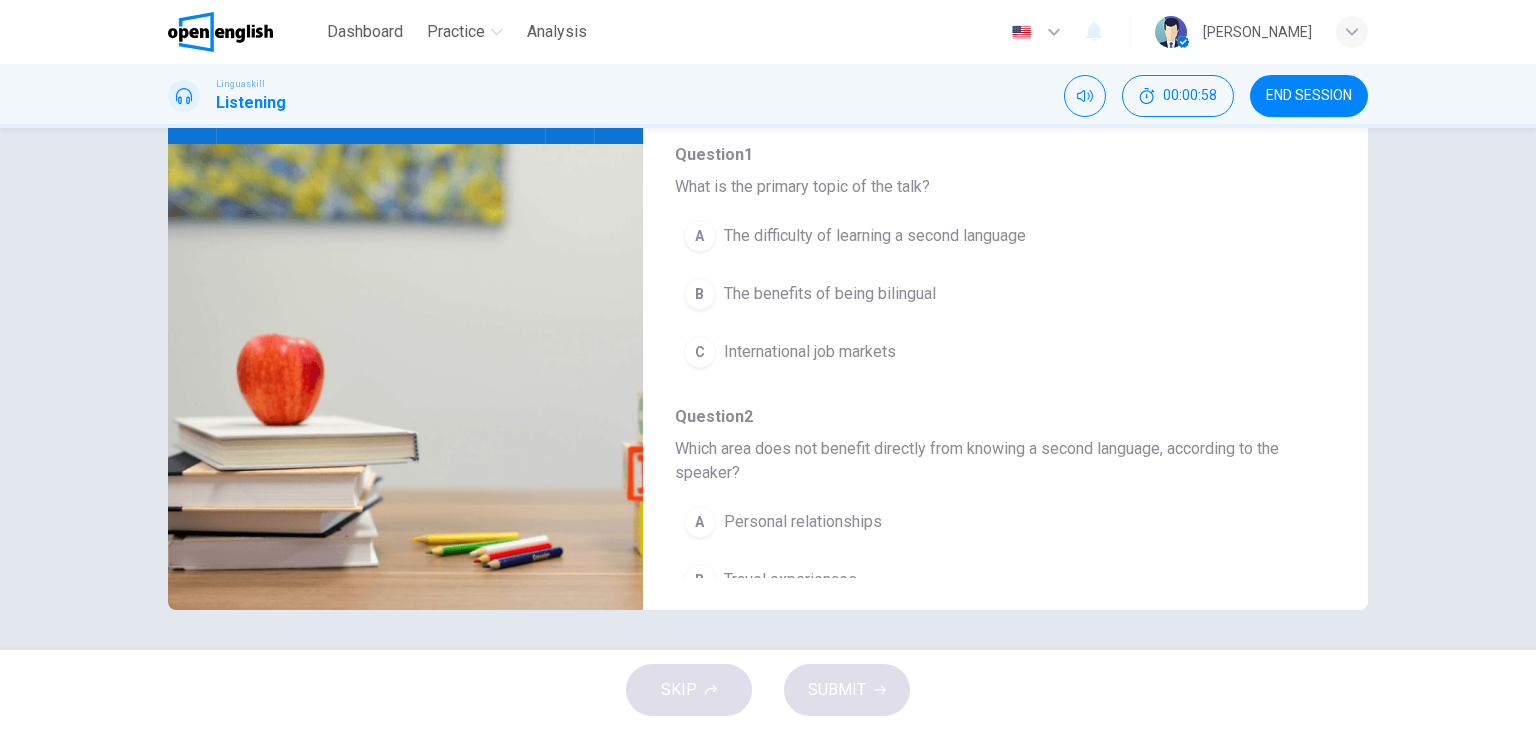 scroll, scrollTop: 0, scrollLeft: 0, axis: both 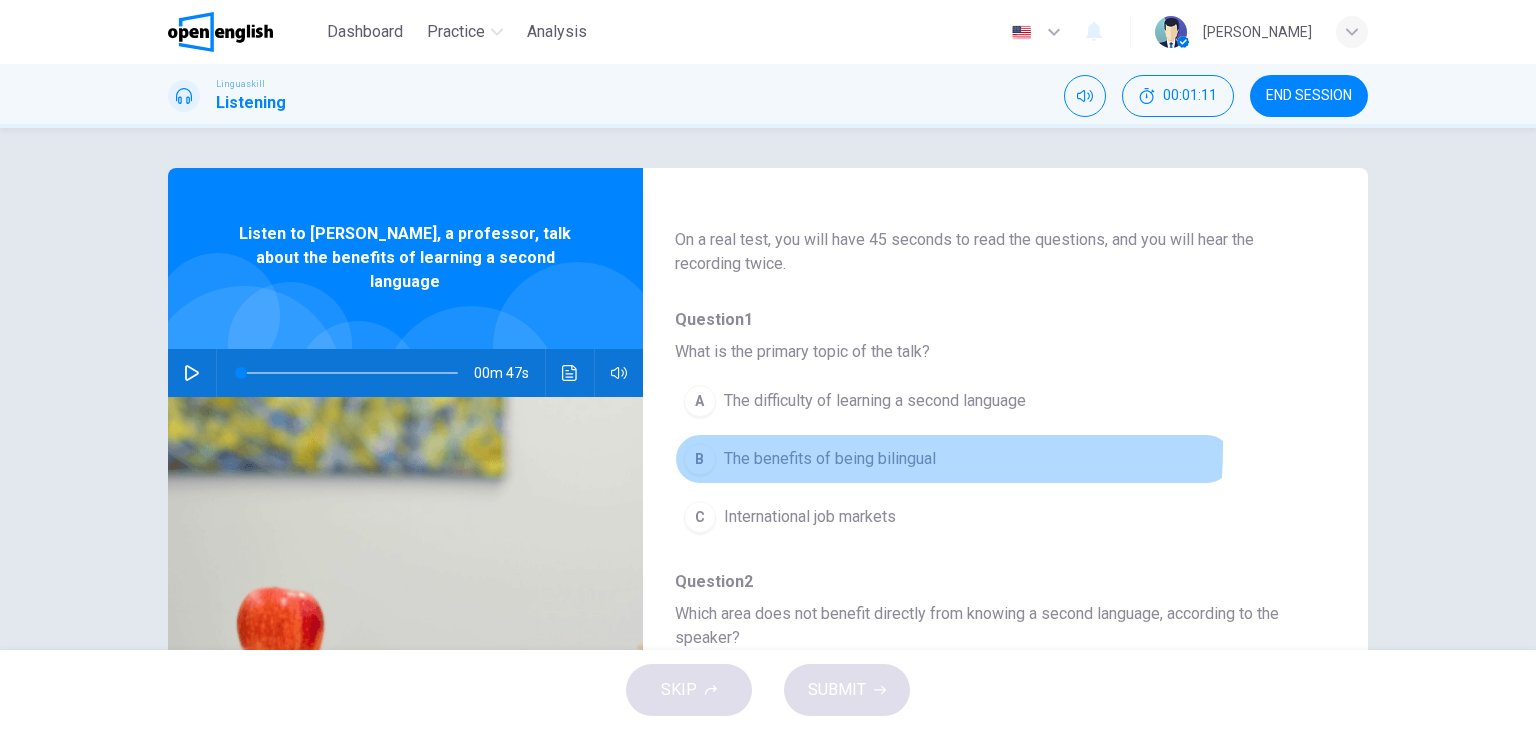 click on "B The benefits of being bilingual" at bounding box center (953, 459) 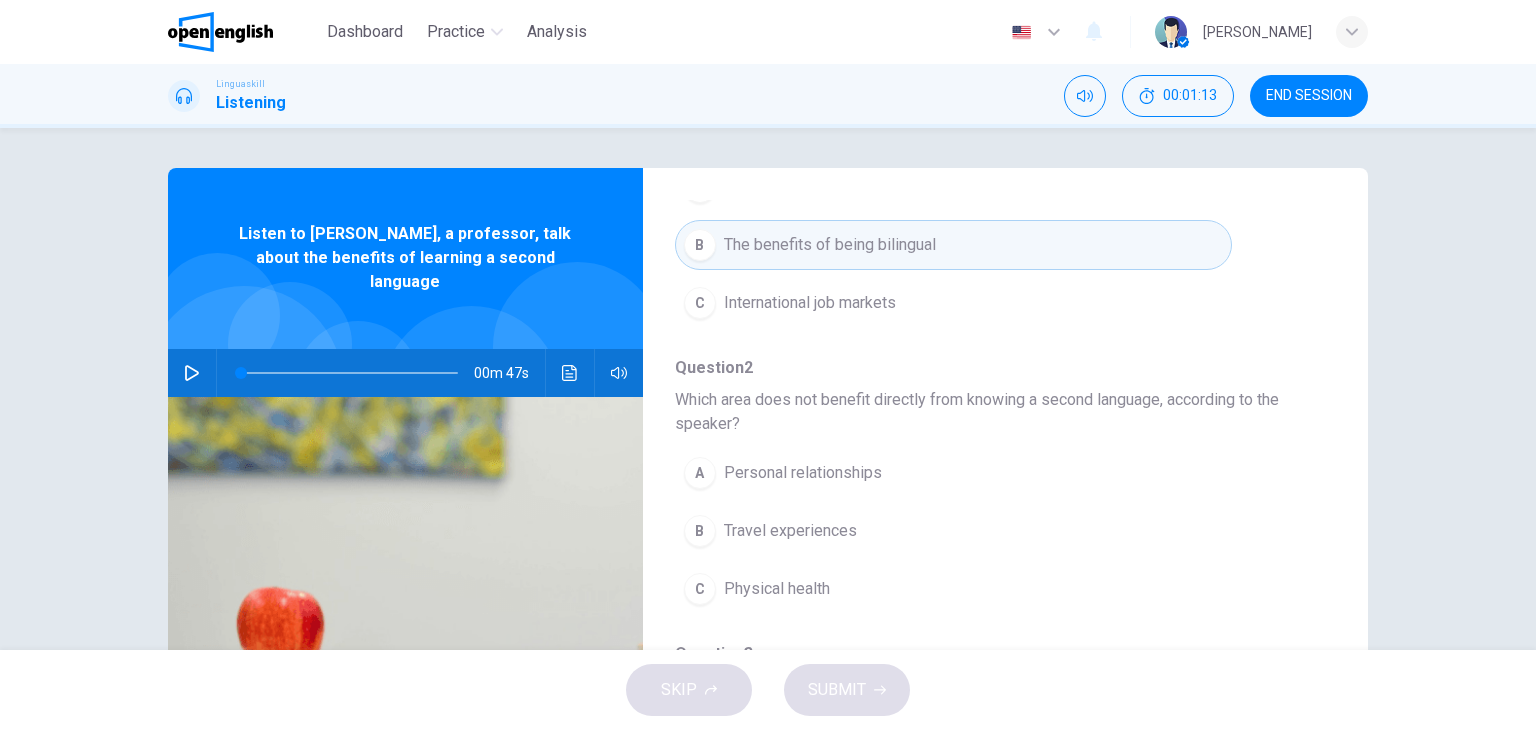 scroll, scrollTop: 403, scrollLeft: 0, axis: vertical 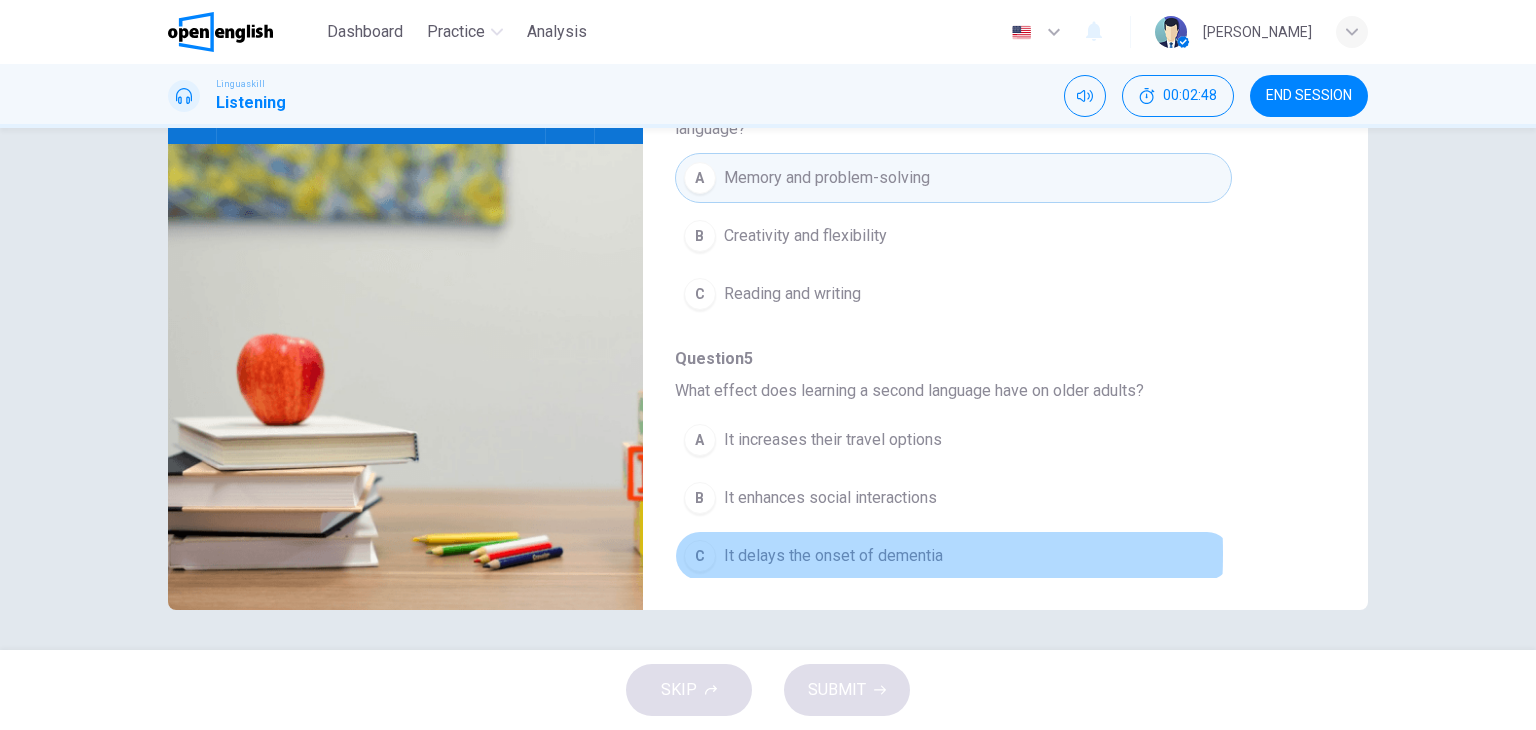 drag, startPoint x: 700, startPoint y: 547, endPoint x: 804, endPoint y: 549, distance: 104.019226 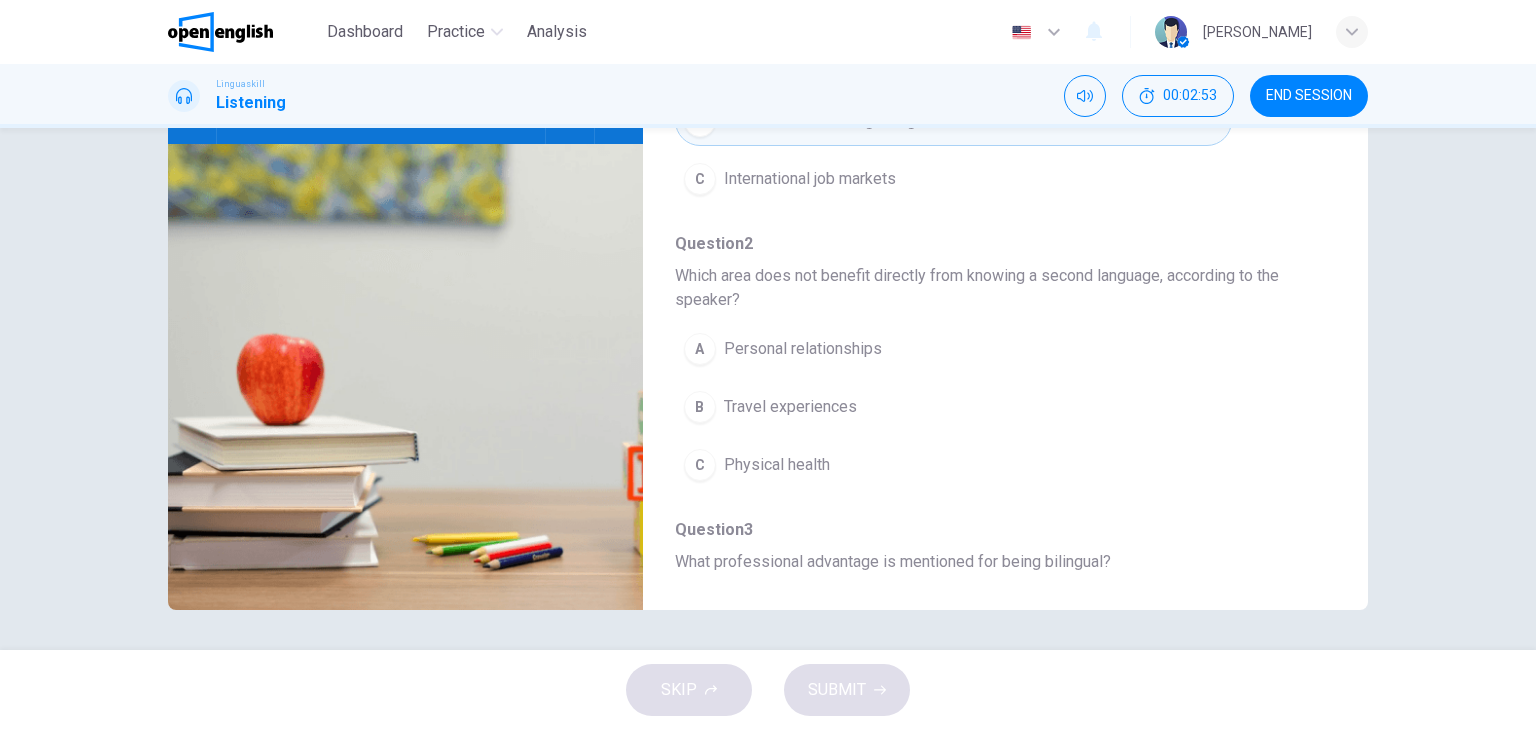scroll, scrollTop: 184, scrollLeft: 0, axis: vertical 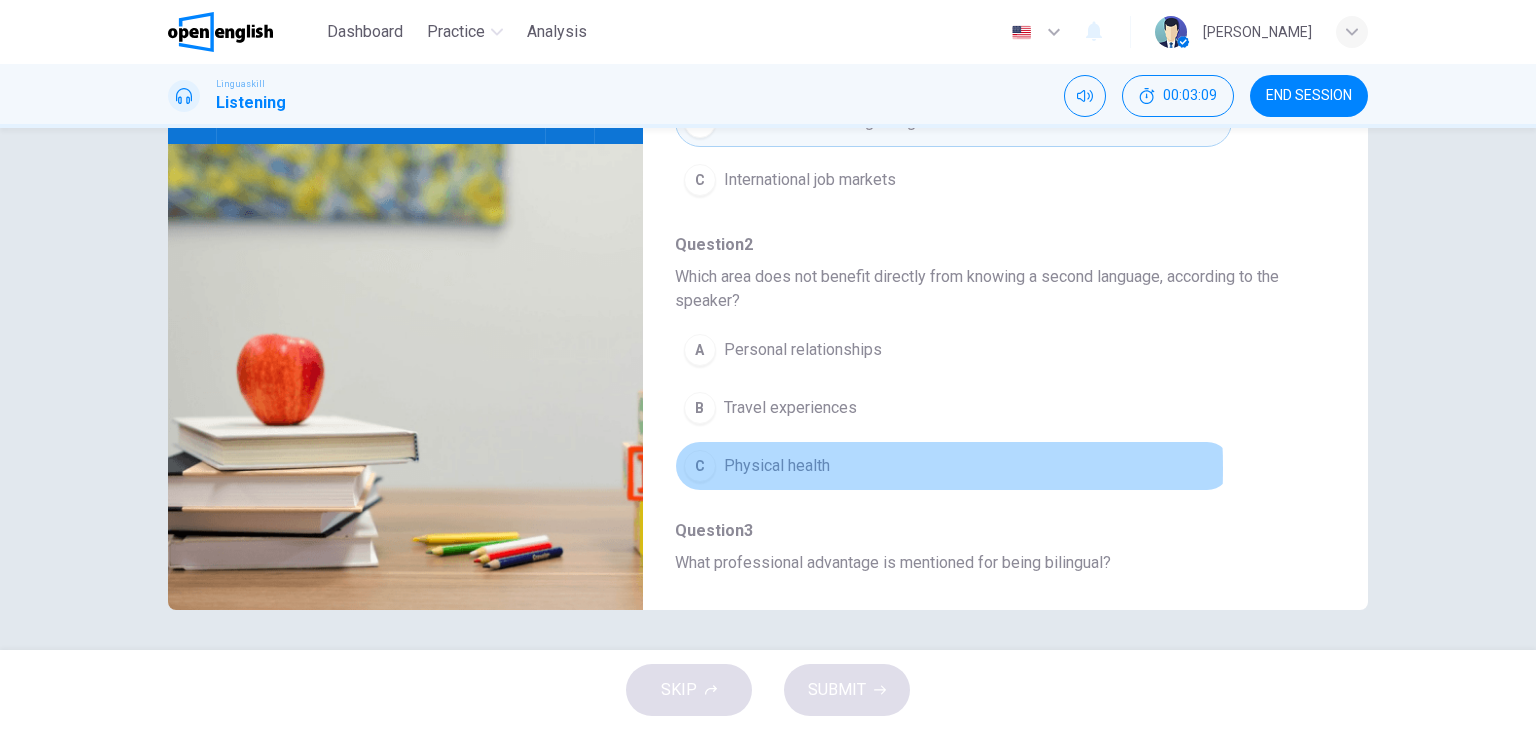 click on "C" at bounding box center (700, 466) 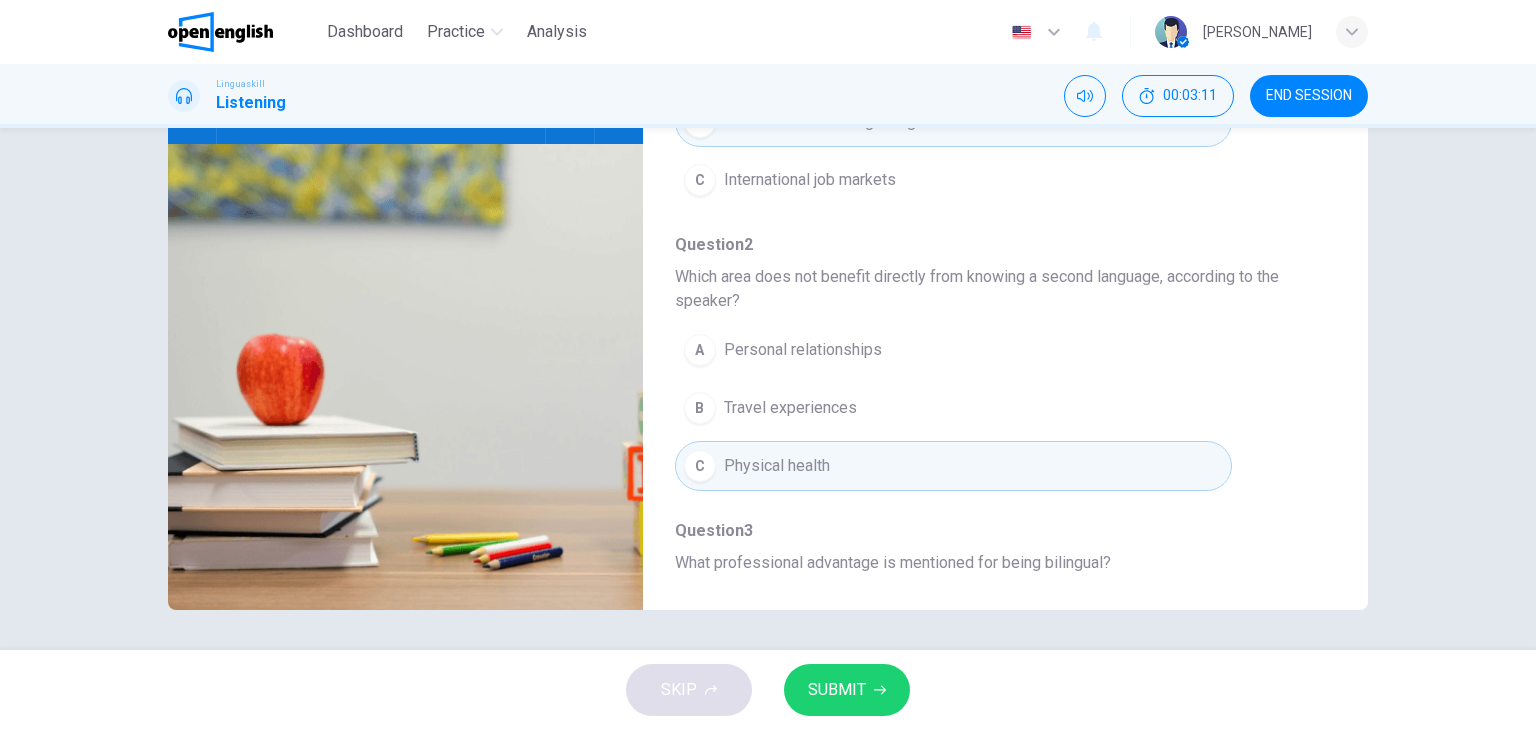 click on "SUBMIT" at bounding box center [847, 690] 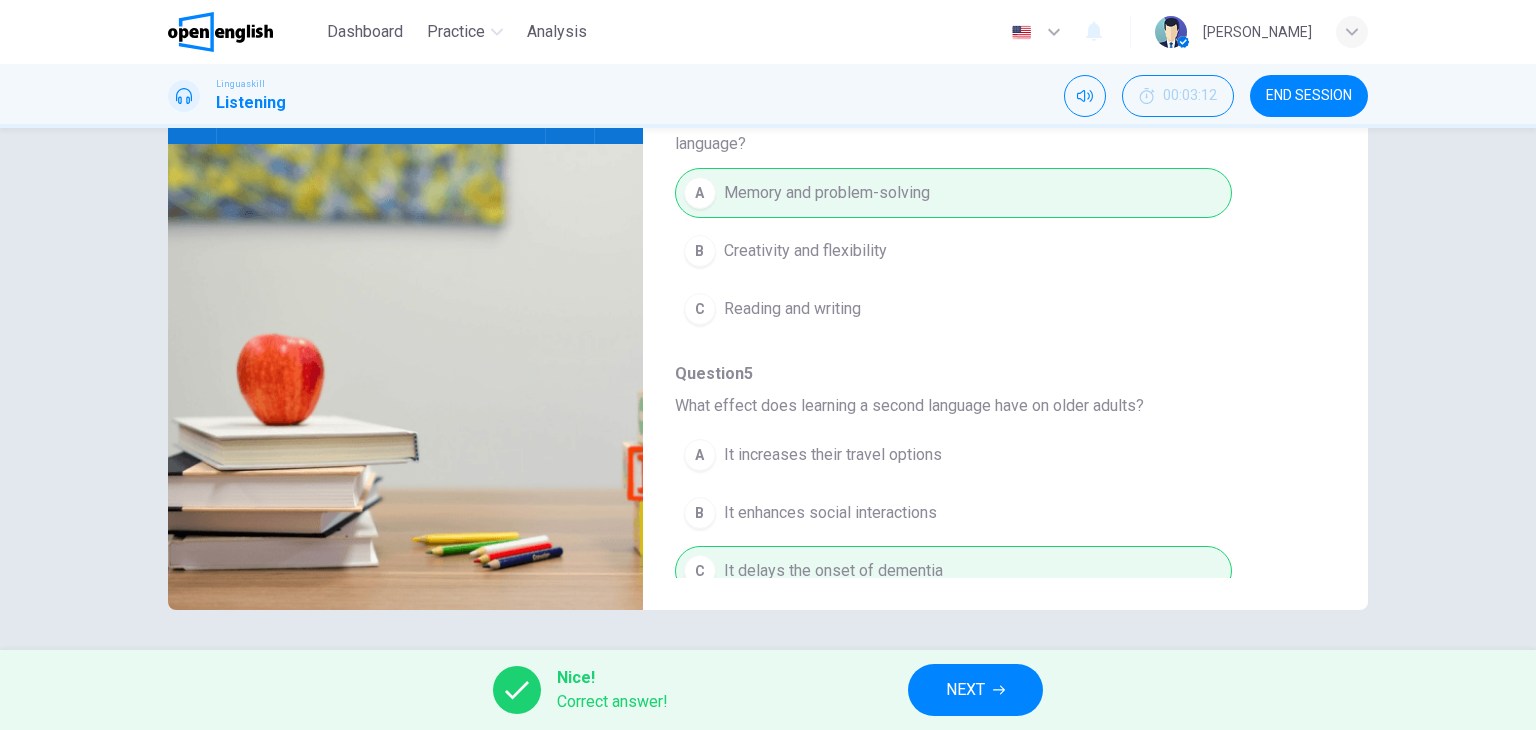 scroll, scrollTop: 904, scrollLeft: 0, axis: vertical 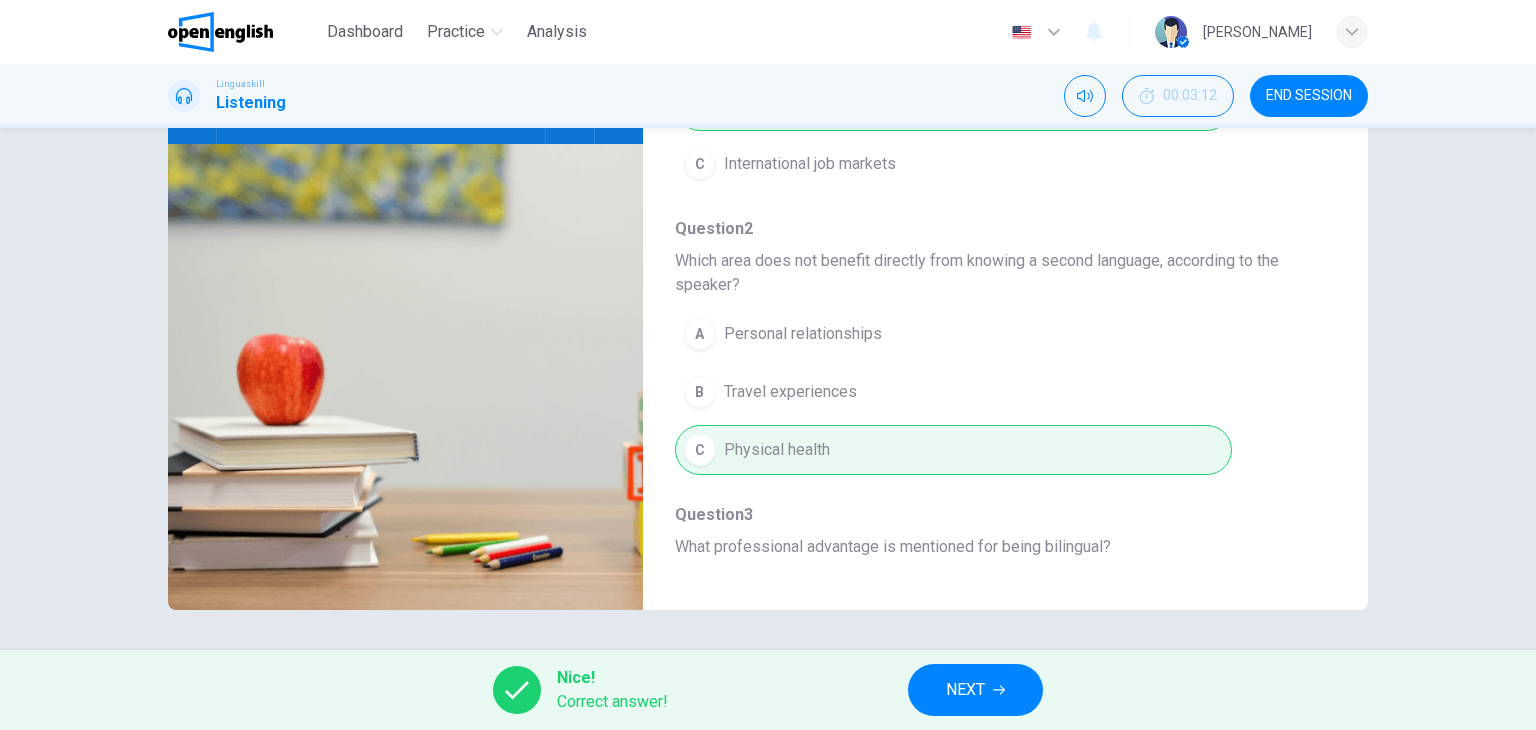 click on "NEXT" at bounding box center [965, 690] 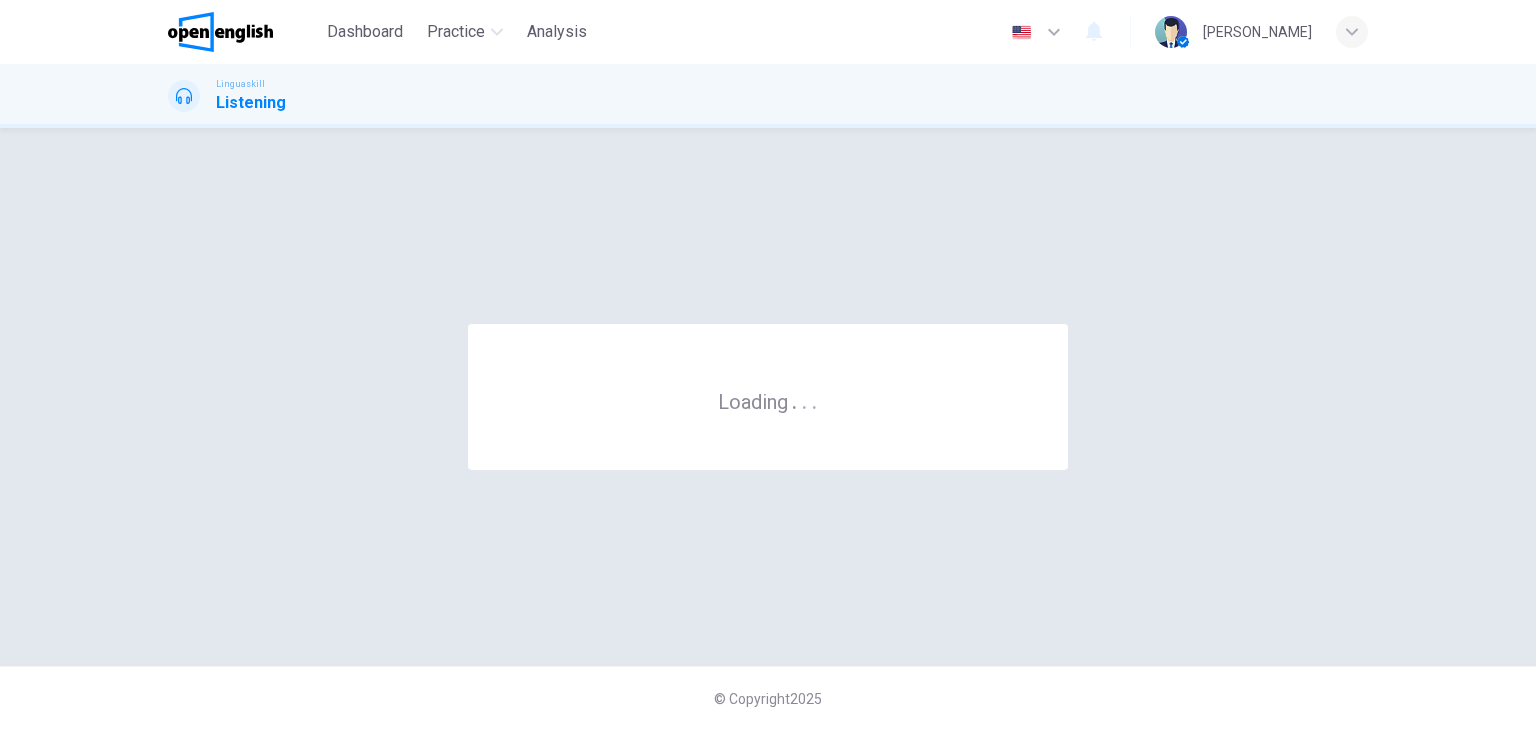 scroll, scrollTop: 0, scrollLeft: 0, axis: both 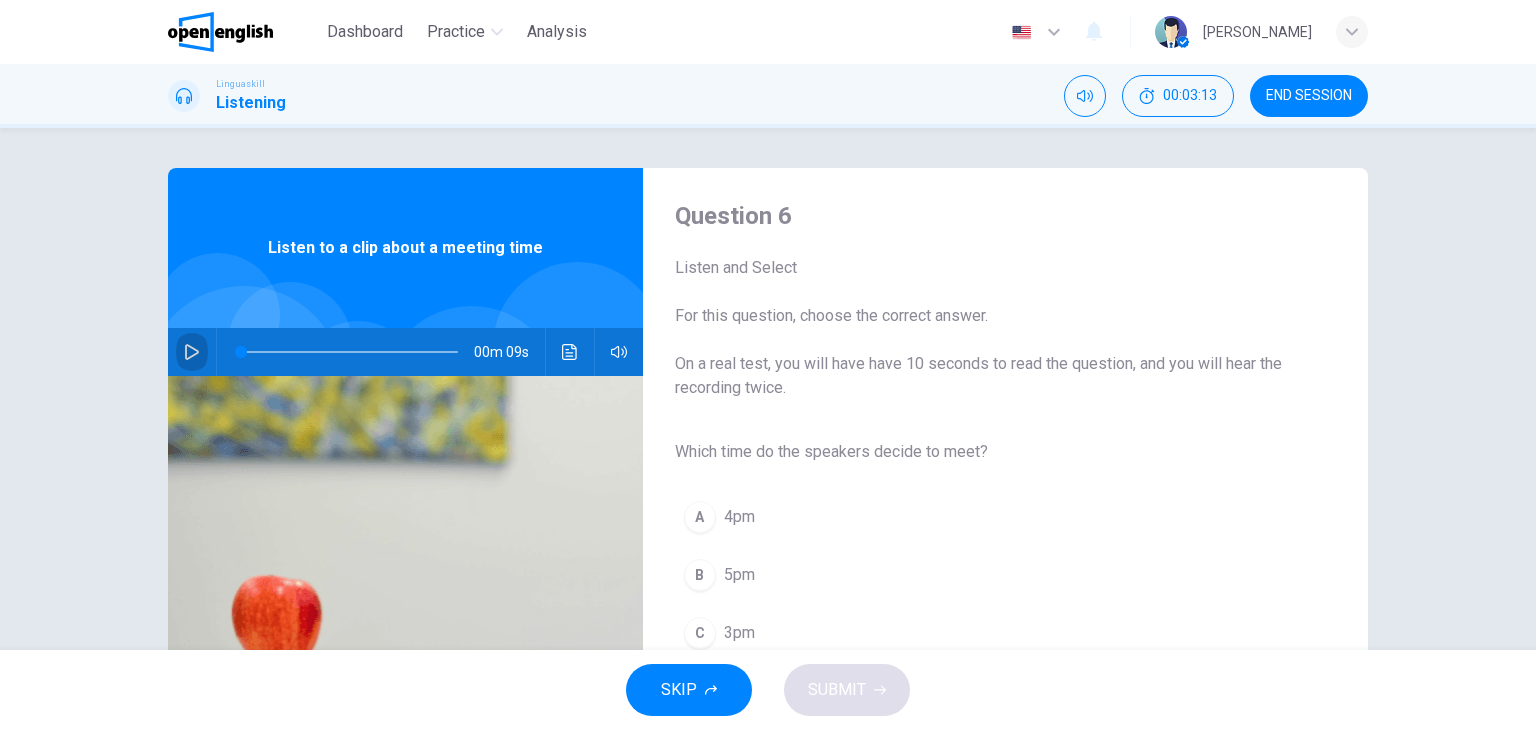 click 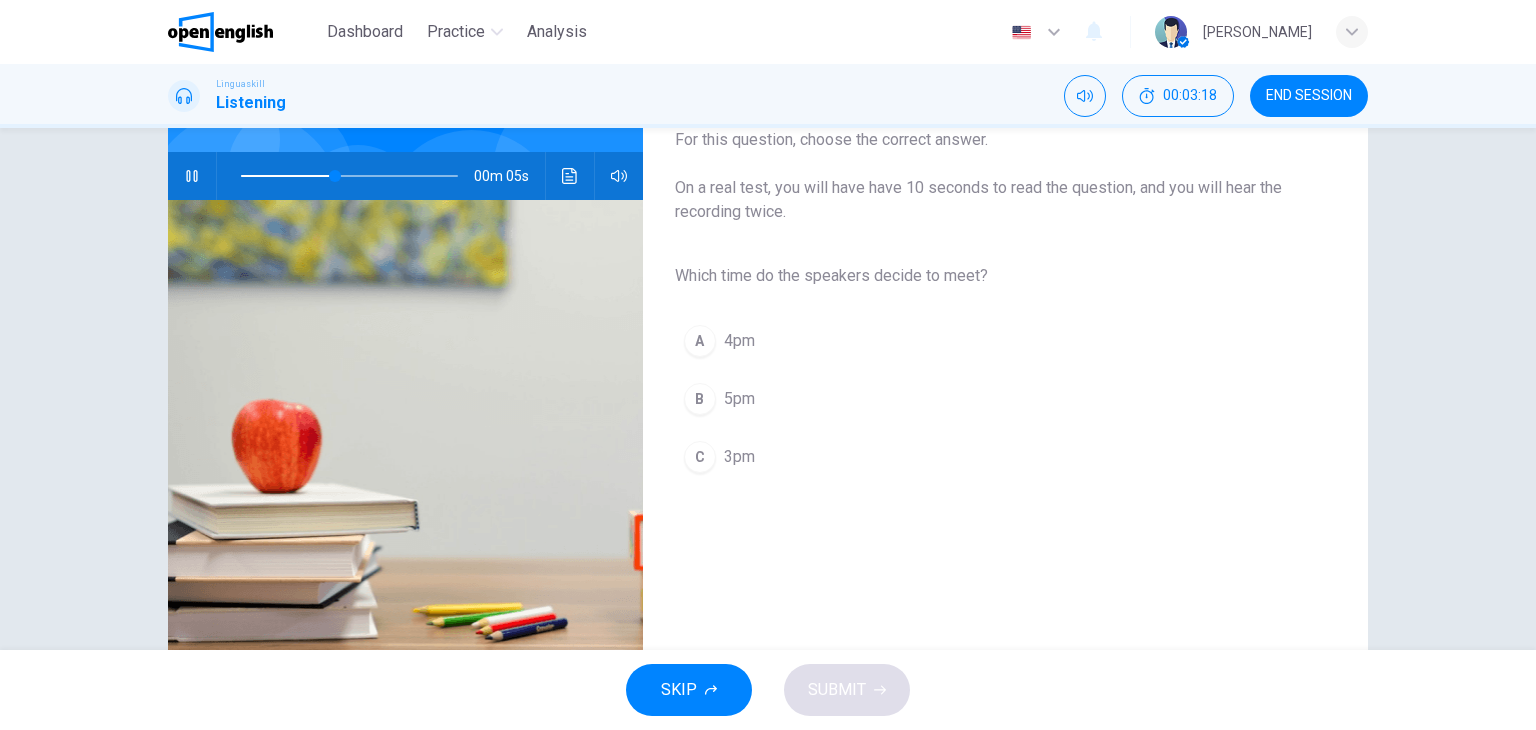 scroll, scrollTop: 196, scrollLeft: 0, axis: vertical 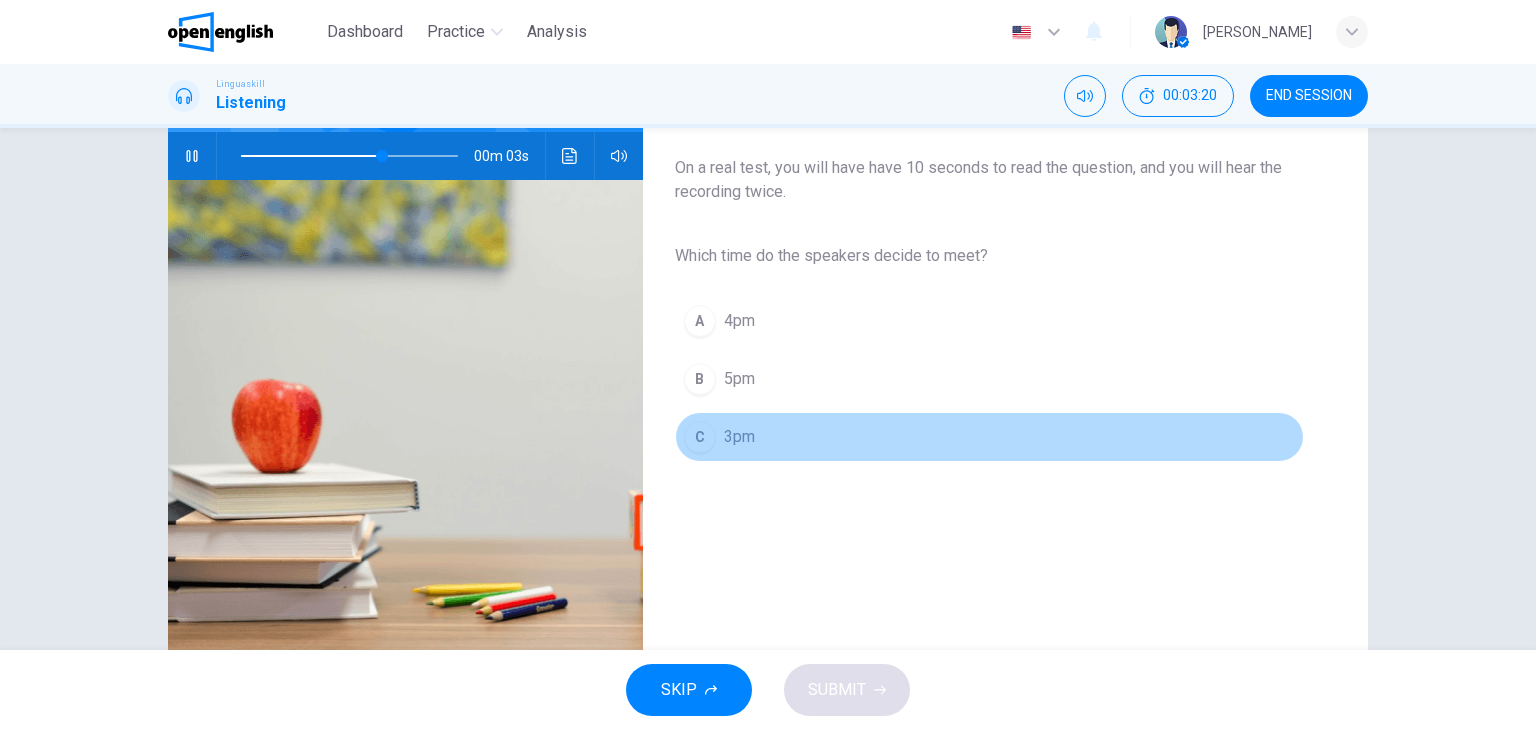 click on "C" at bounding box center (700, 437) 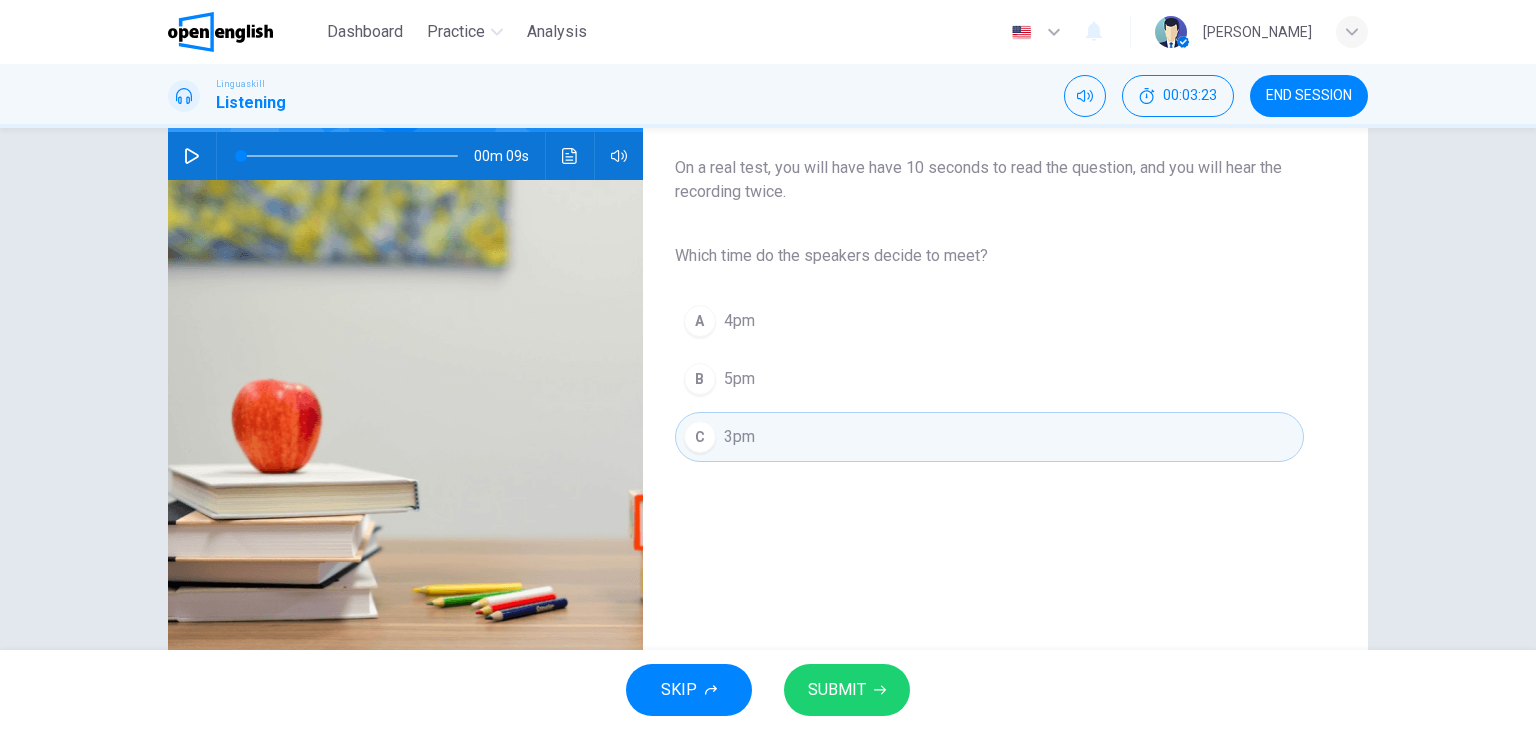 click on "SUBMIT" at bounding box center (837, 690) 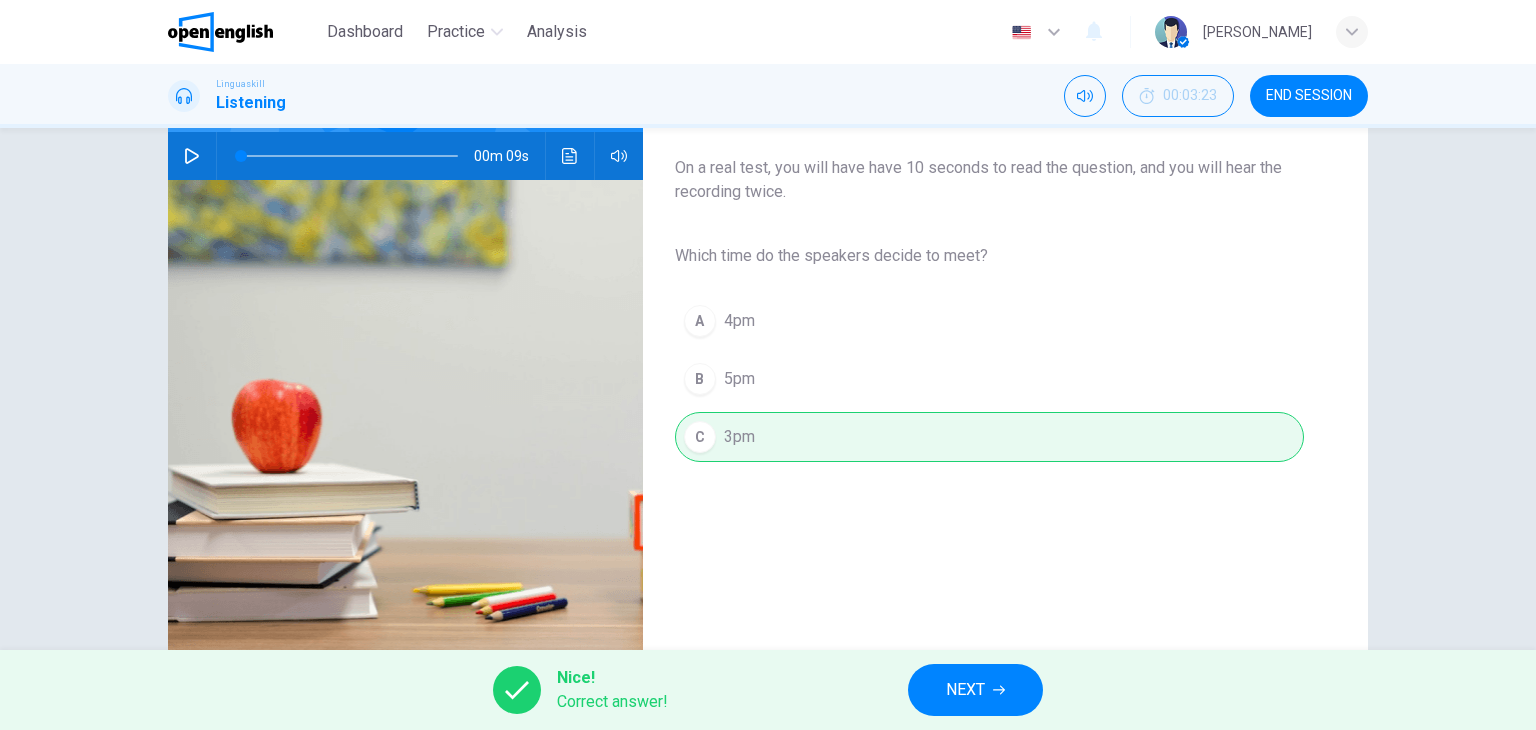 click on "NEXT" at bounding box center (975, 690) 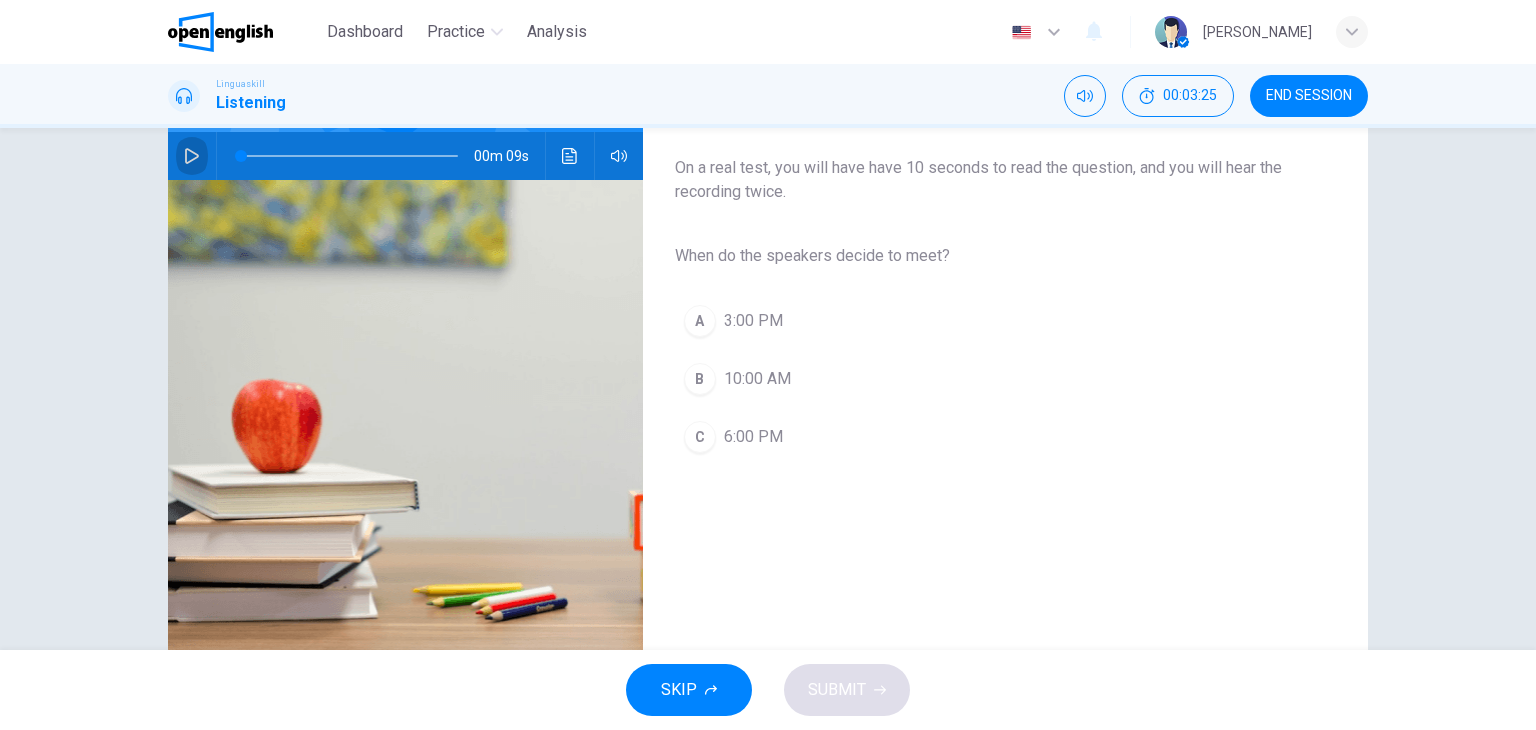 click 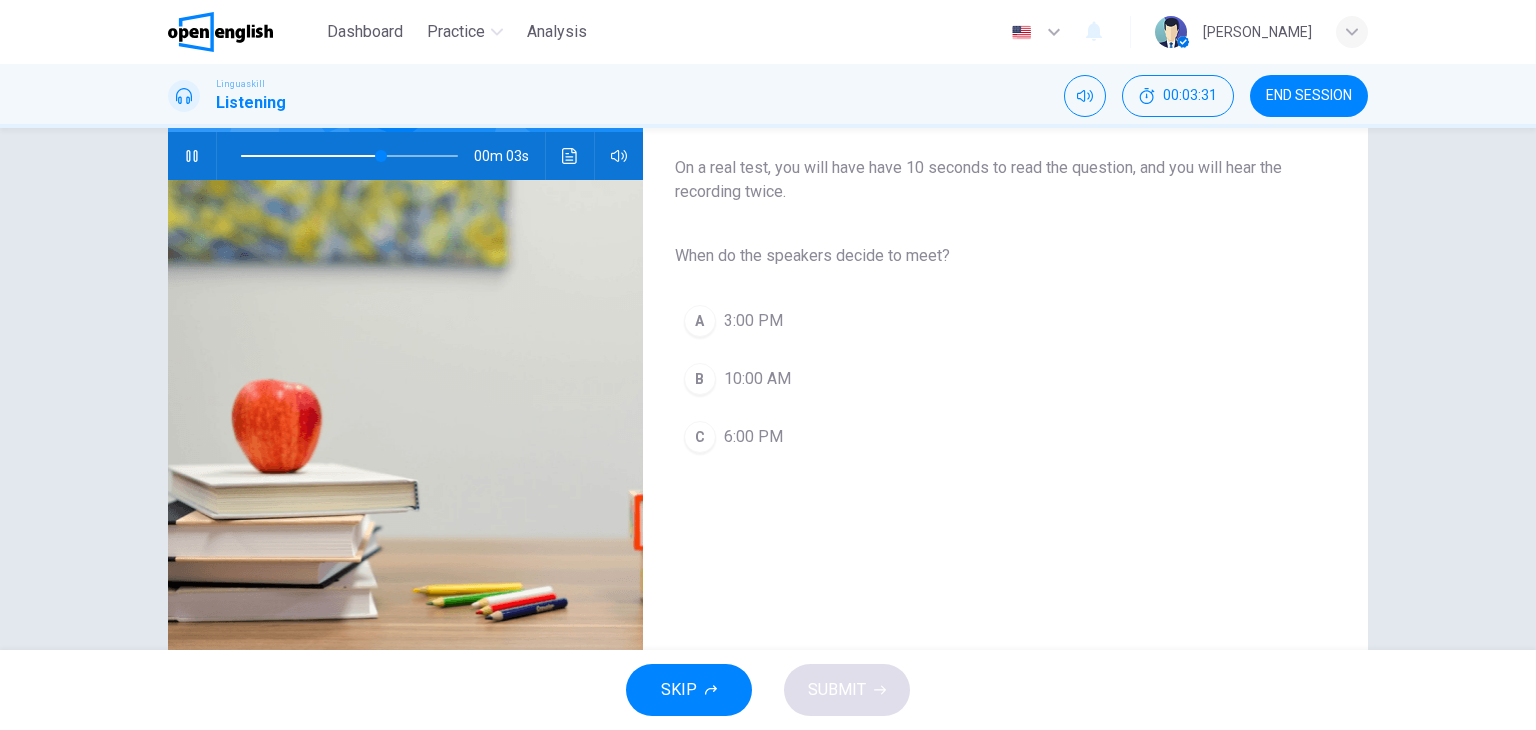 click on "A" at bounding box center [700, 321] 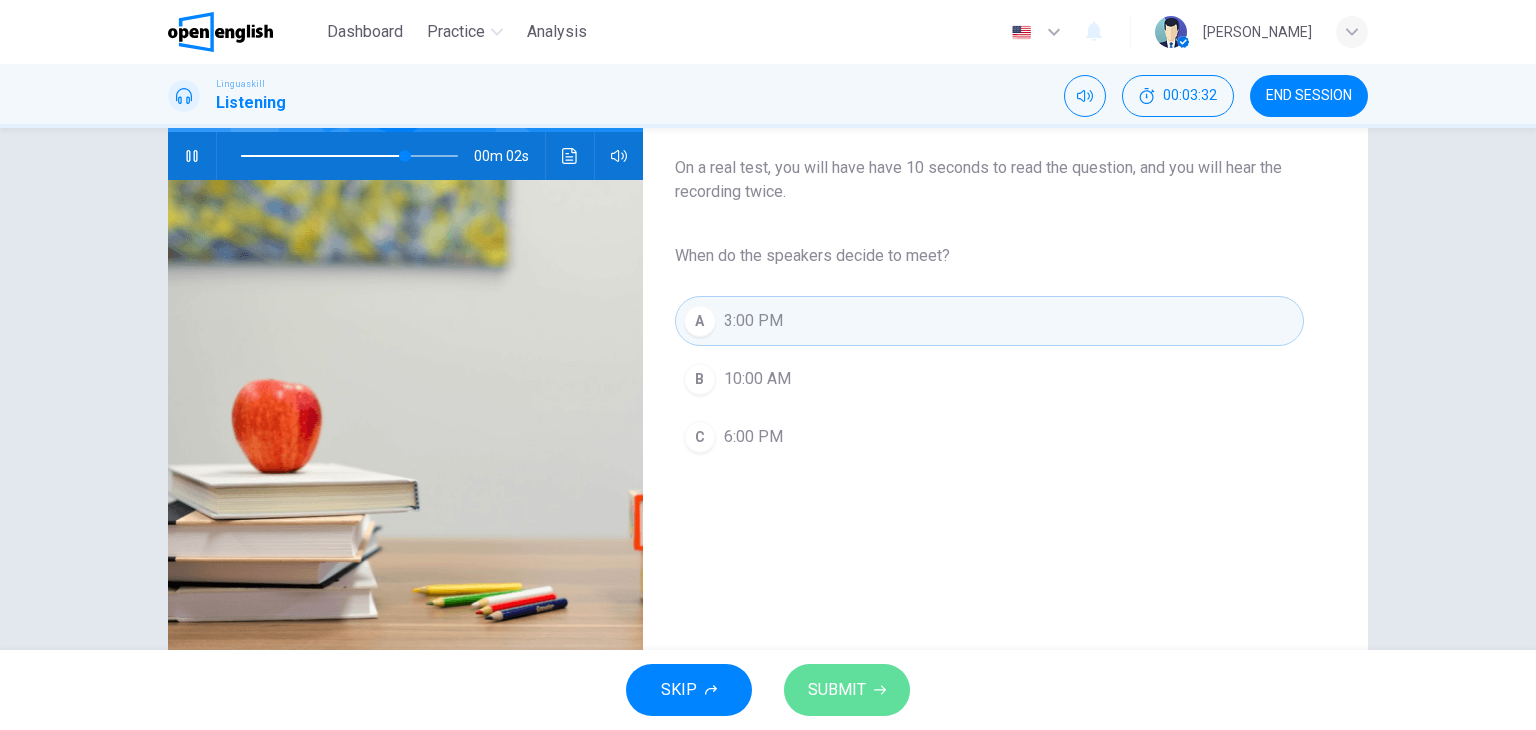 click on "SUBMIT" at bounding box center (837, 690) 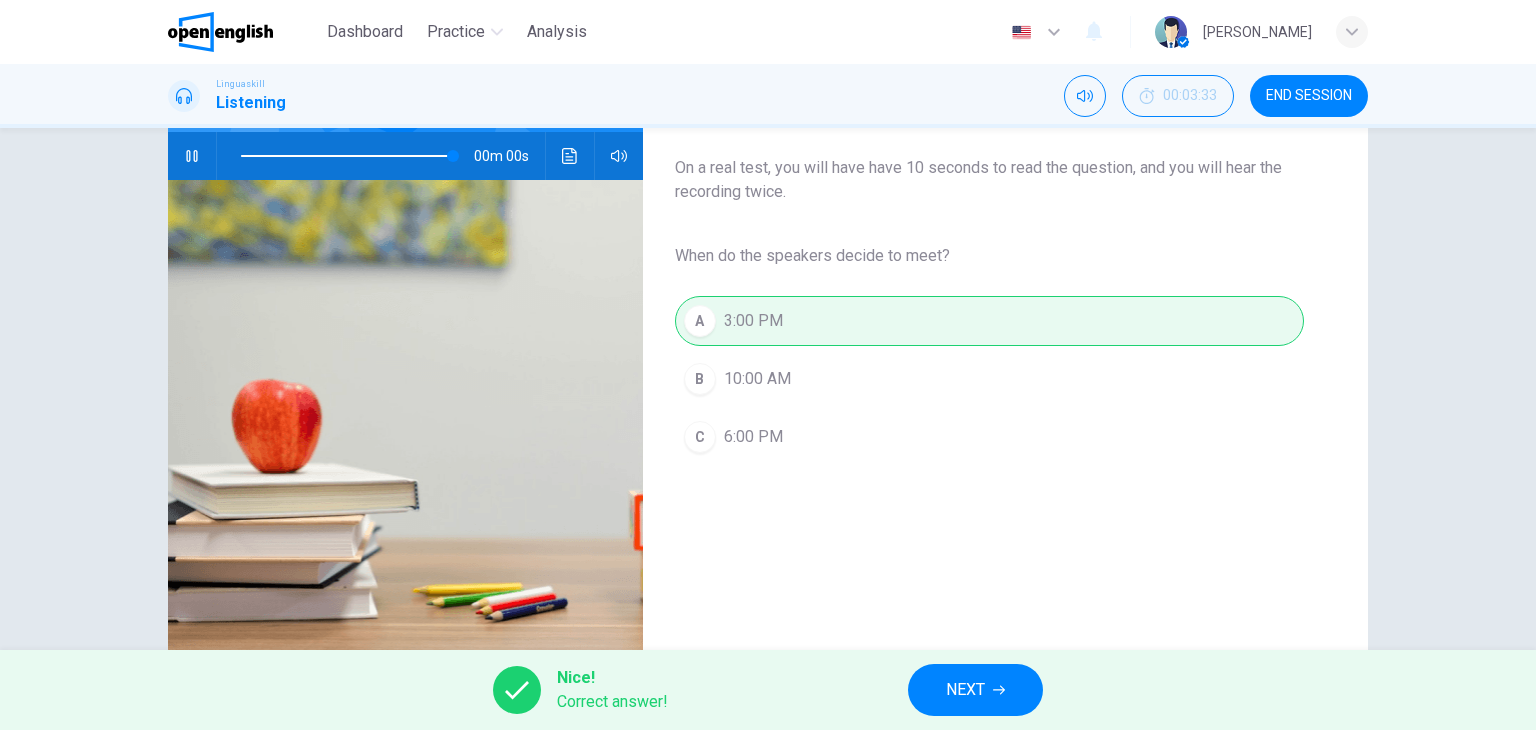 type on "*" 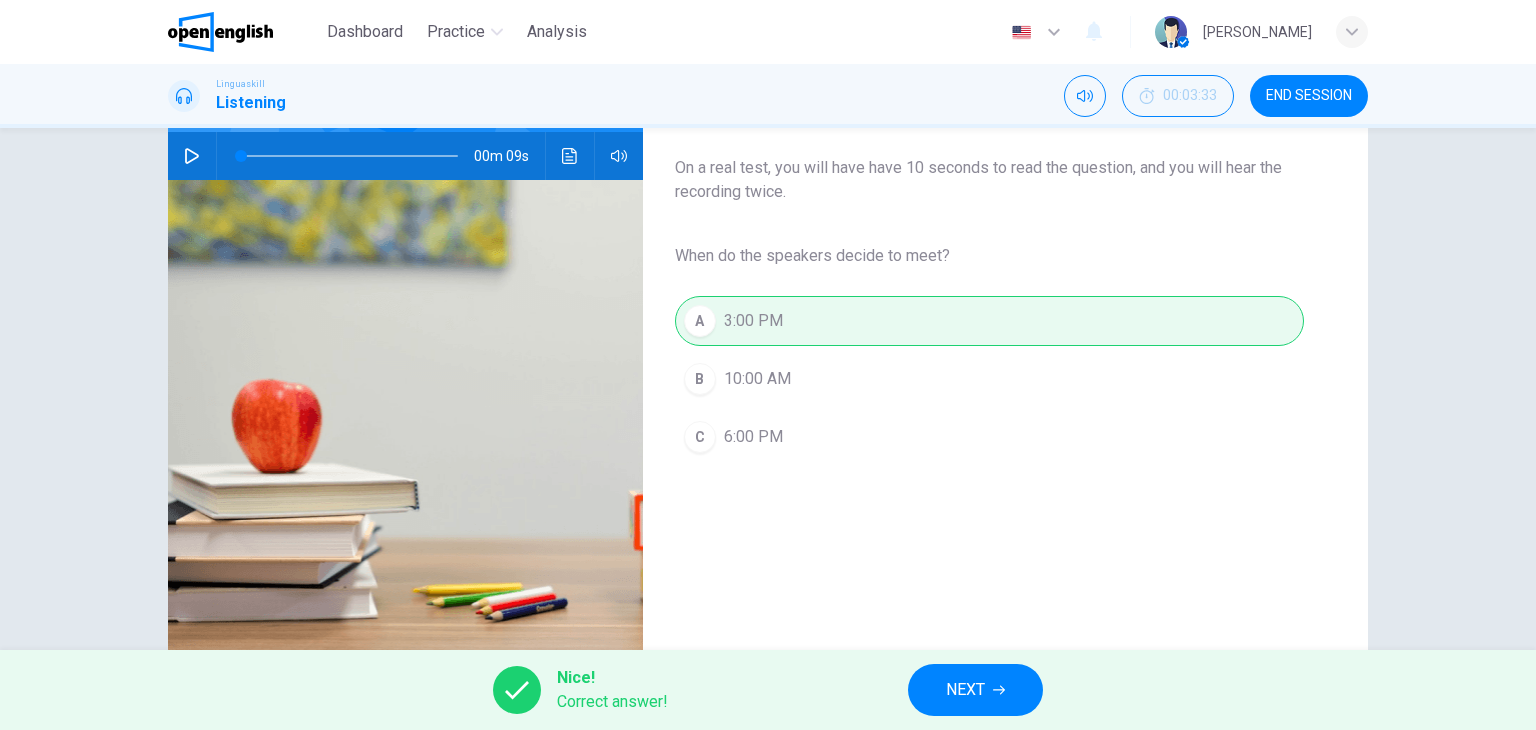 click on "NEXT" at bounding box center [975, 690] 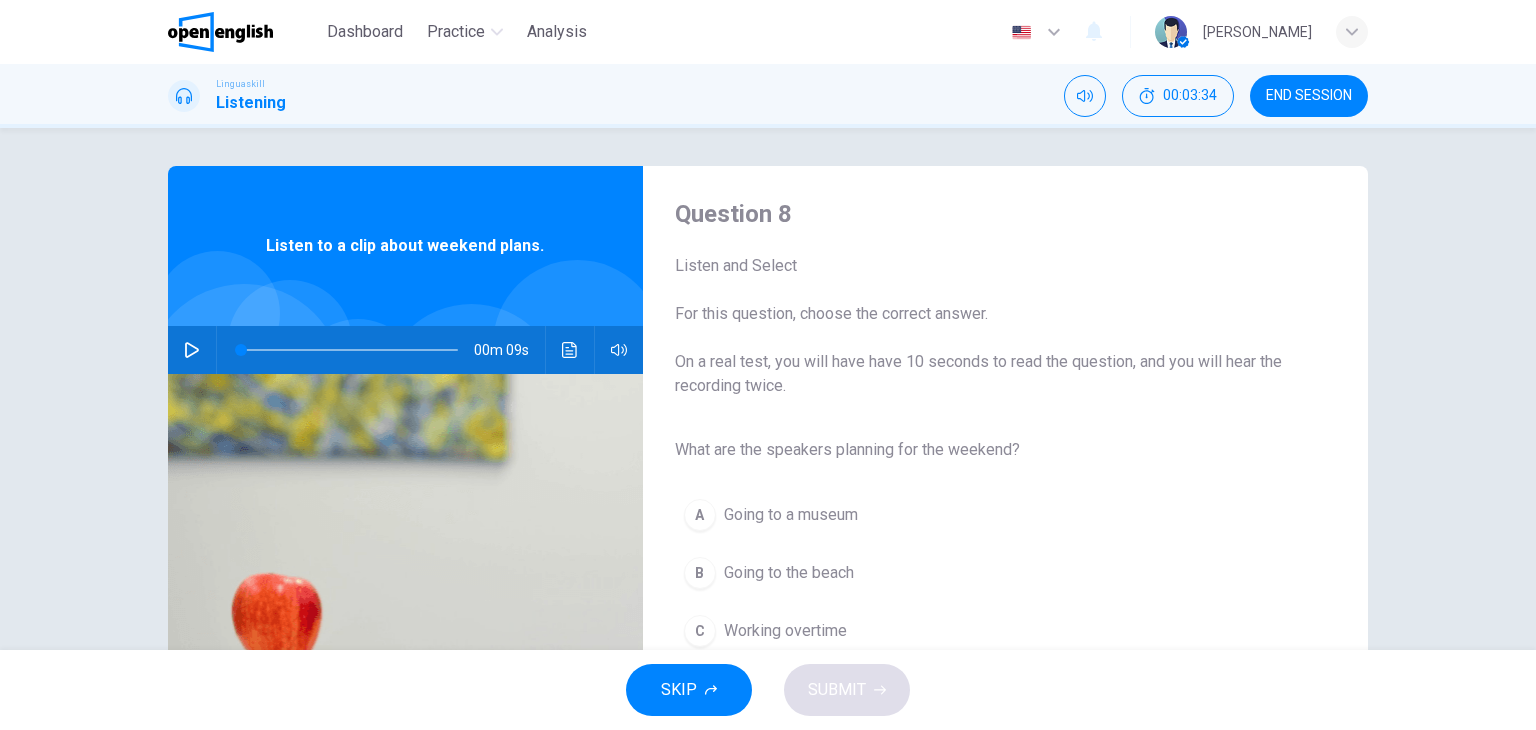 scroll, scrollTop: 0, scrollLeft: 0, axis: both 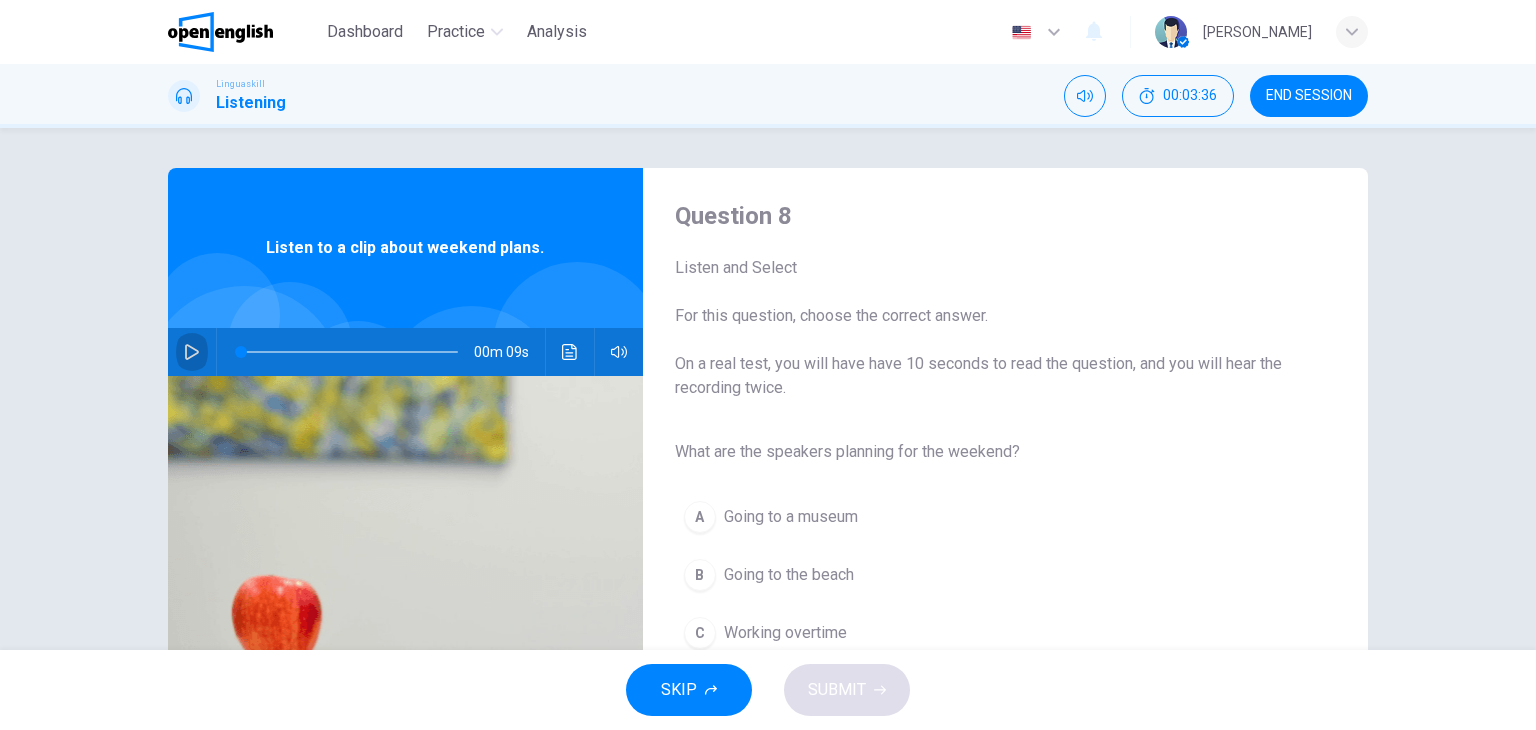 click 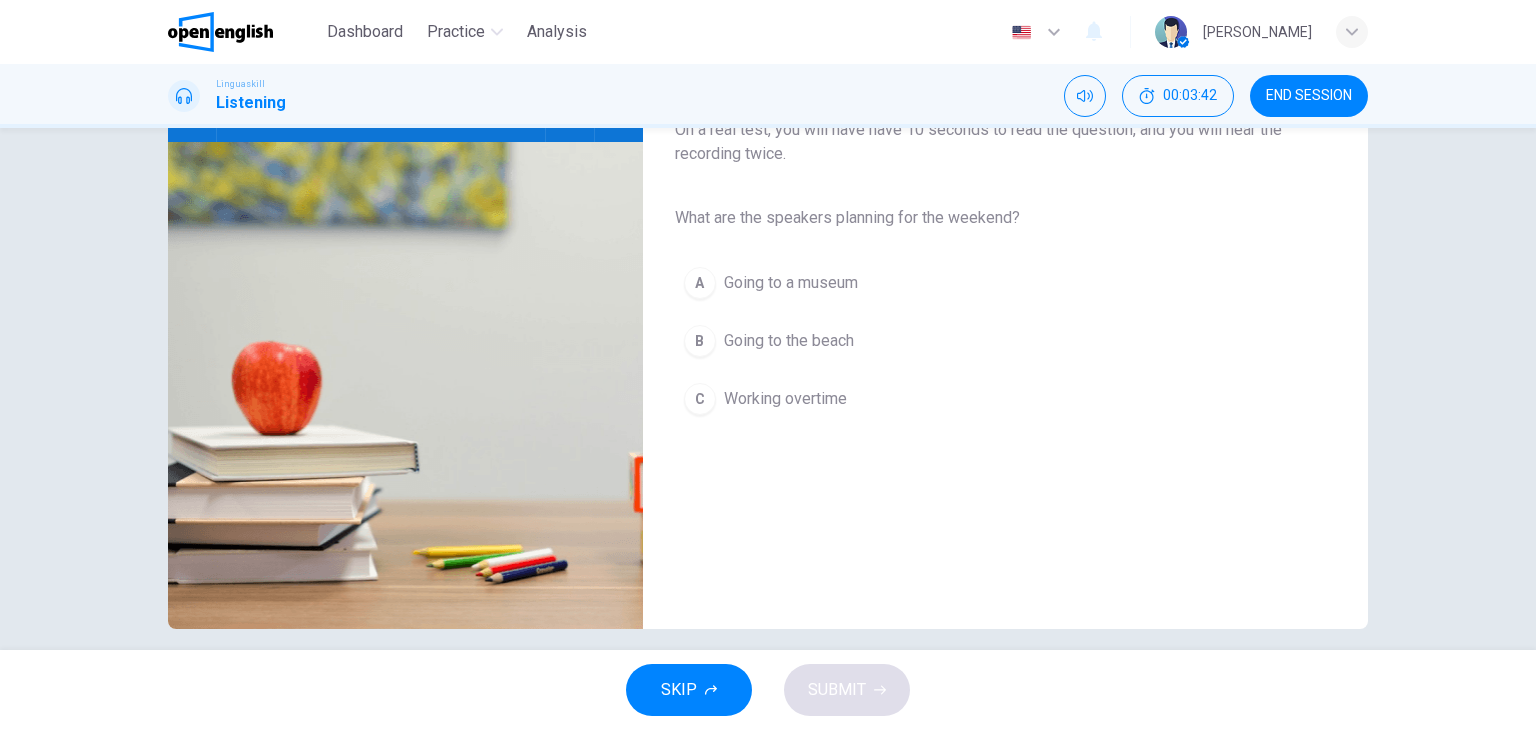 scroll, scrollTop: 253, scrollLeft: 0, axis: vertical 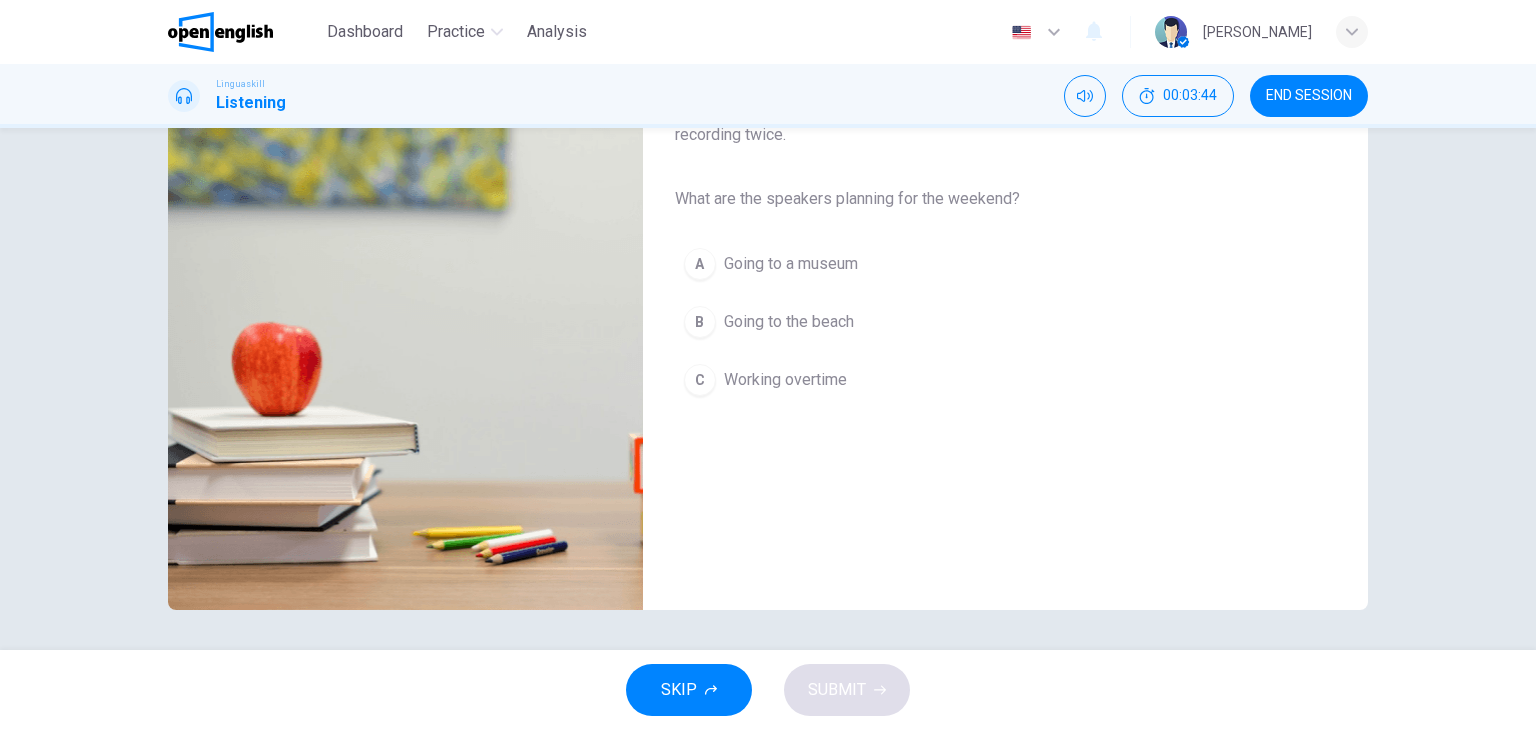 click on "Going to the beach" at bounding box center (789, 322) 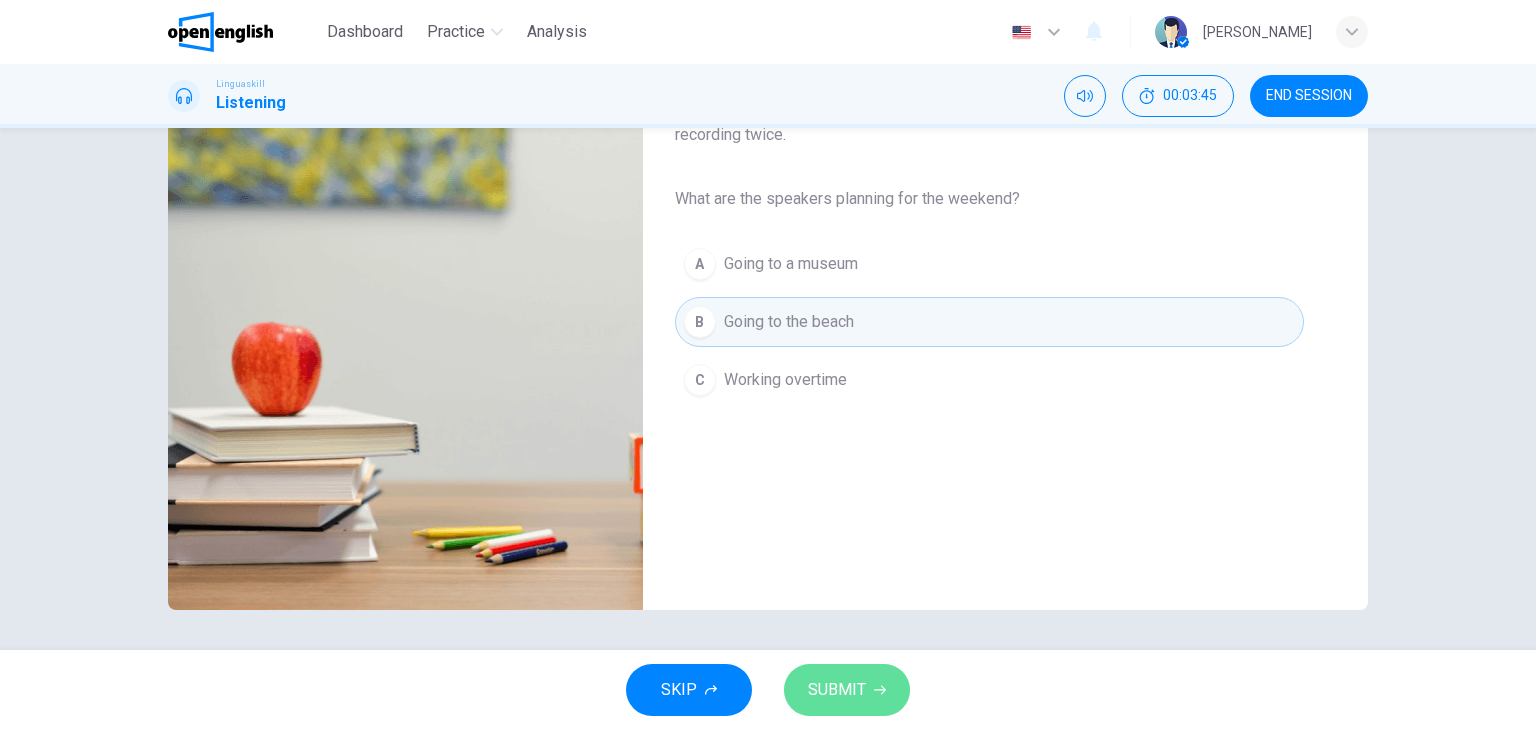 click 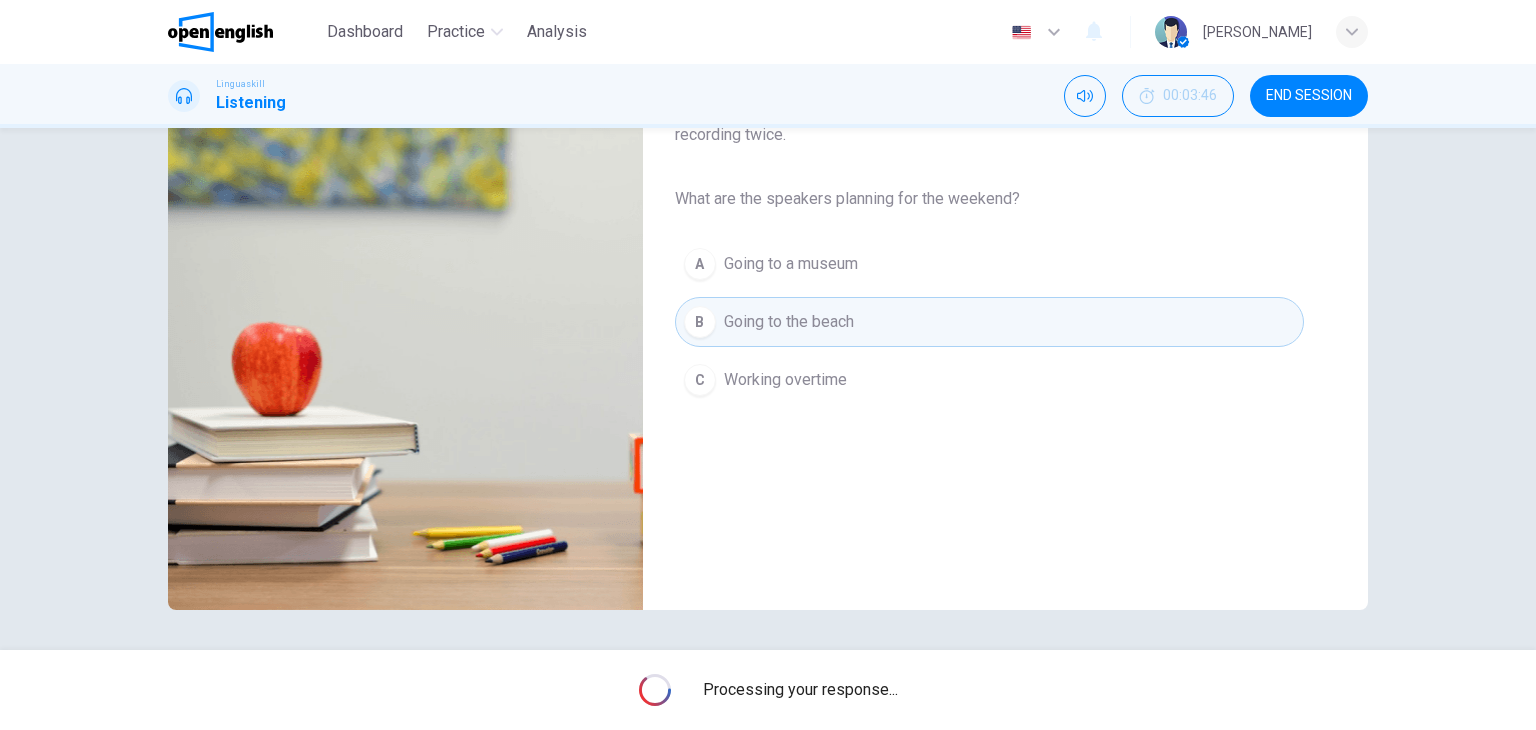 type on "*" 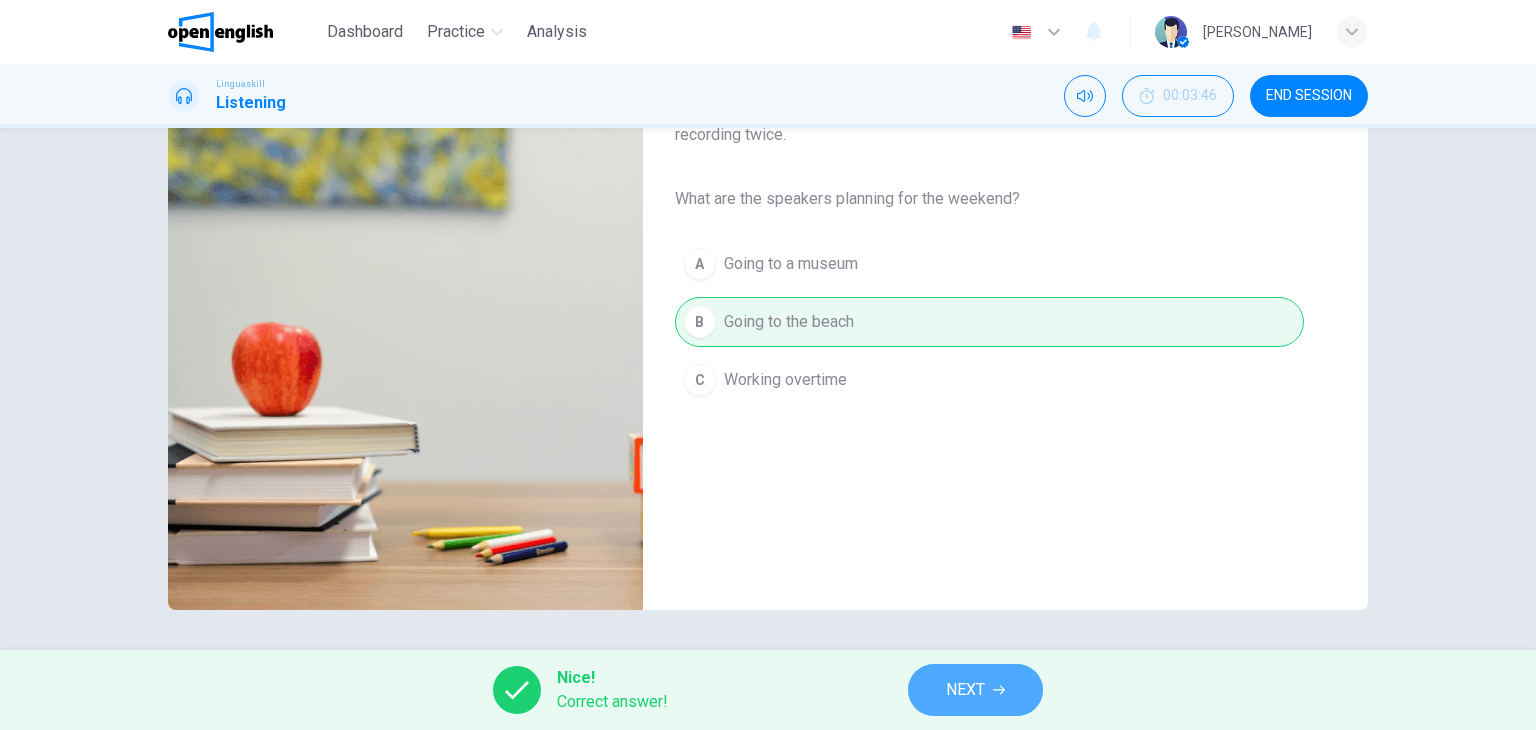 click on "NEXT" at bounding box center [965, 690] 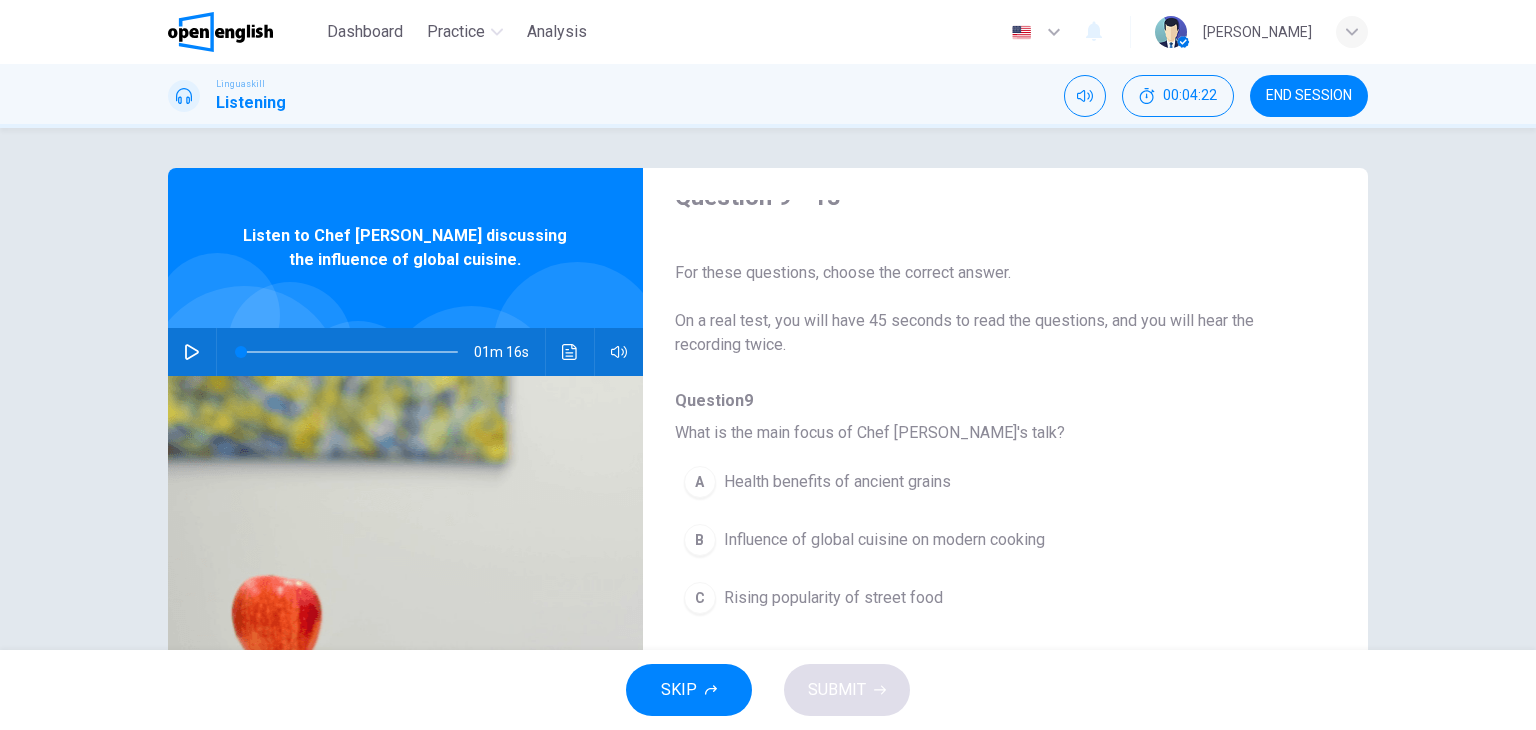 scroll, scrollTop: 0, scrollLeft: 0, axis: both 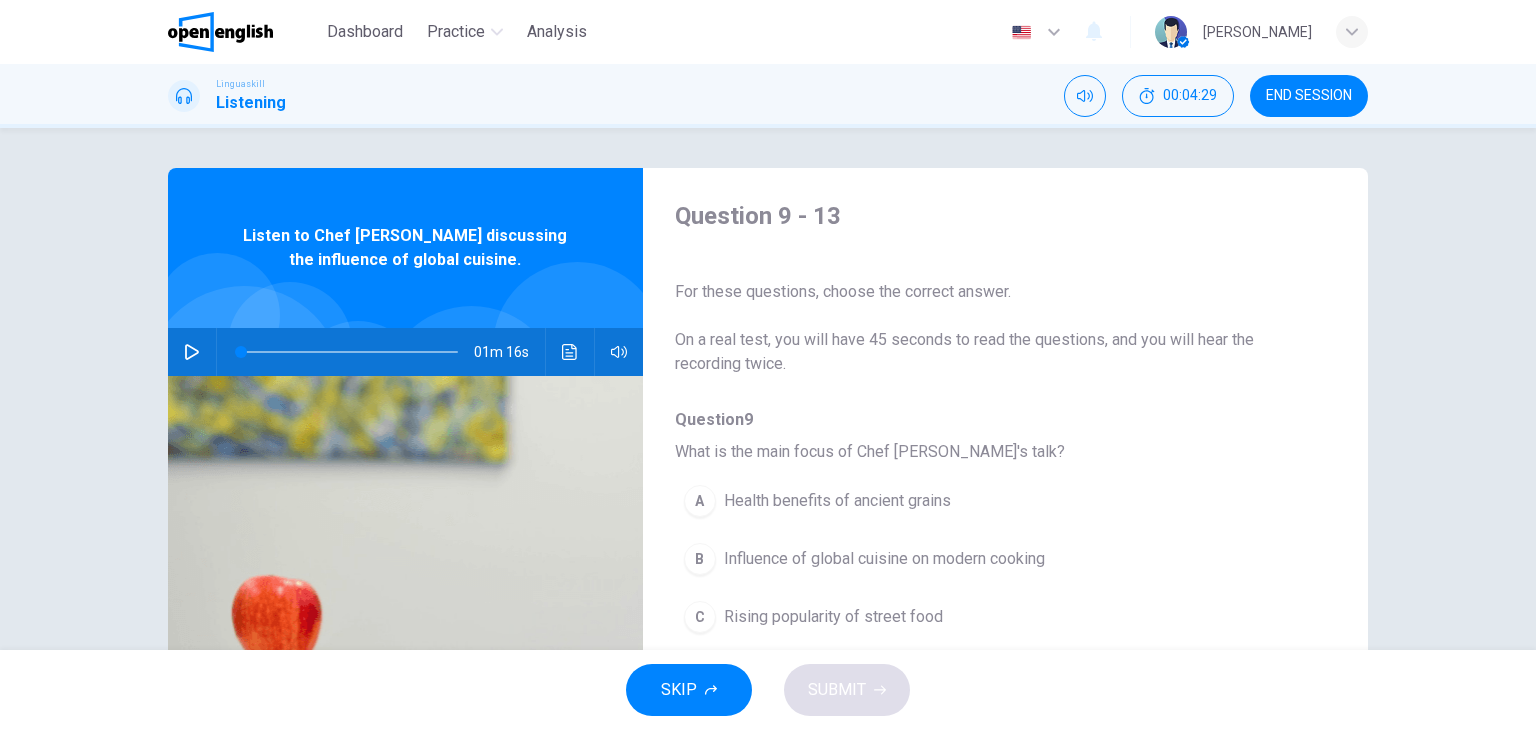 click 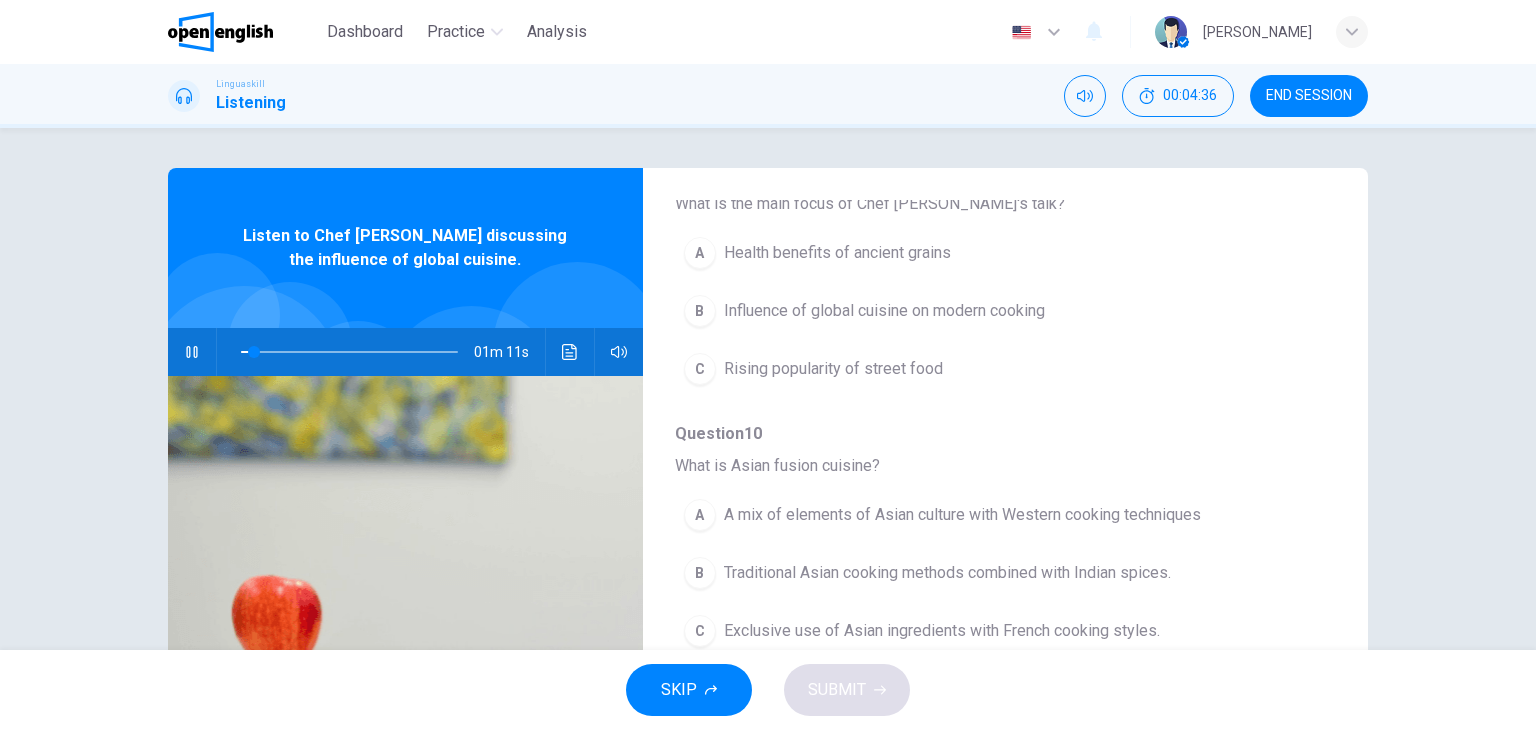 scroll, scrollTop: 258, scrollLeft: 0, axis: vertical 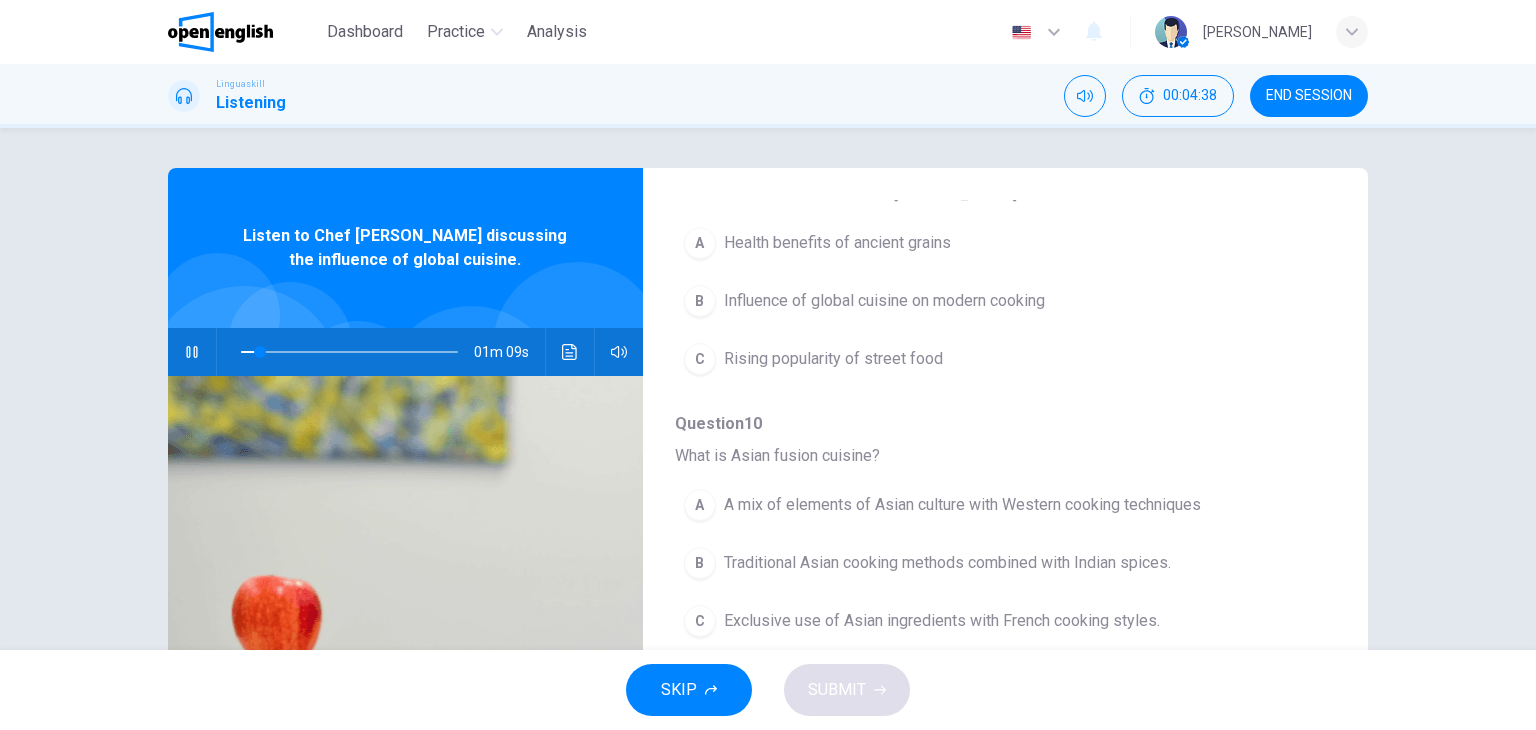 click on "Influence of global cuisine on modern cooking" at bounding box center [884, 301] 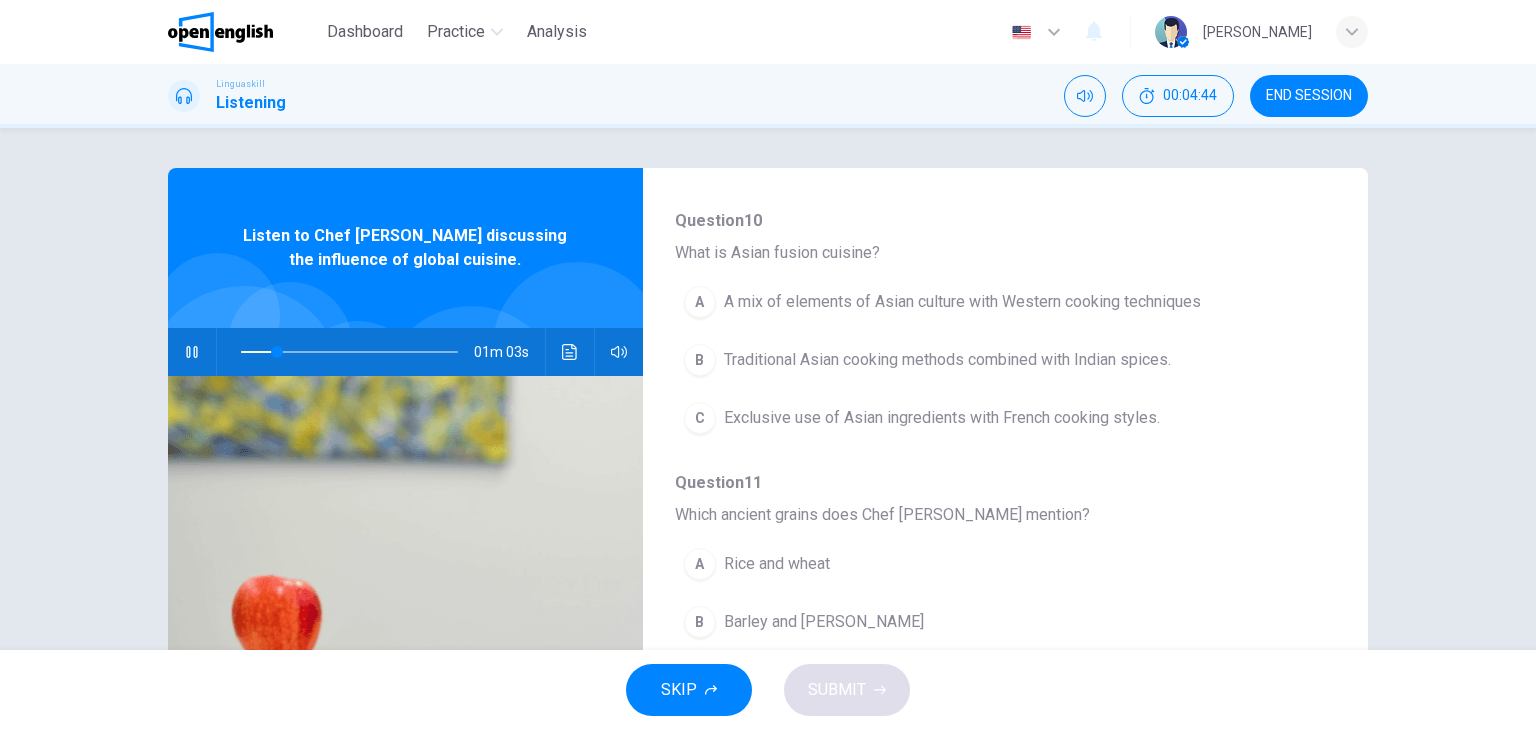 scroll, scrollTop: 473, scrollLeft: 0, axis: vertical 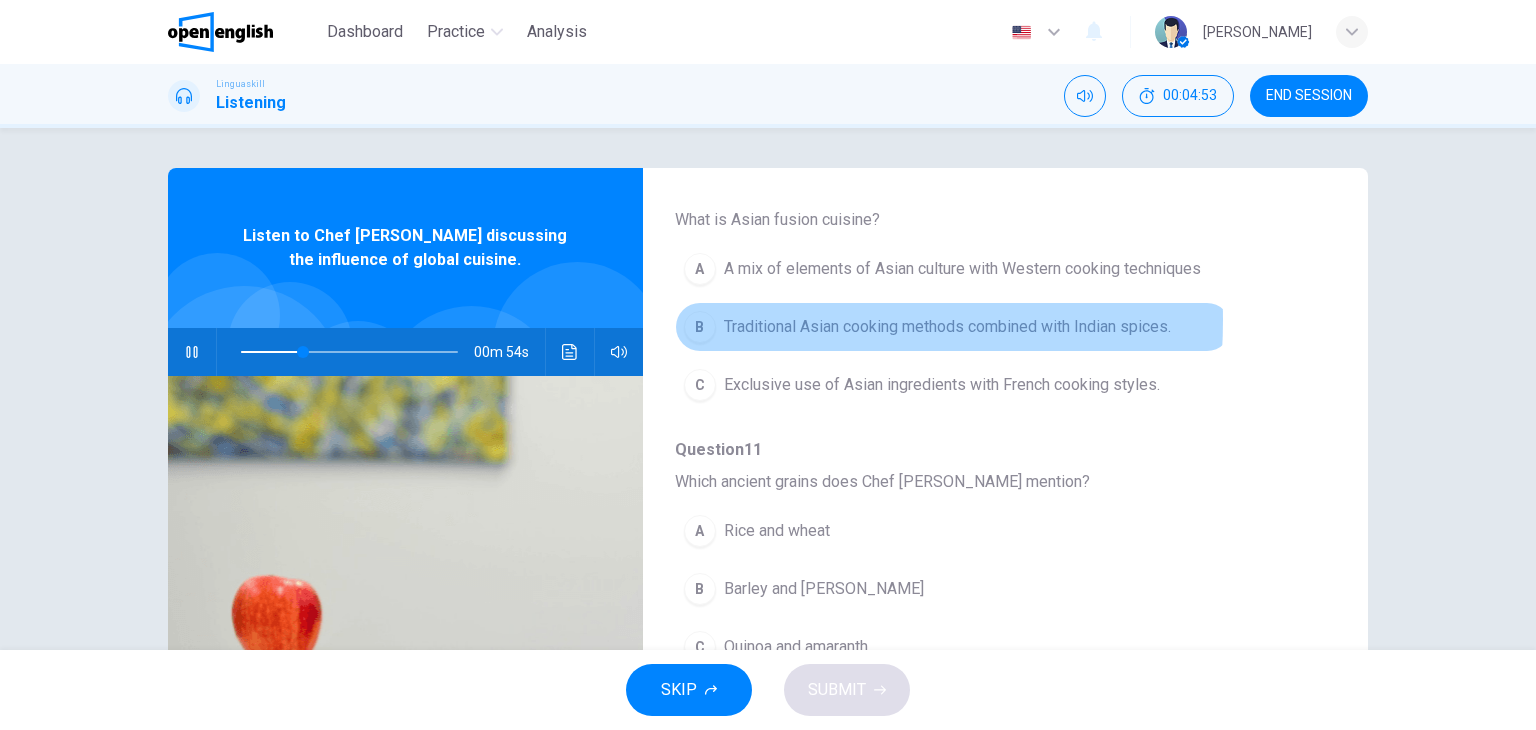 click on "B Traditional Asian cooking methods combined with Indian spices." at bounding box center (953, 327) 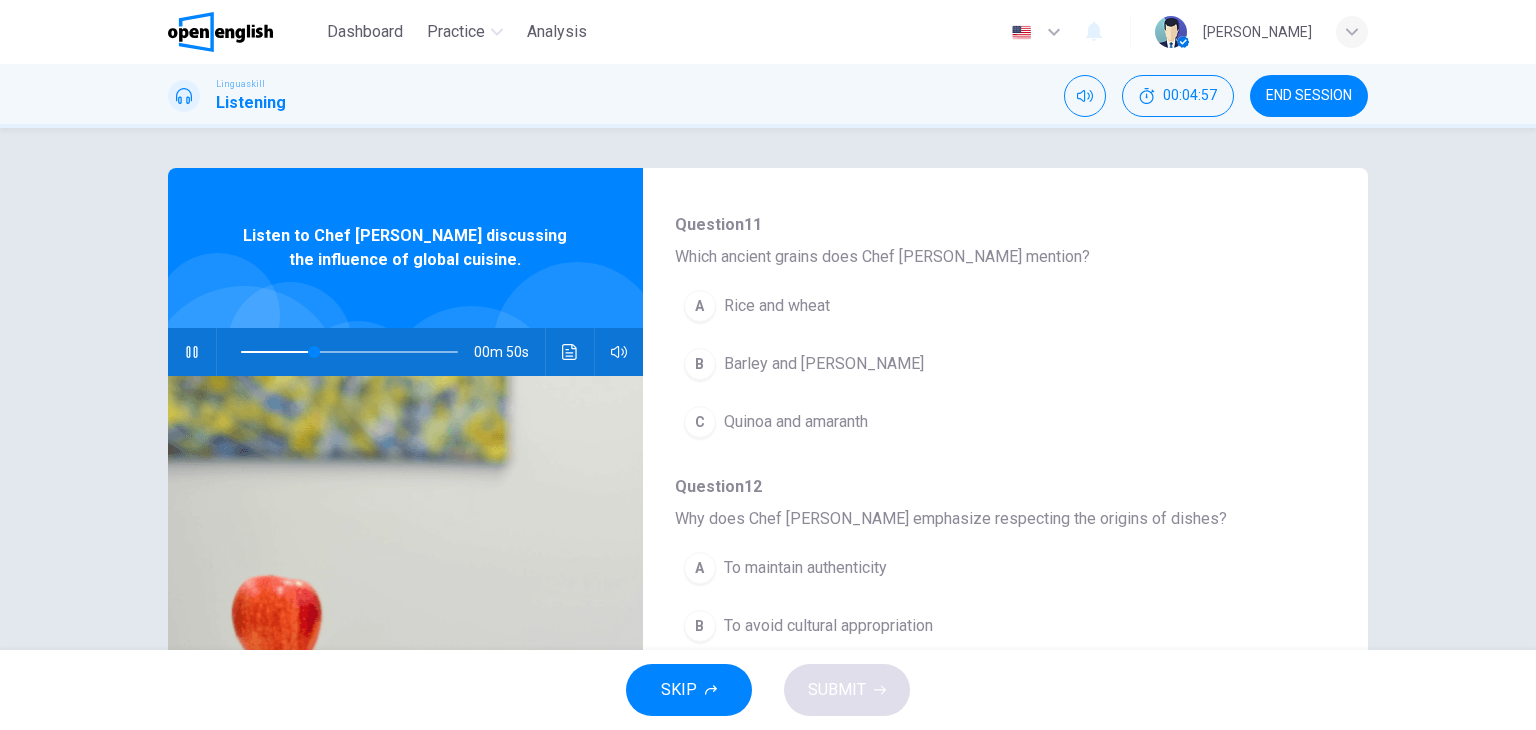 scroll, scrollTop: 721, scrollLeft: 0, axis: vertical 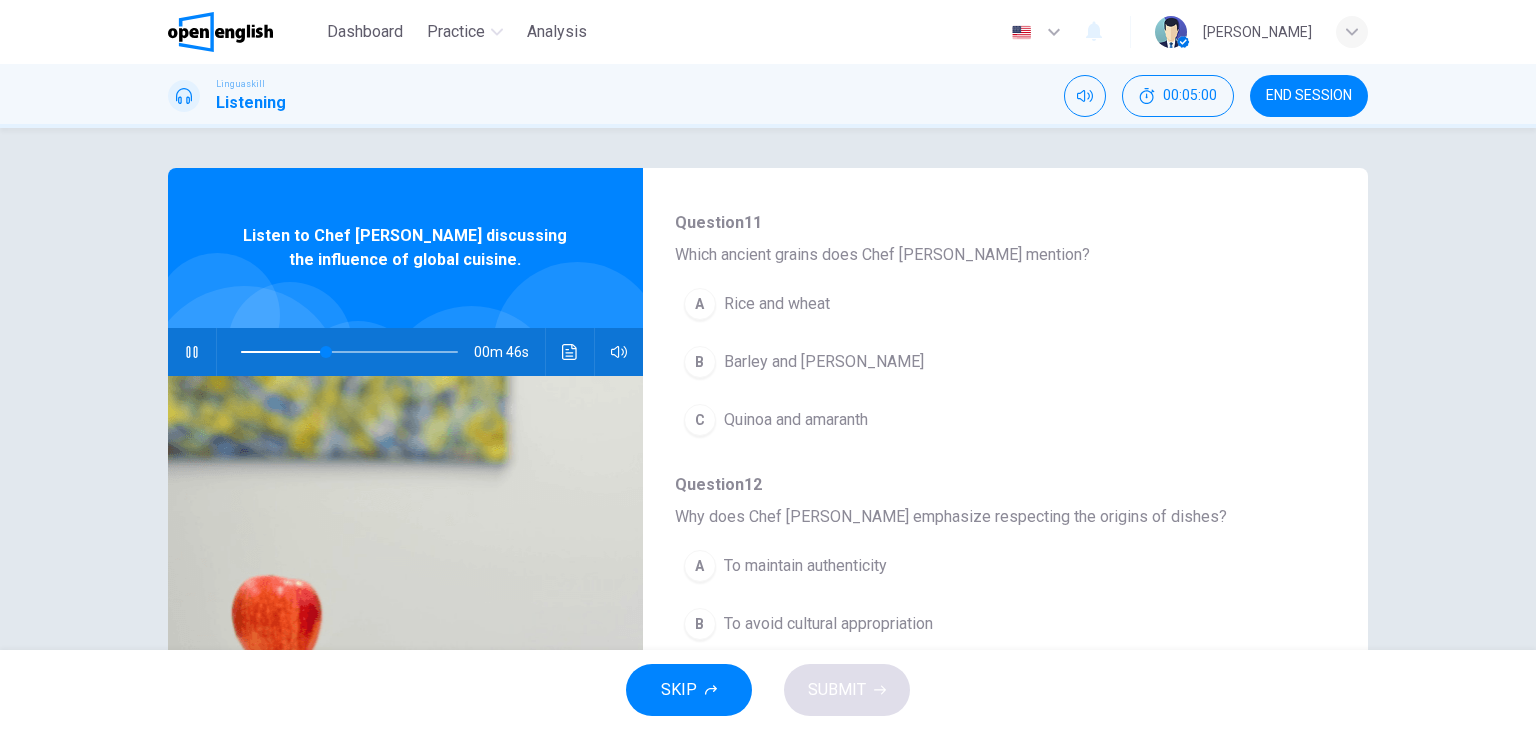 click on "Quinoa and amaranth" at bounding box center (796, 420) 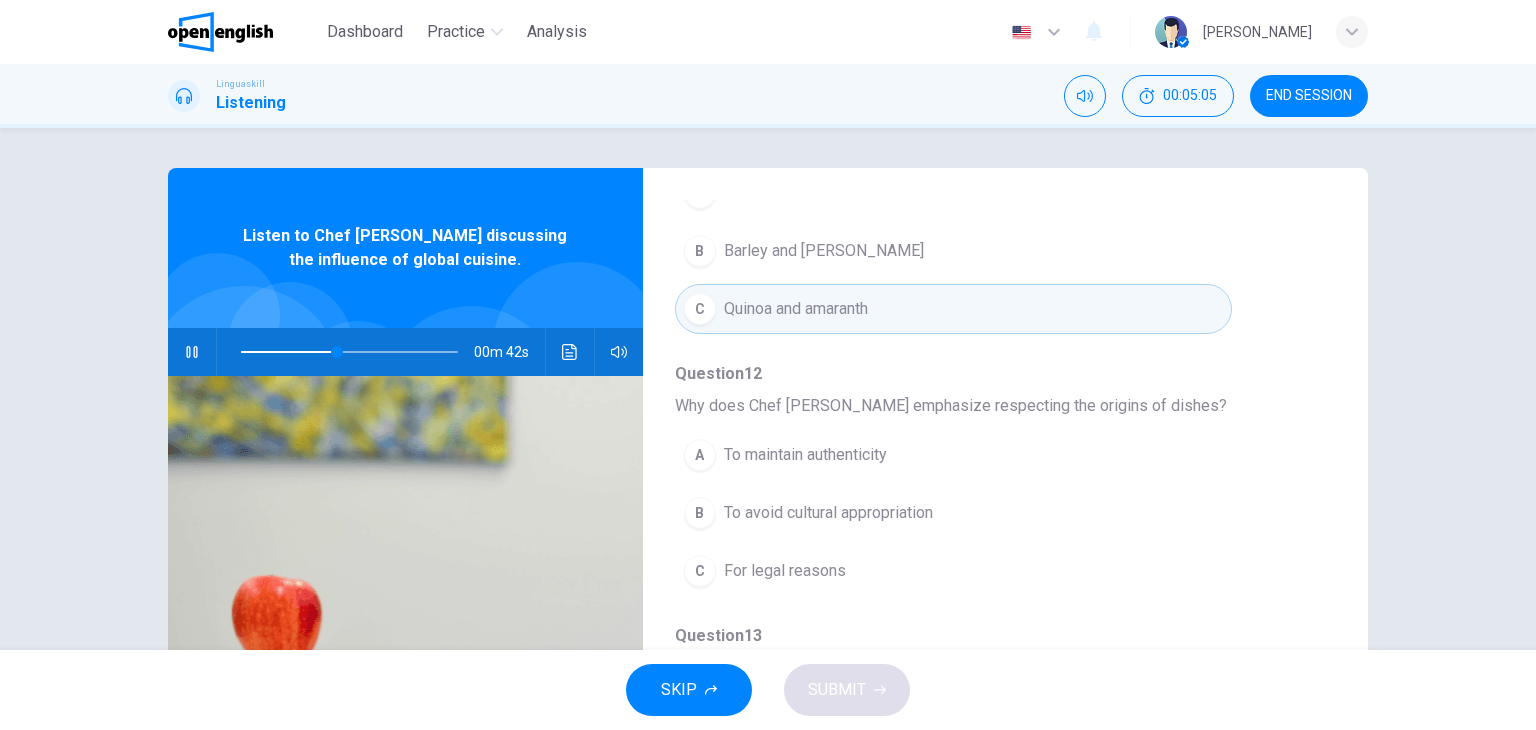 scroll, scrollTop: 856, scrollLeft: 0, axis: vertical 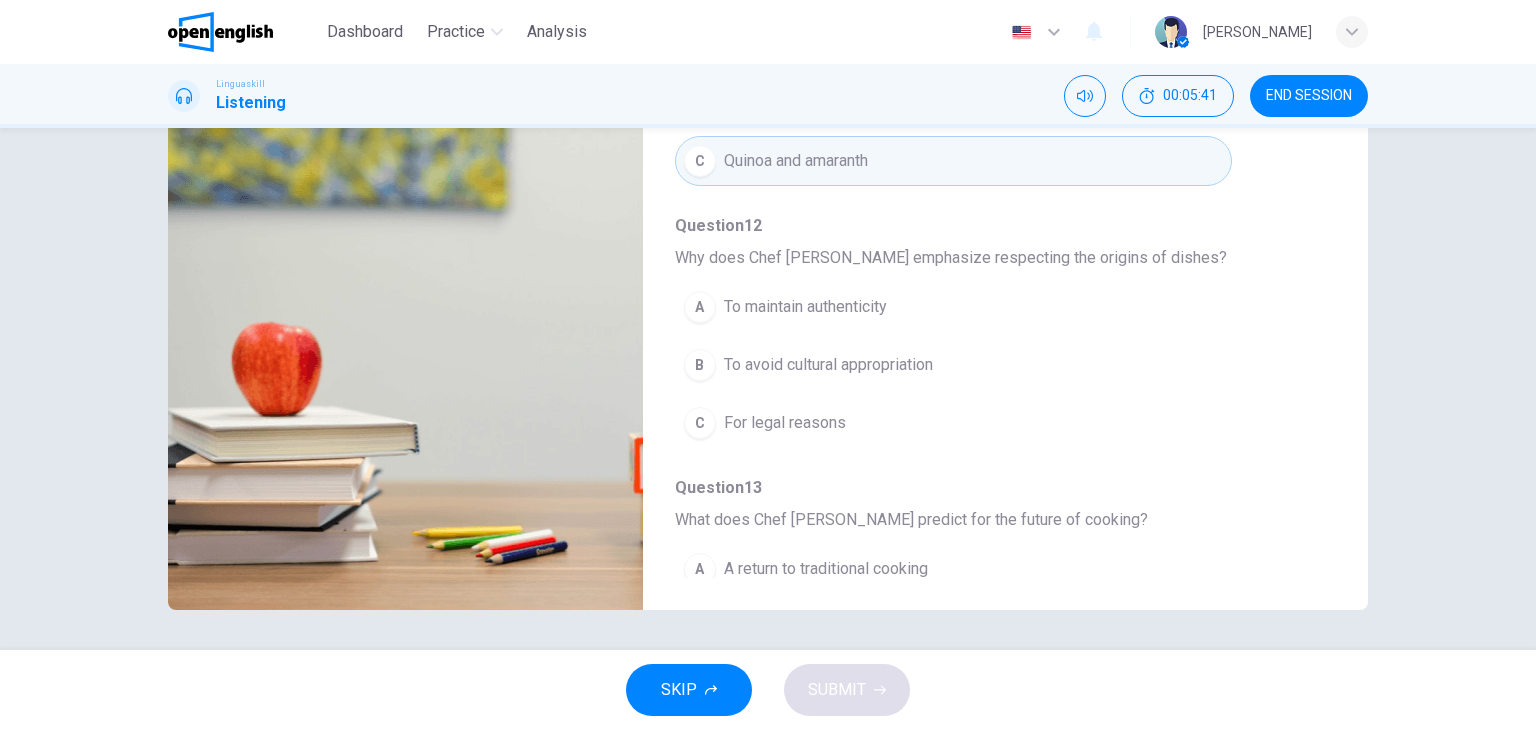 click on "To avoid cultural appropriation" at bounding box center (828, 365) 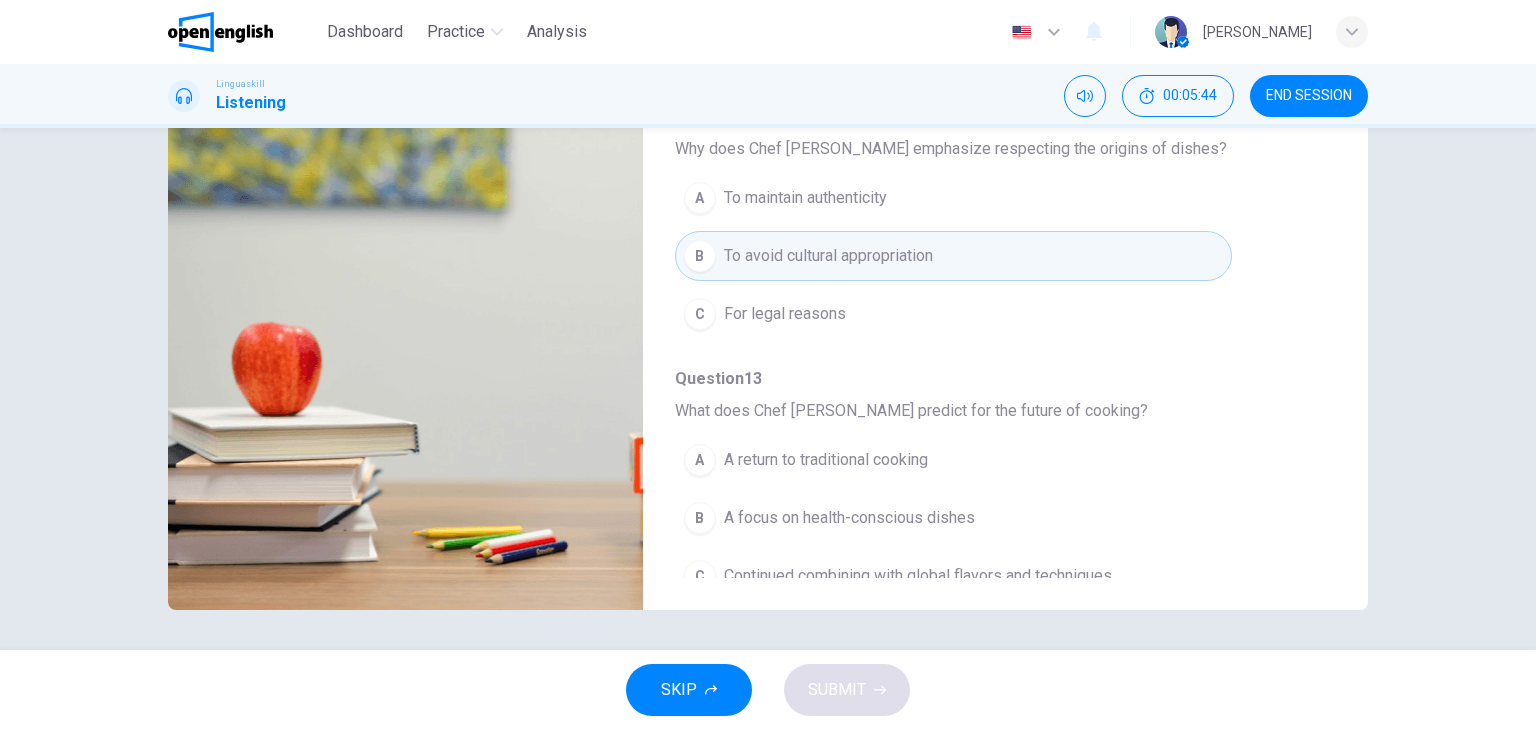 scroll, scrollTop: 856, scrollLeft: 0, axis: vertical 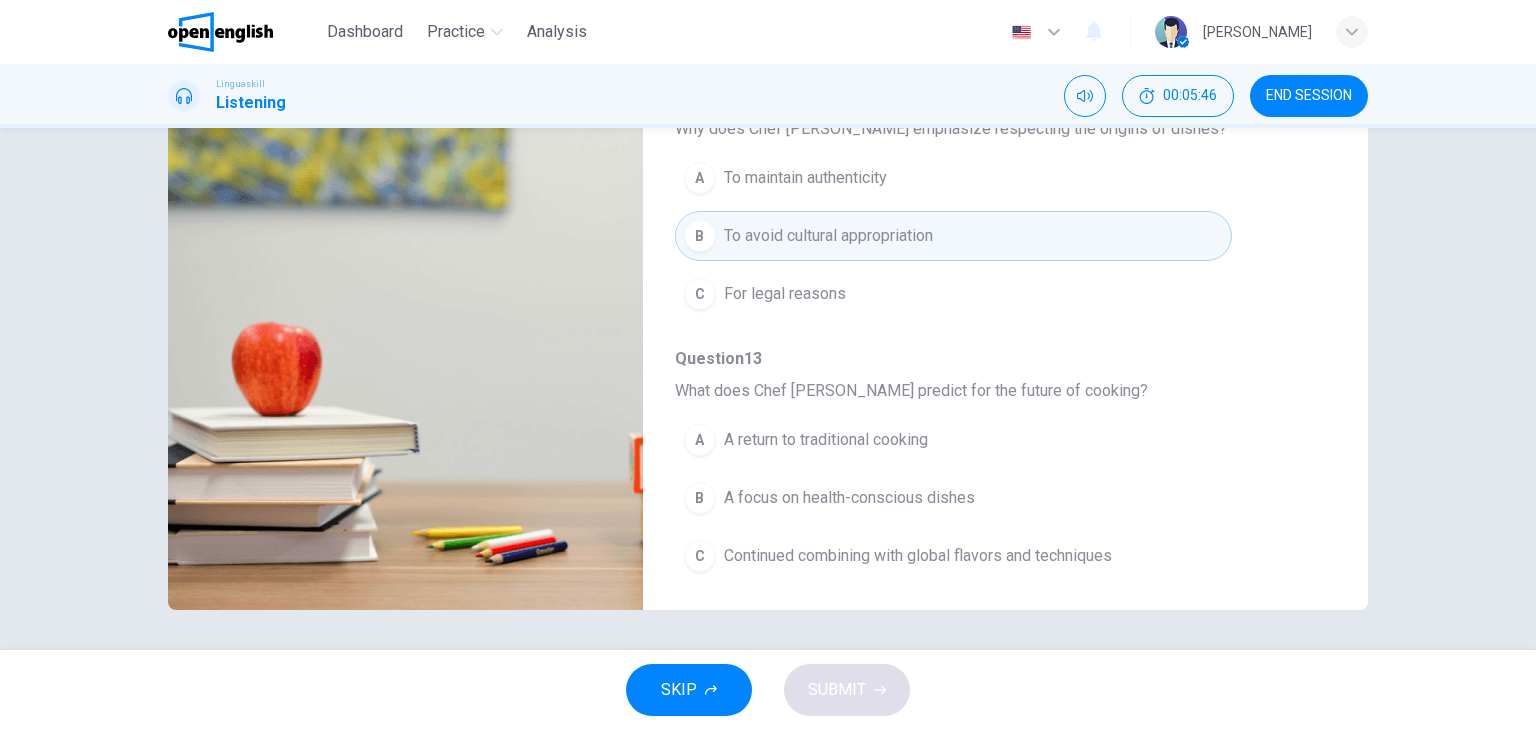 type on "*" 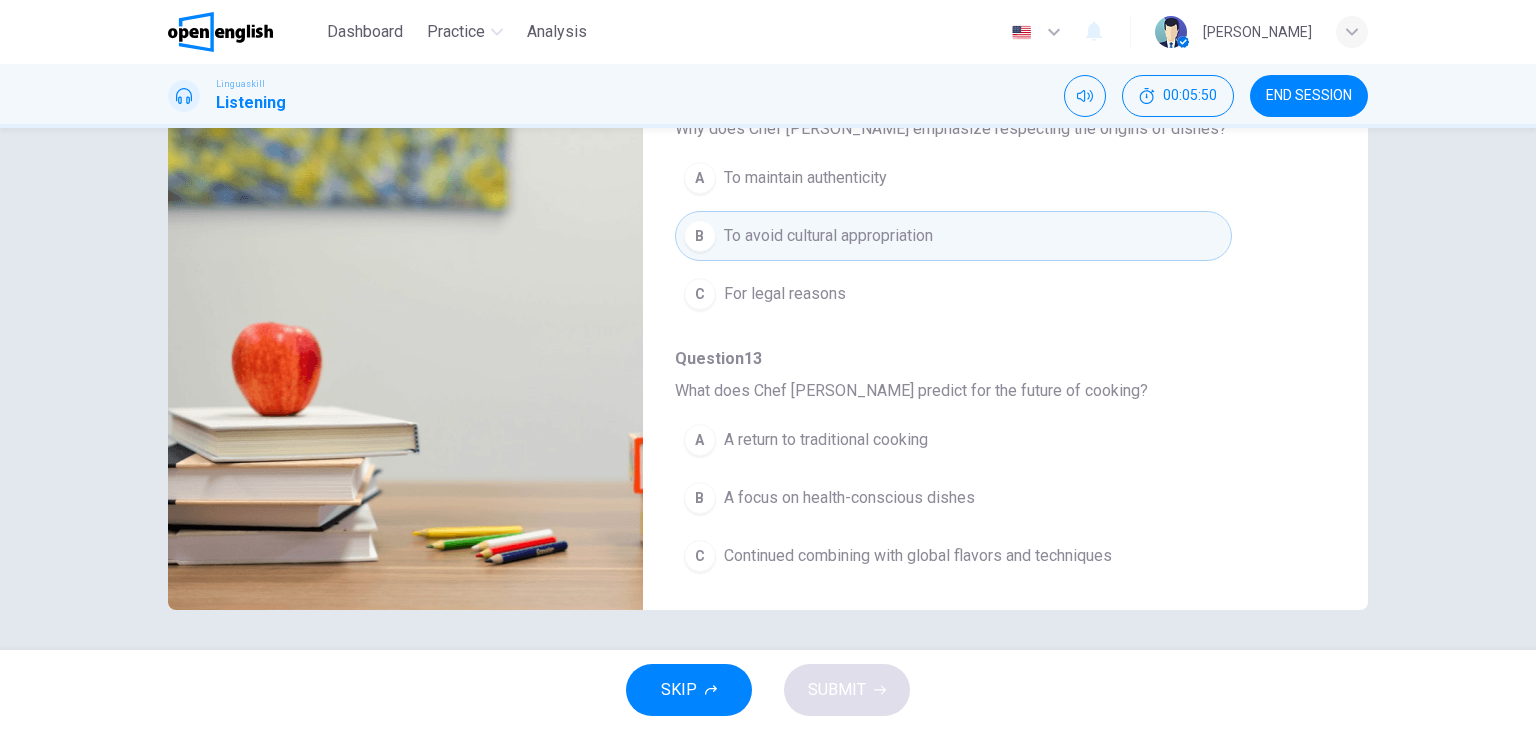 click on "Continued combining with global flavors and techniques" at bounding box center (918, 556) 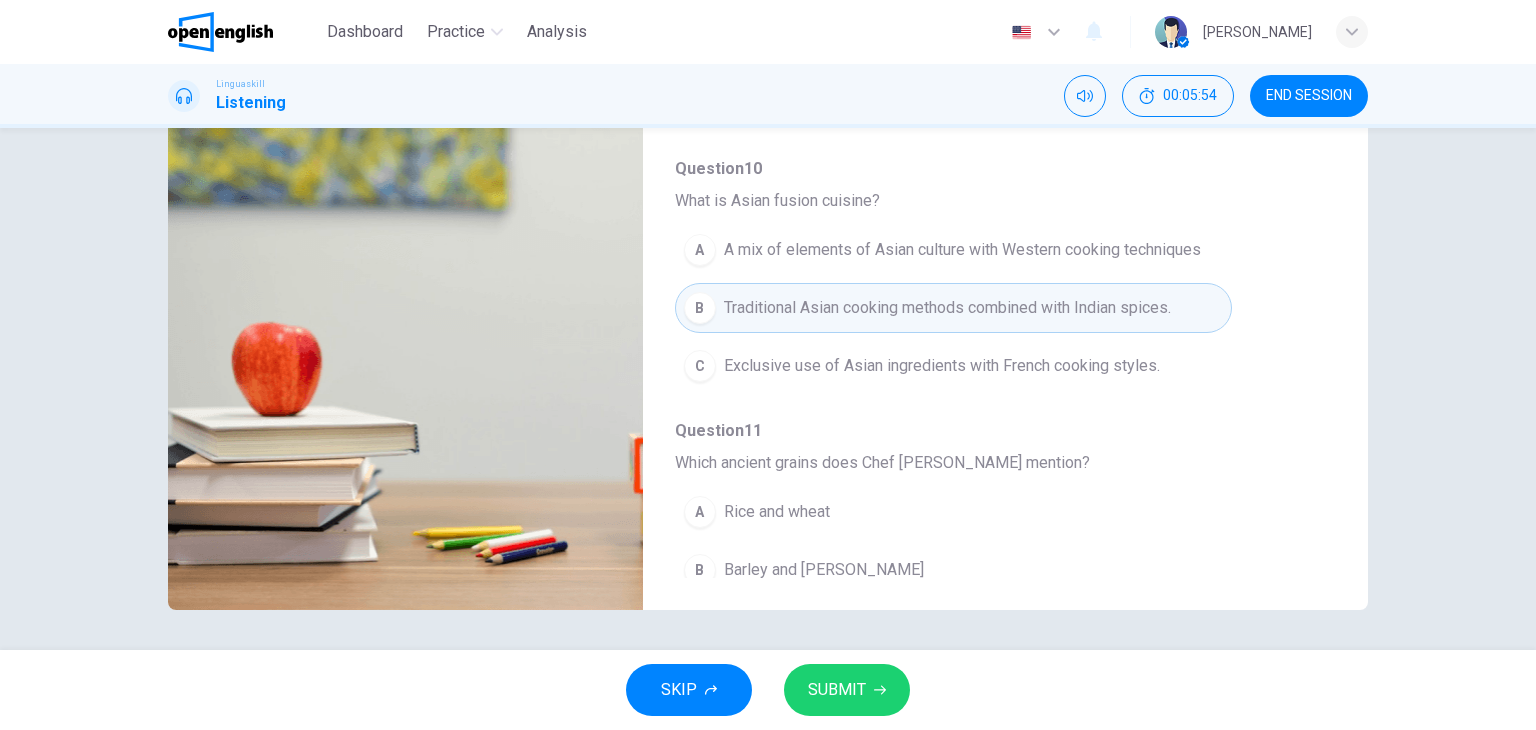 scroll, scrollTop: 256, scrollLeft: 0, axis: vertical 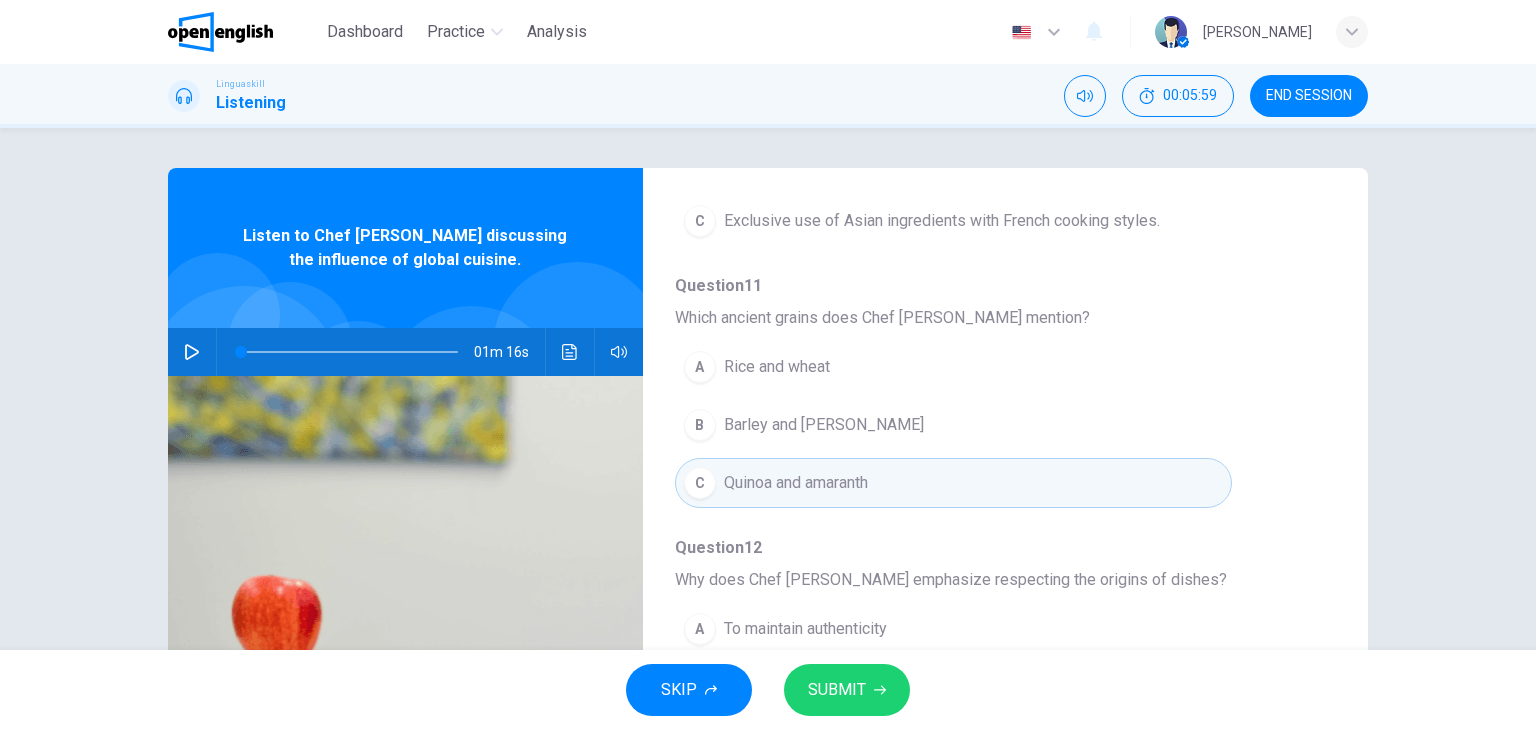 click on "SUBMIT" at bounding box center (837, 690) 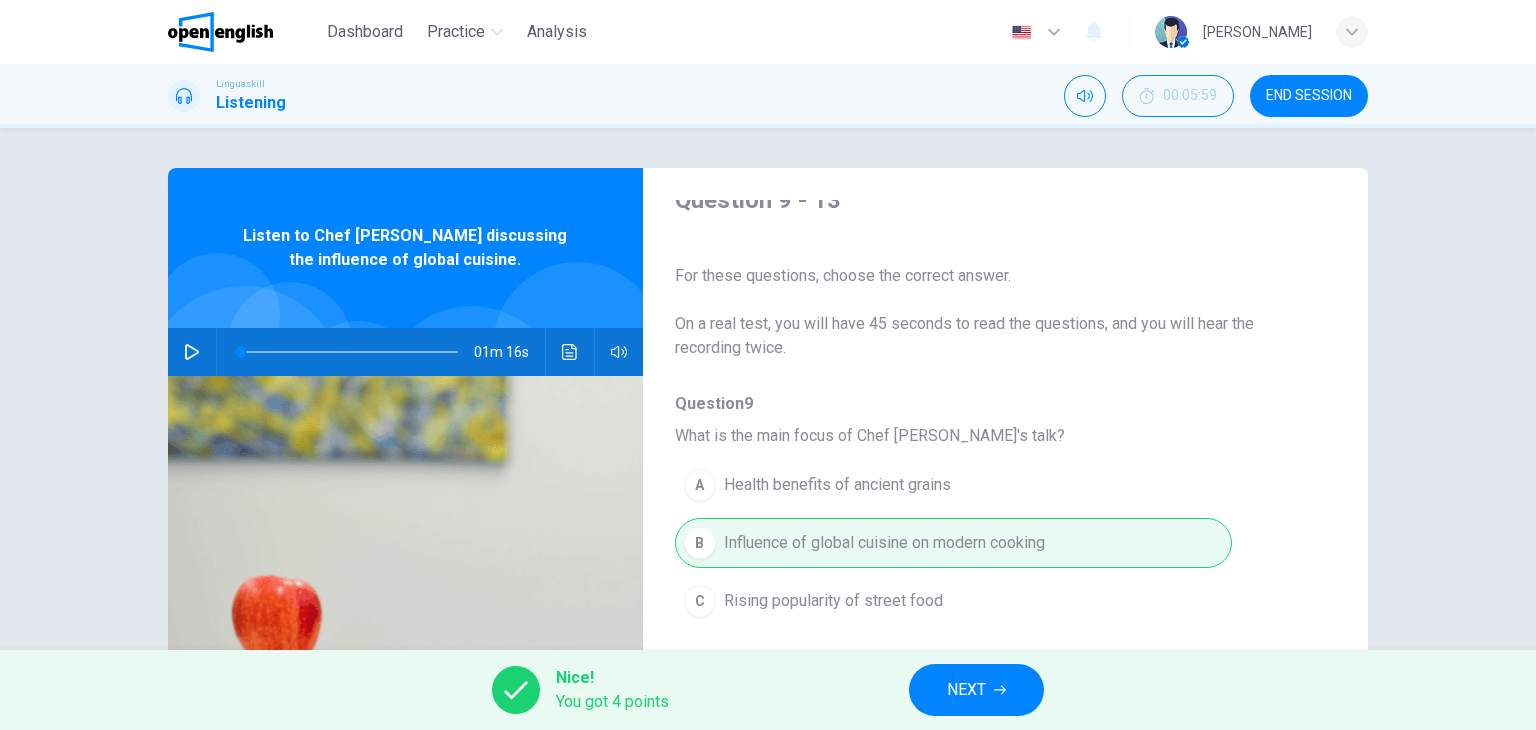 scroll, scrollTop: 0, scrollLeft: 0, axis: both 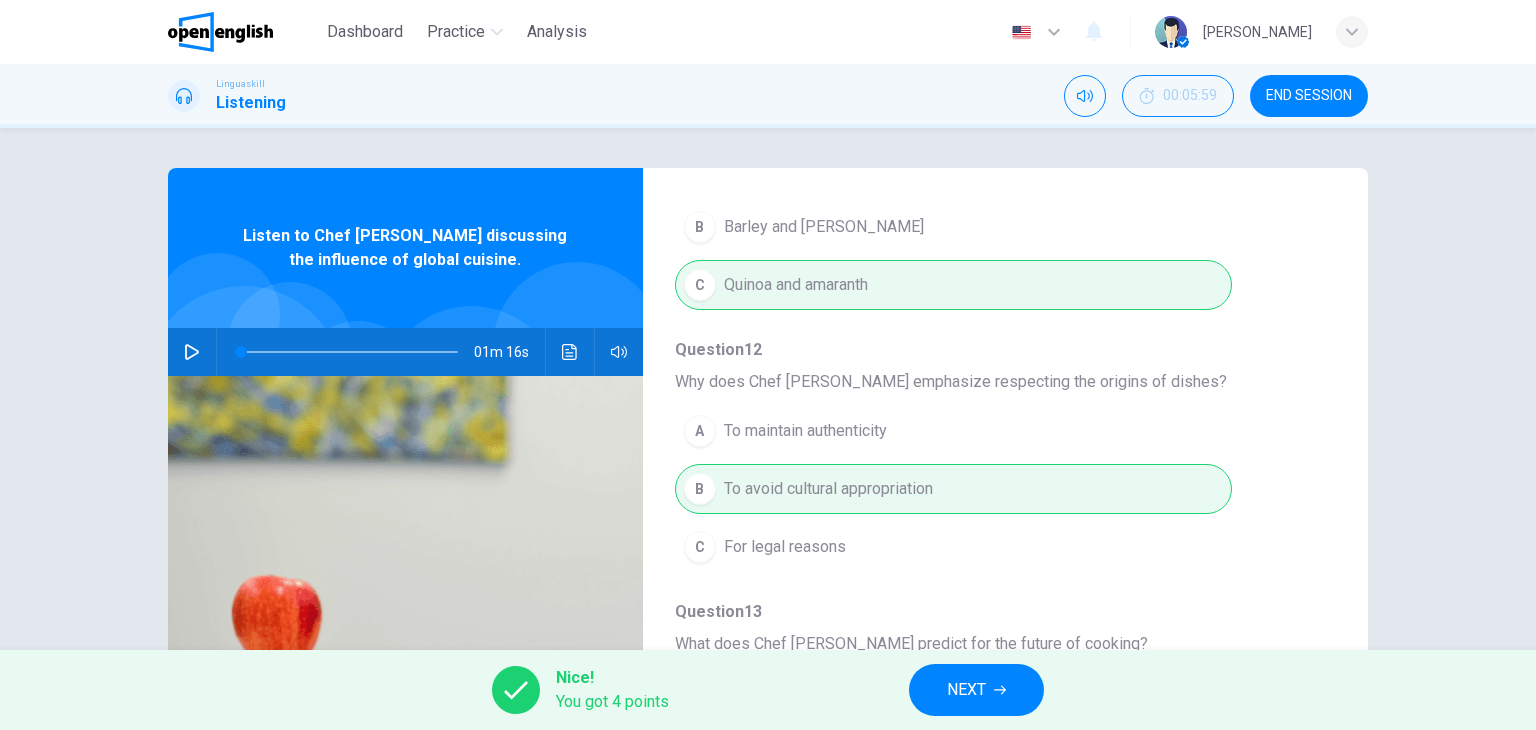 click on "NEXT" at bounding box center (976, 690) 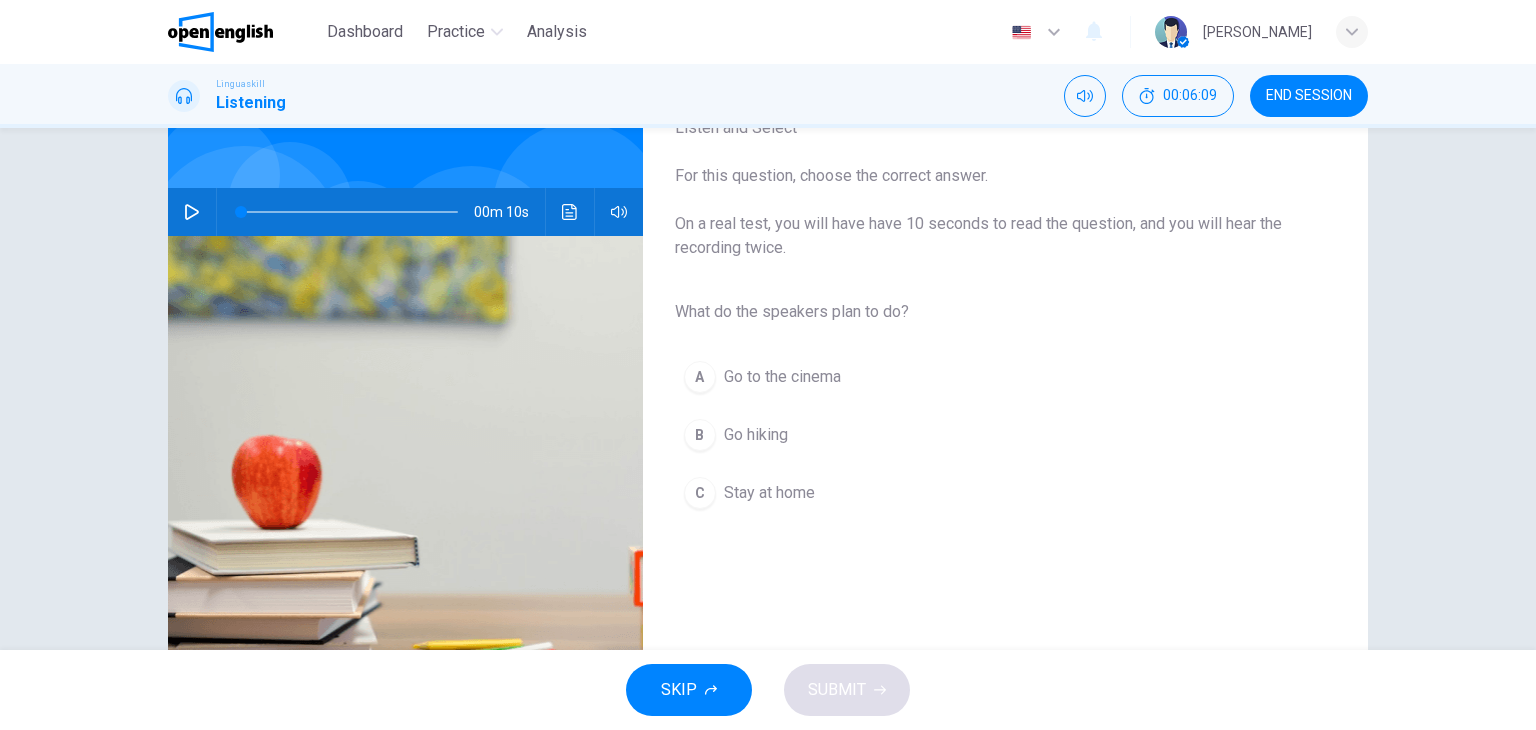 scroll, scrollTop: 53, scrollLeft: 0, axis: vertical 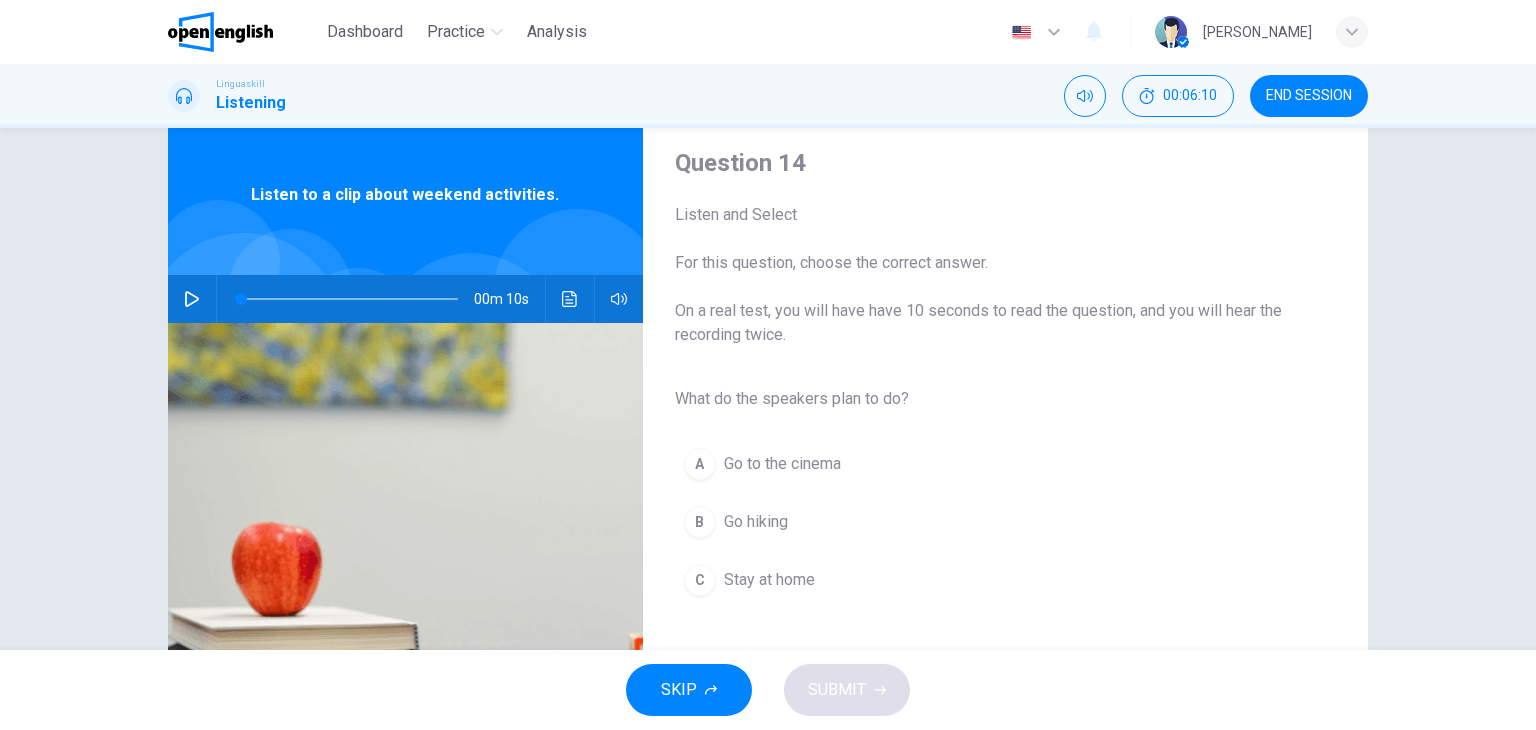 click 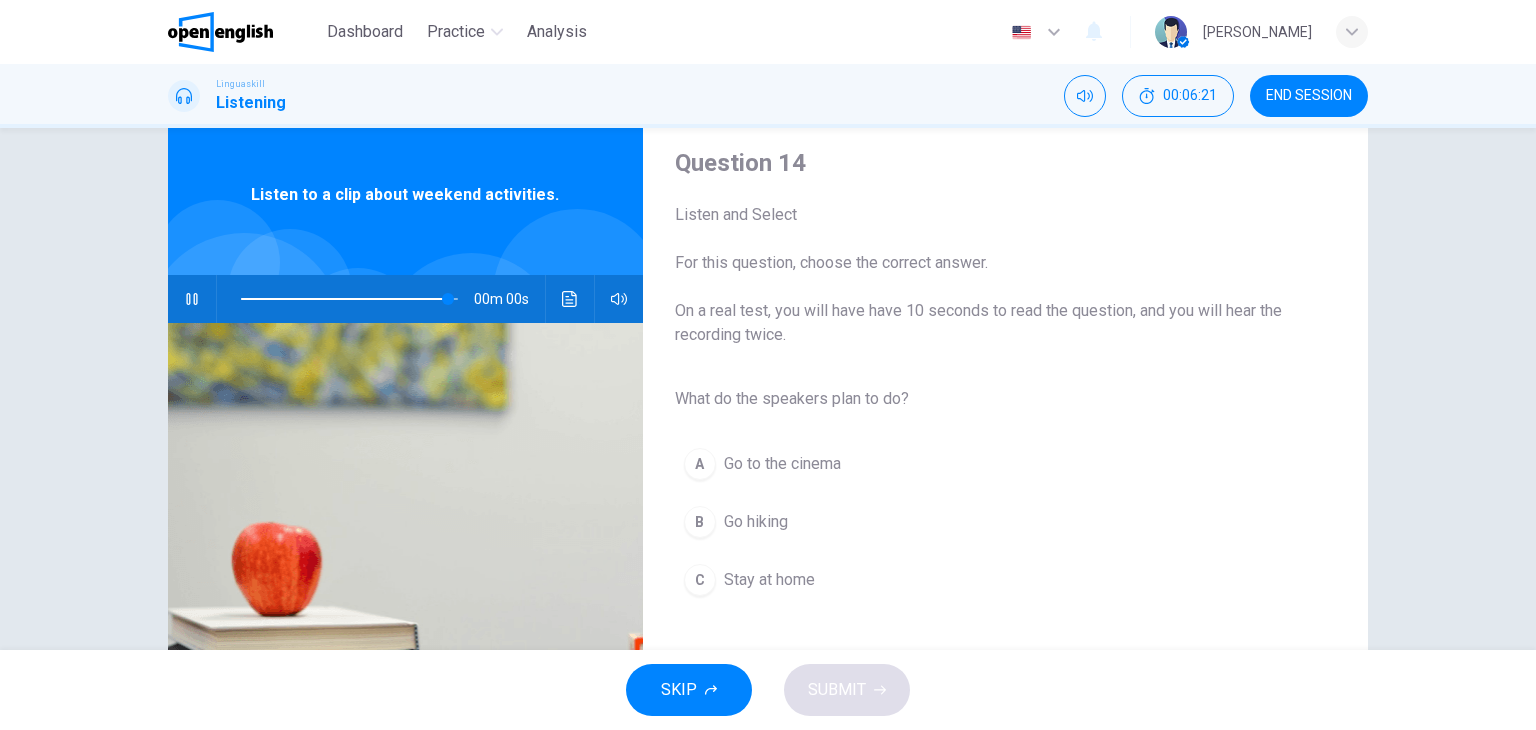 type on "*" 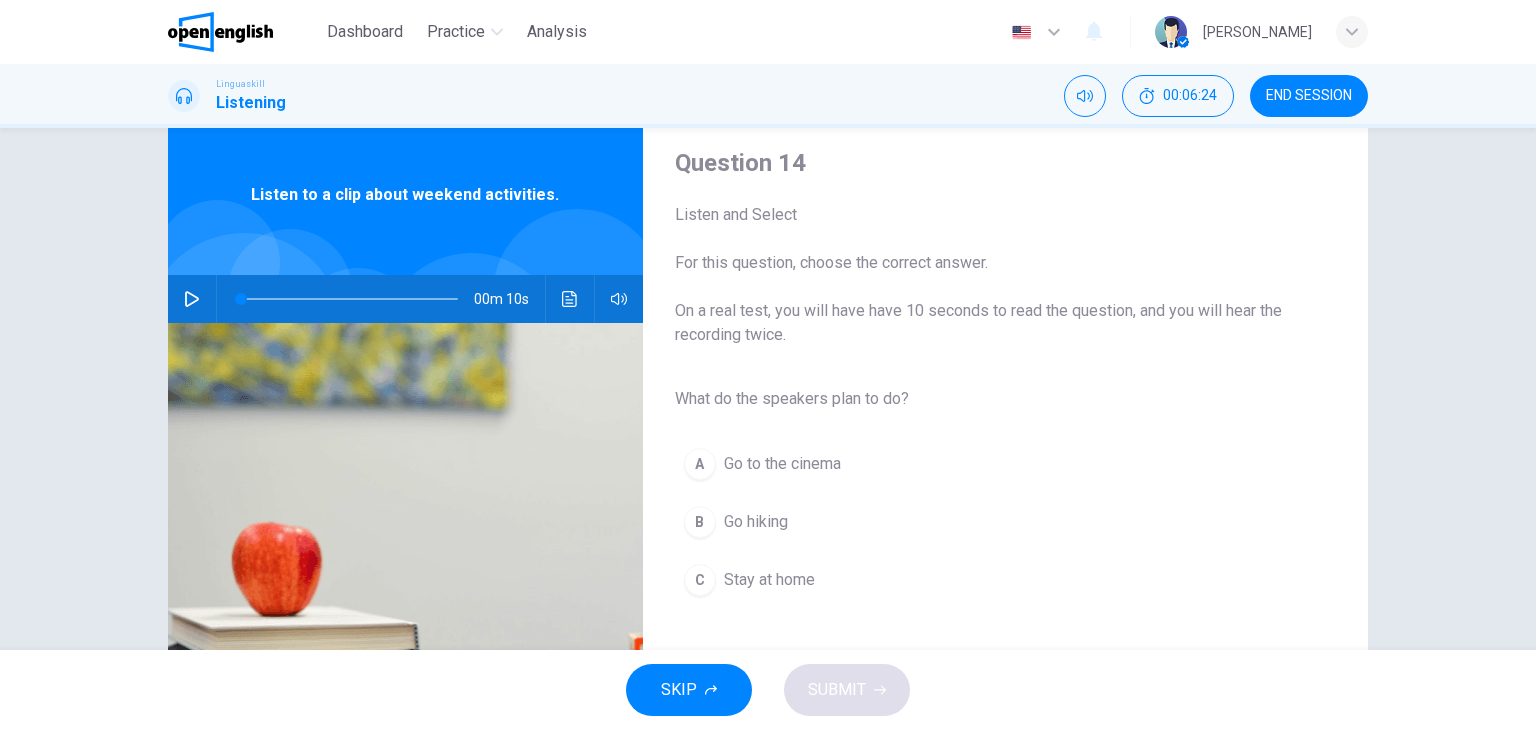 click on "Go hiking" at bounding box center [756, 522] 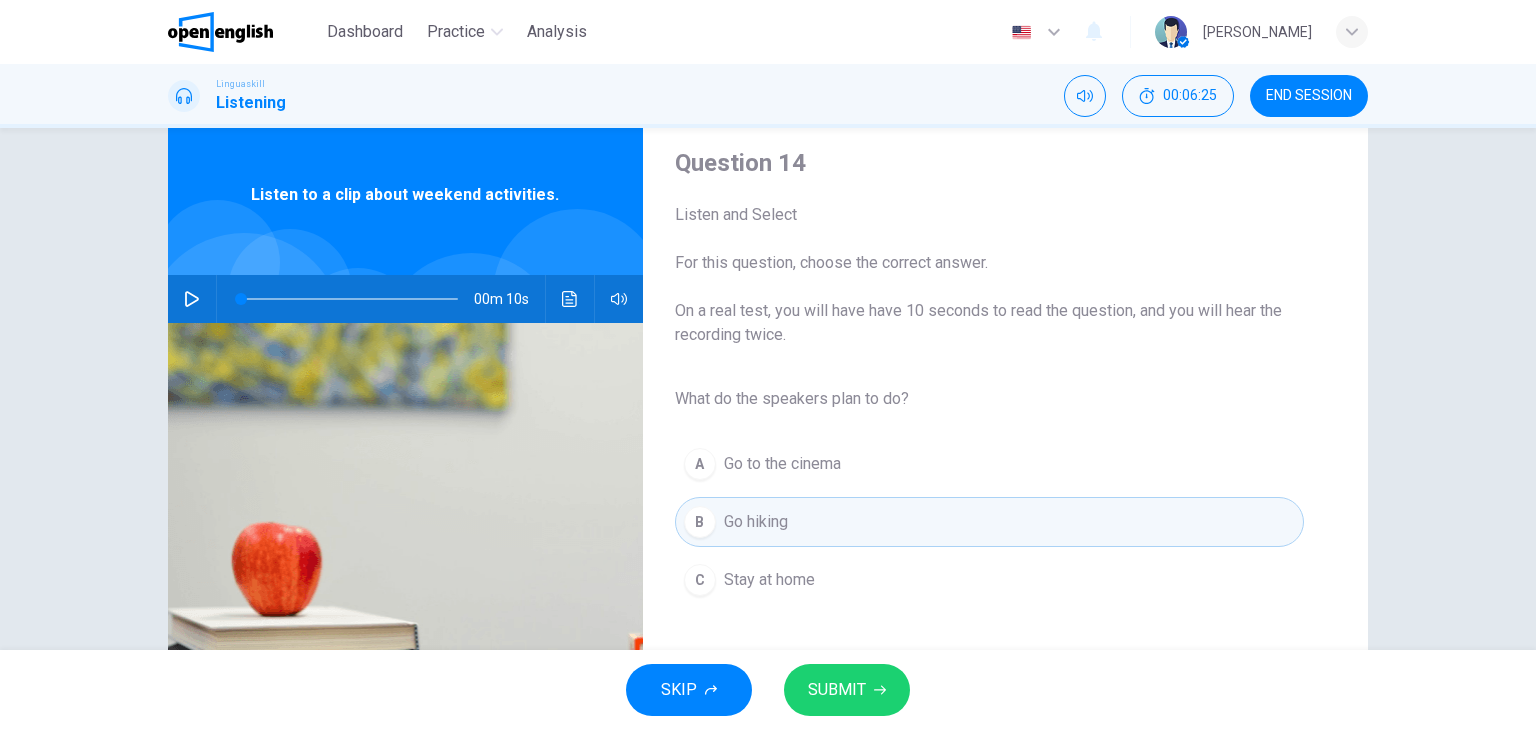 click on "SUBMIT" at bounding box center [837, 690] 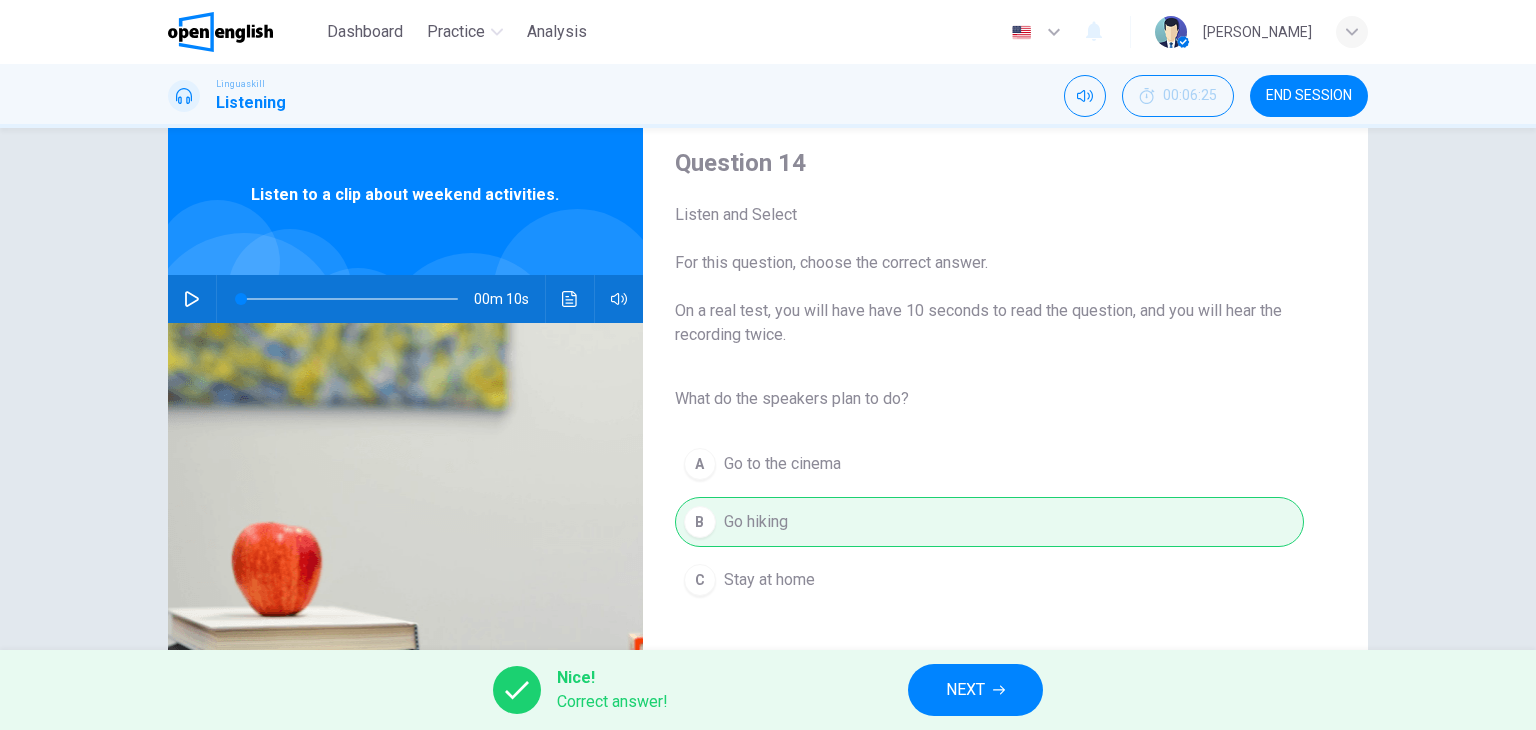 click on "NEXT" at bounding box center [975, 690] 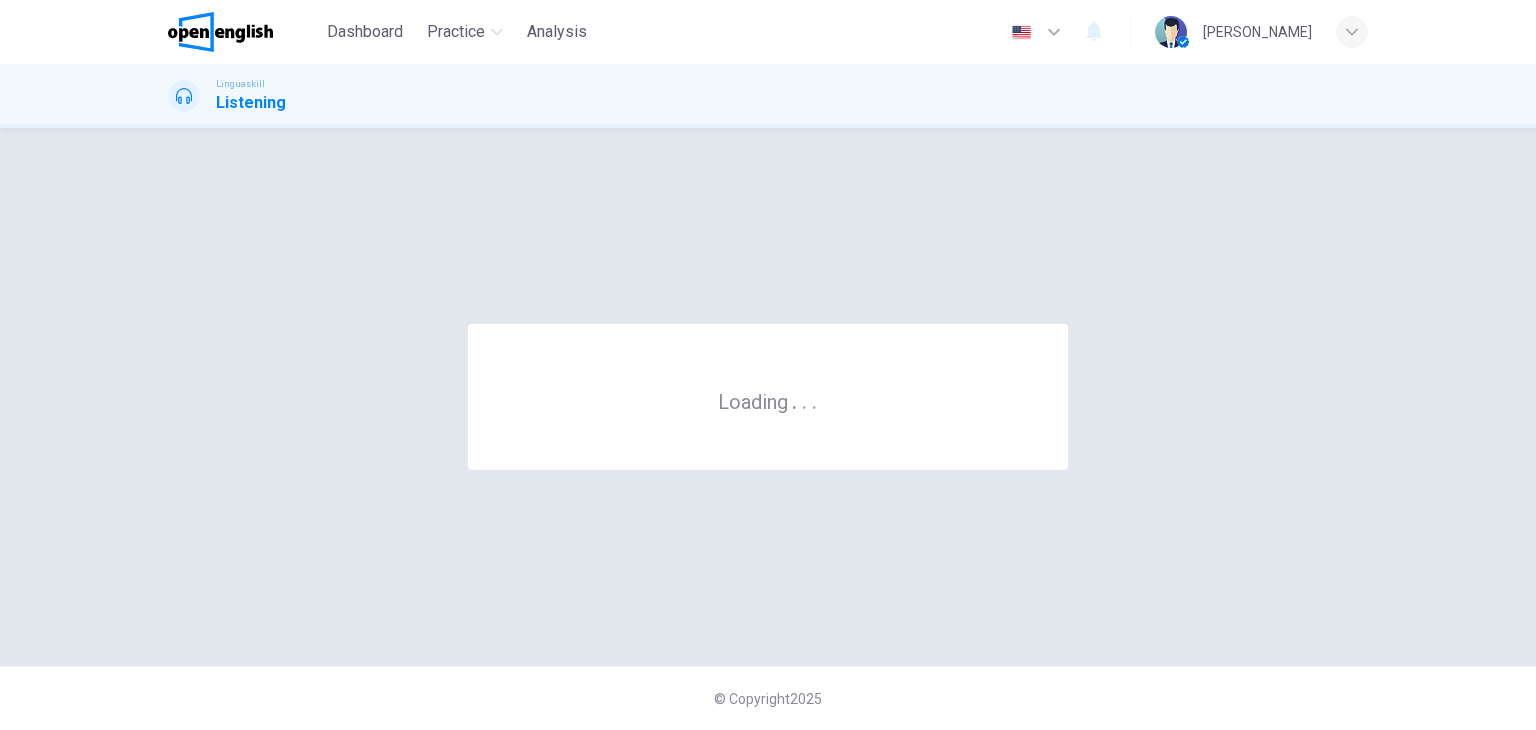 scroll, scrollTop: 0, scrollLeft: 0, axis: both 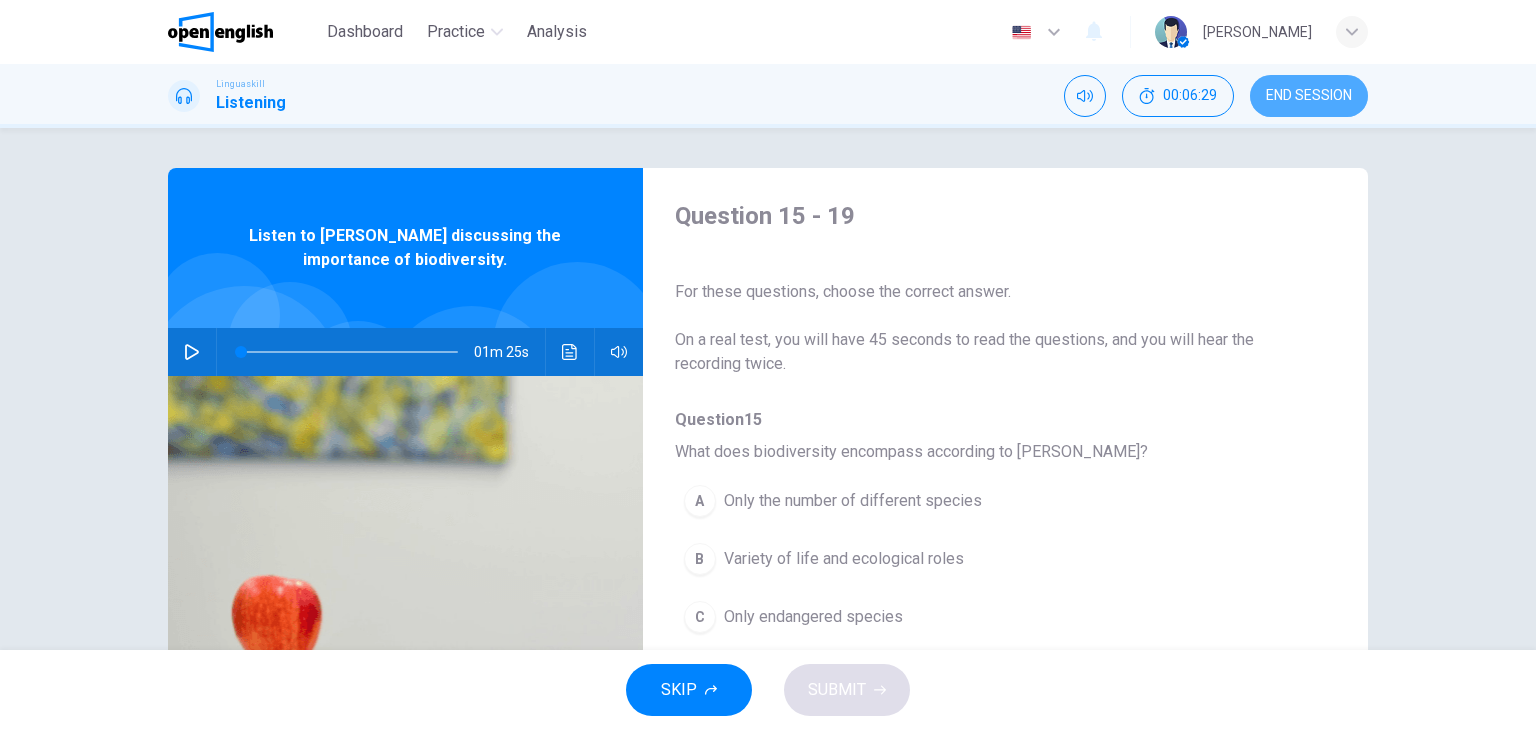 click on "END SESSION" at bounding box center (1309, 96) 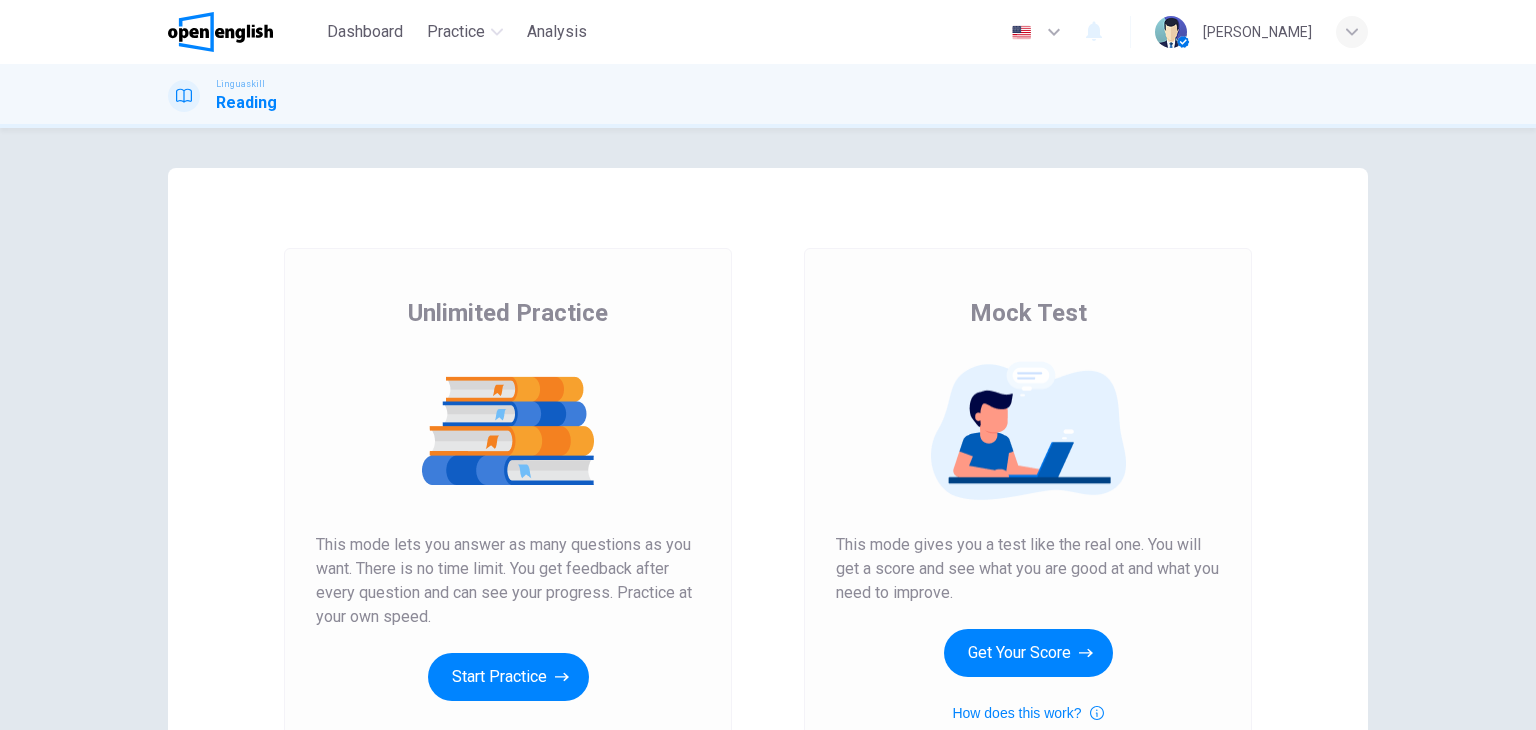 scroll, scrollTop: 0, scrollLeft: 0, axis: both 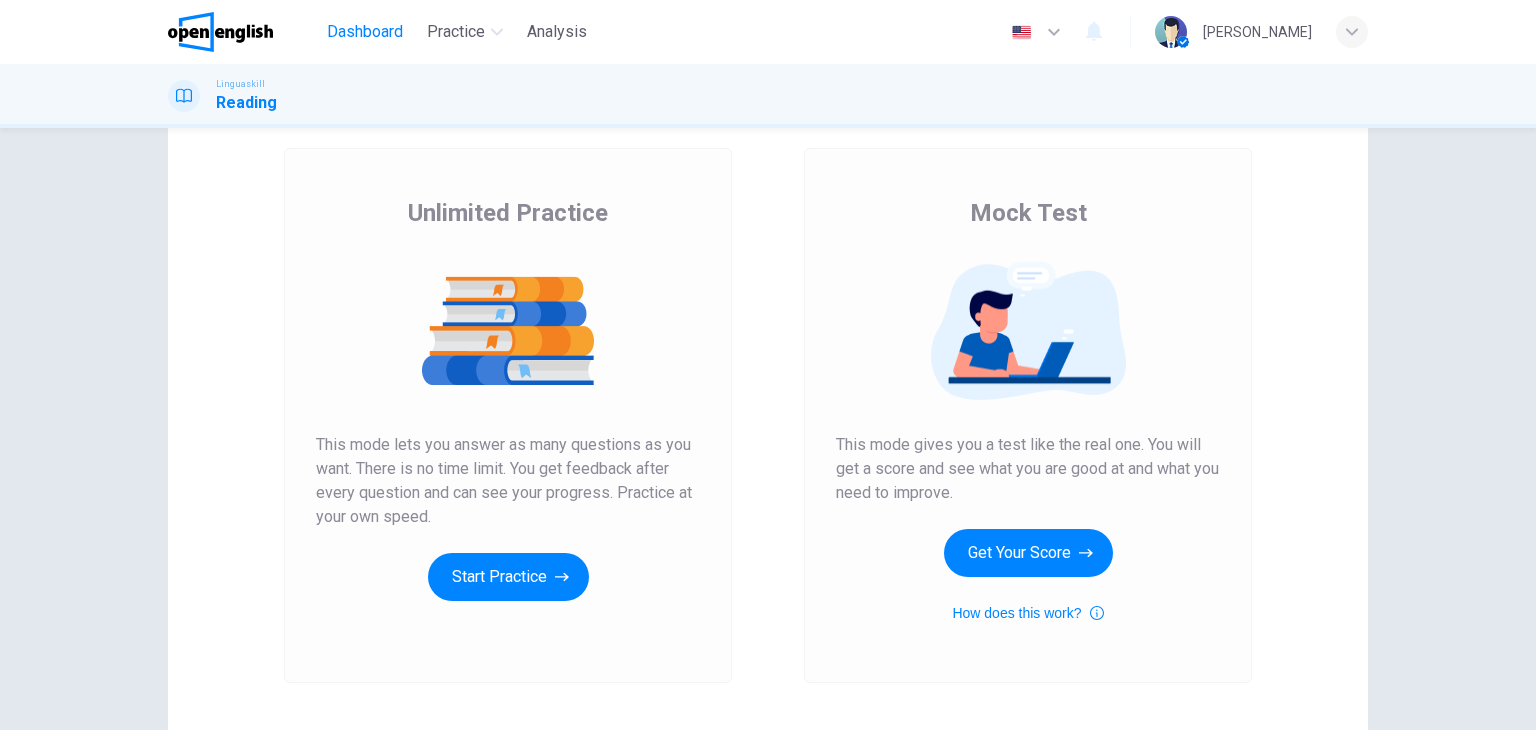 click on "Dashboard" at bounding box center (365, 32) 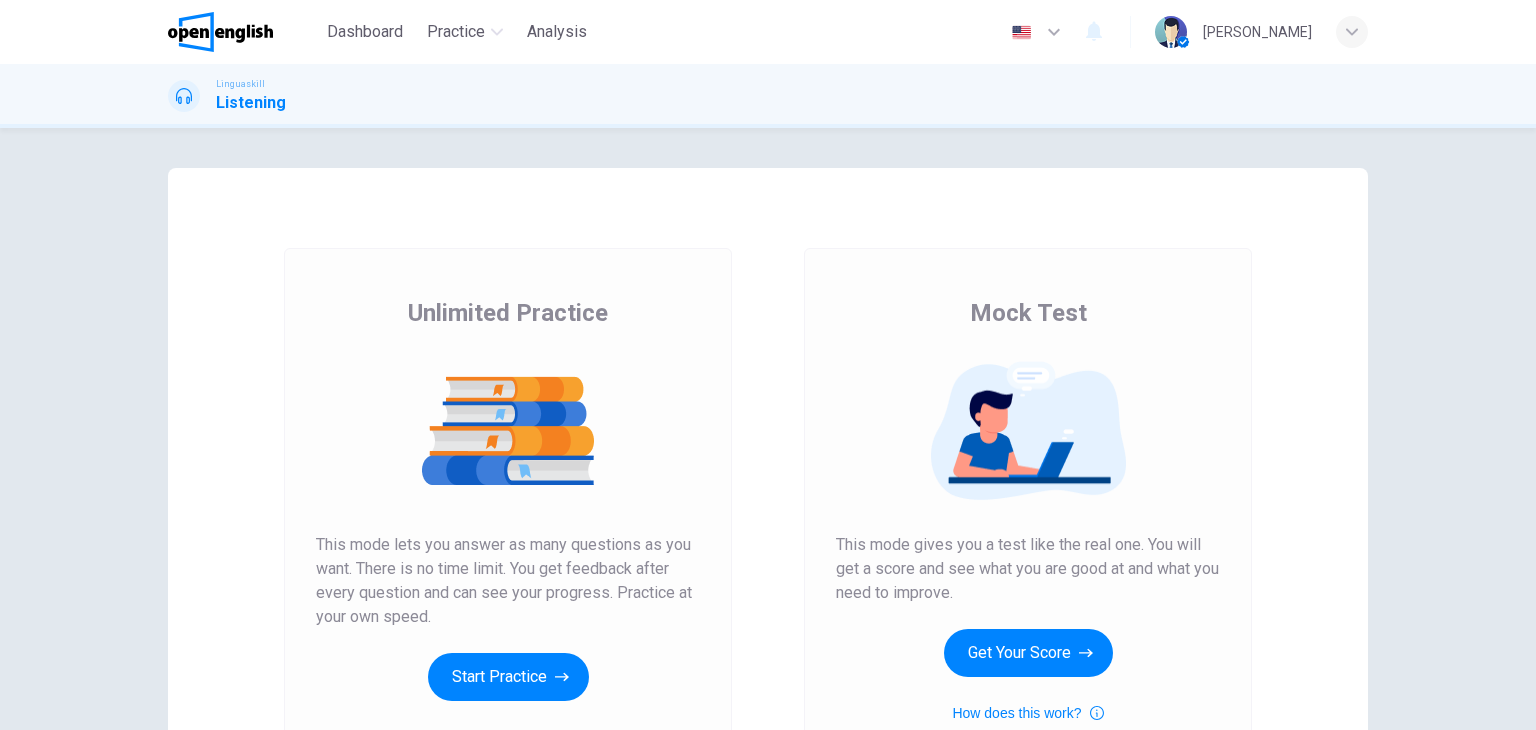 scroll, scrollTop: 0, scrollLeft: 0, axis: both 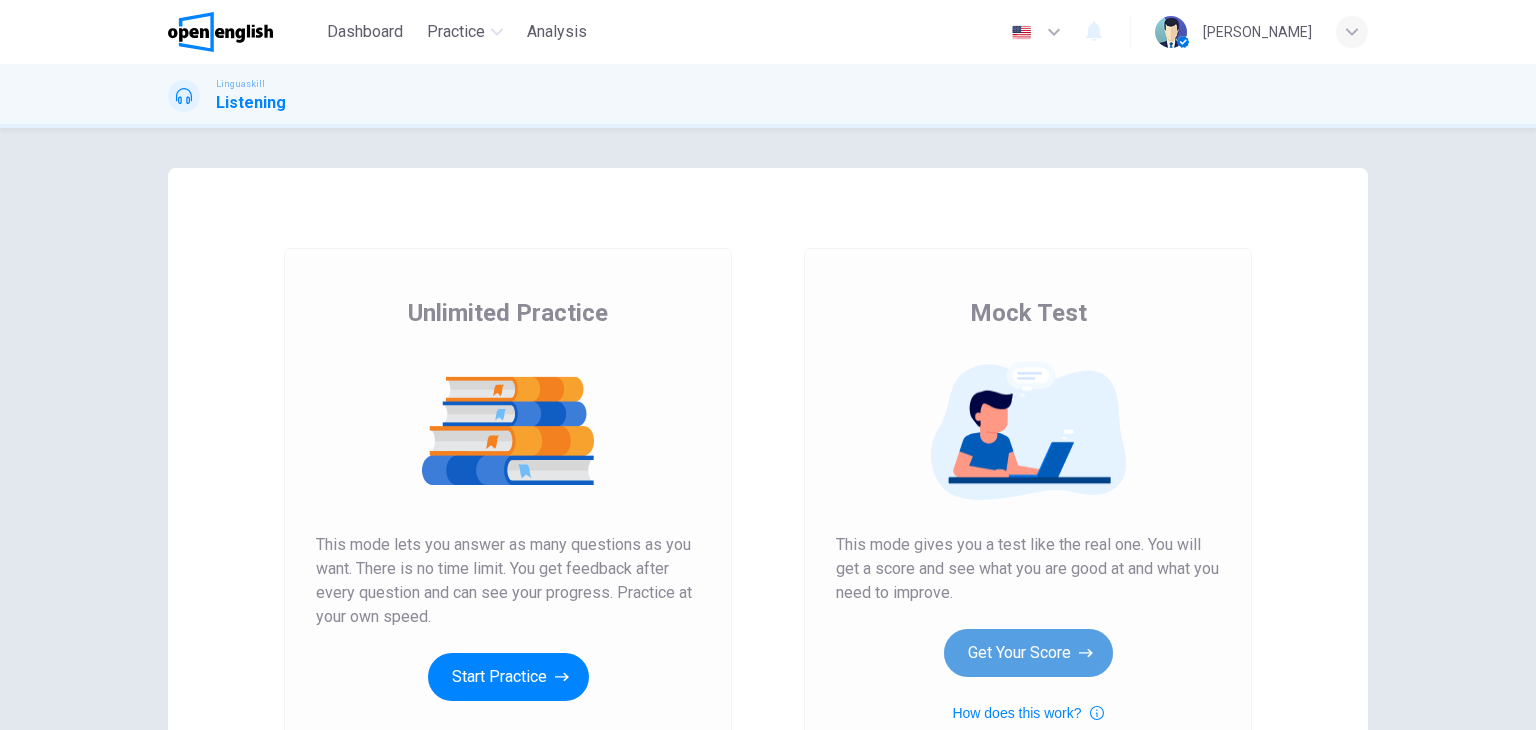 click on "Get Your Score" at bounding box center (1028, 653) 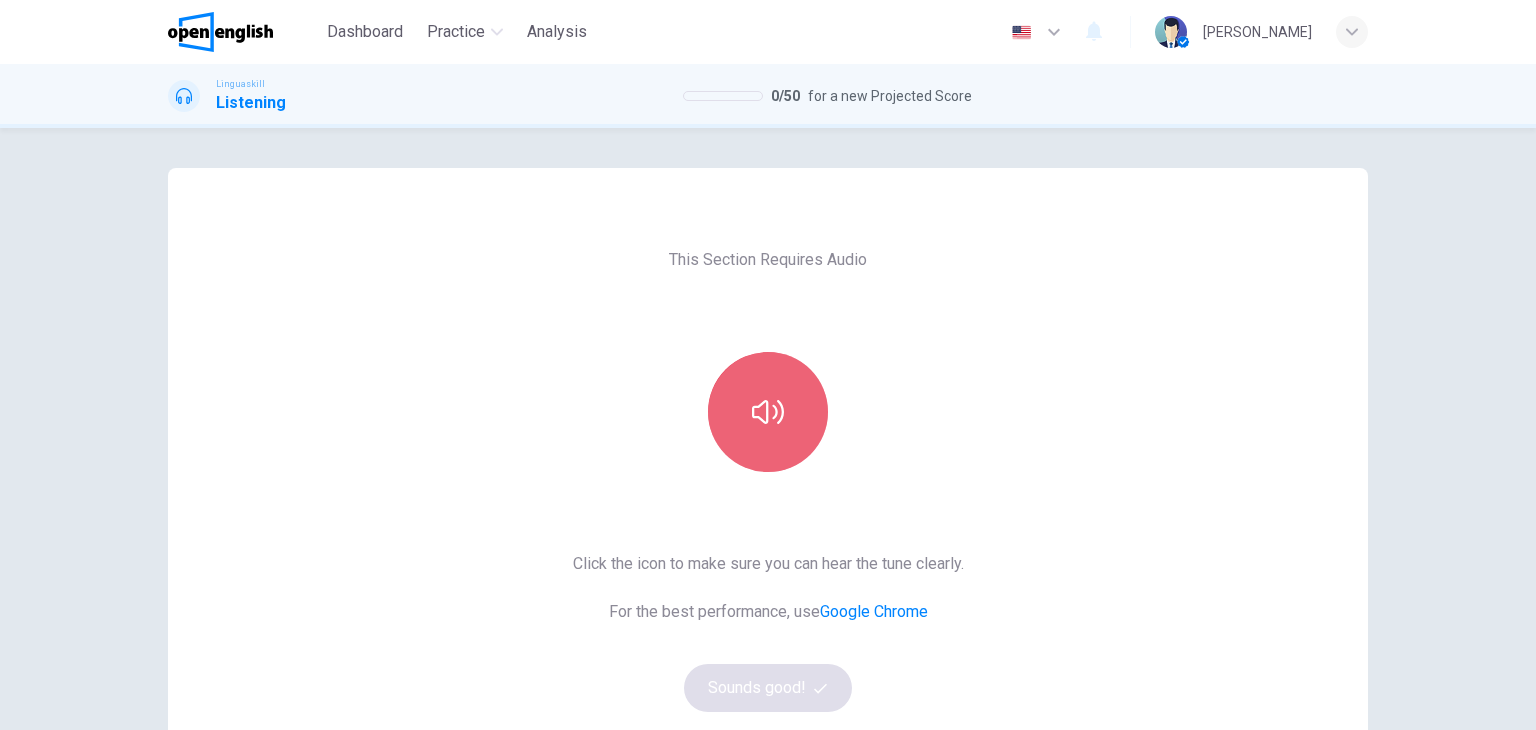 click at bounding box center (768, 412) 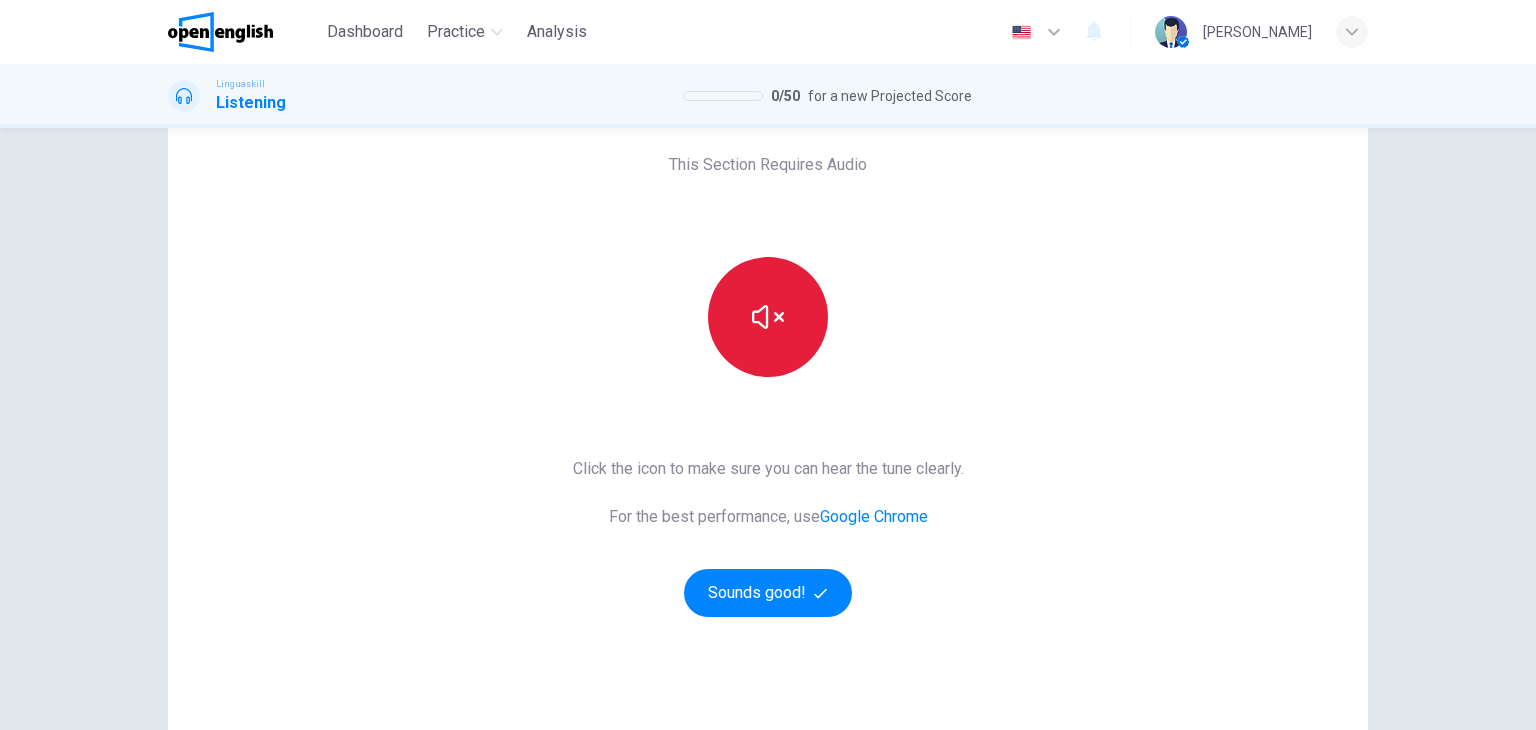 scroll, scrollTop: 100, scrollLeft: 0, axis: vertical 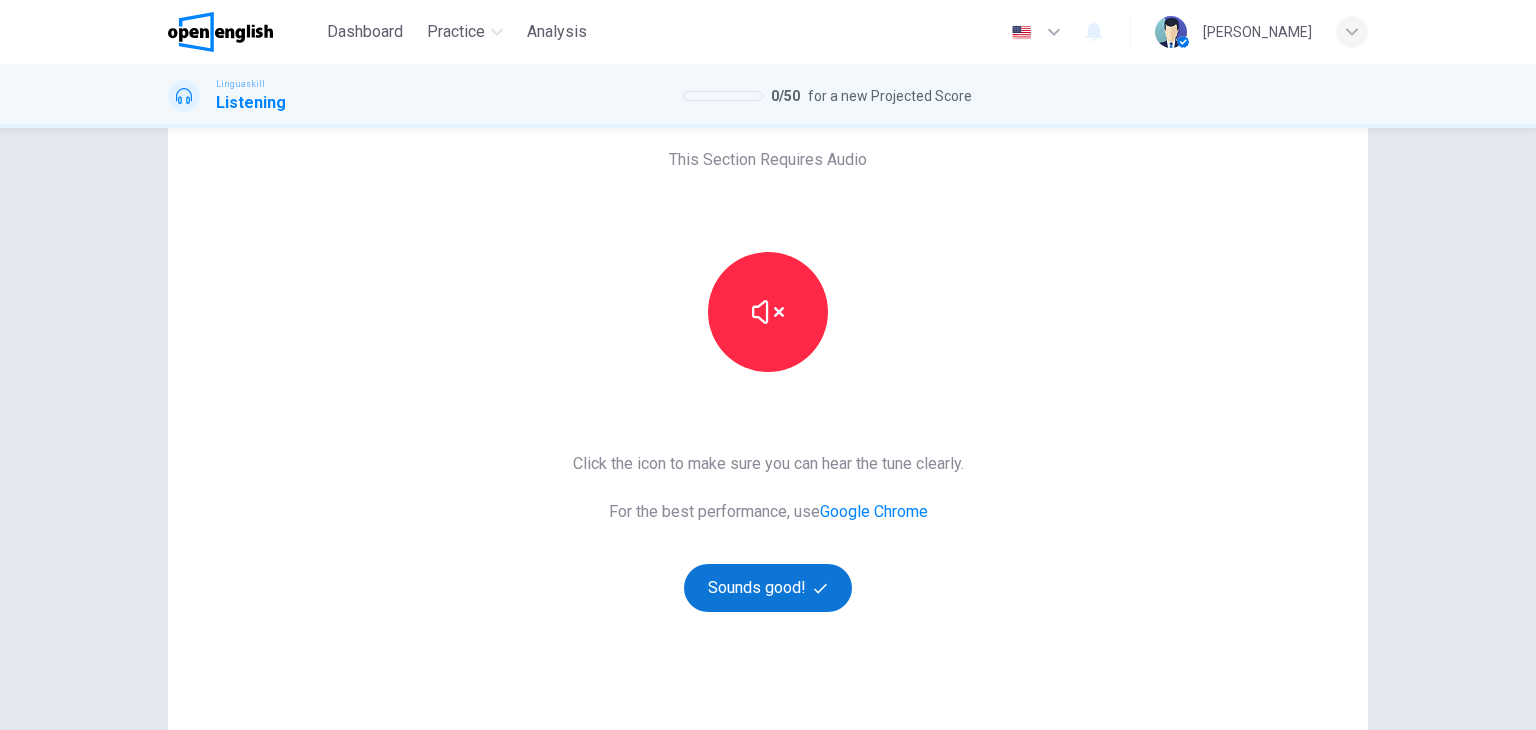 click on "Sounds good!" at bounding box center [768, 588] 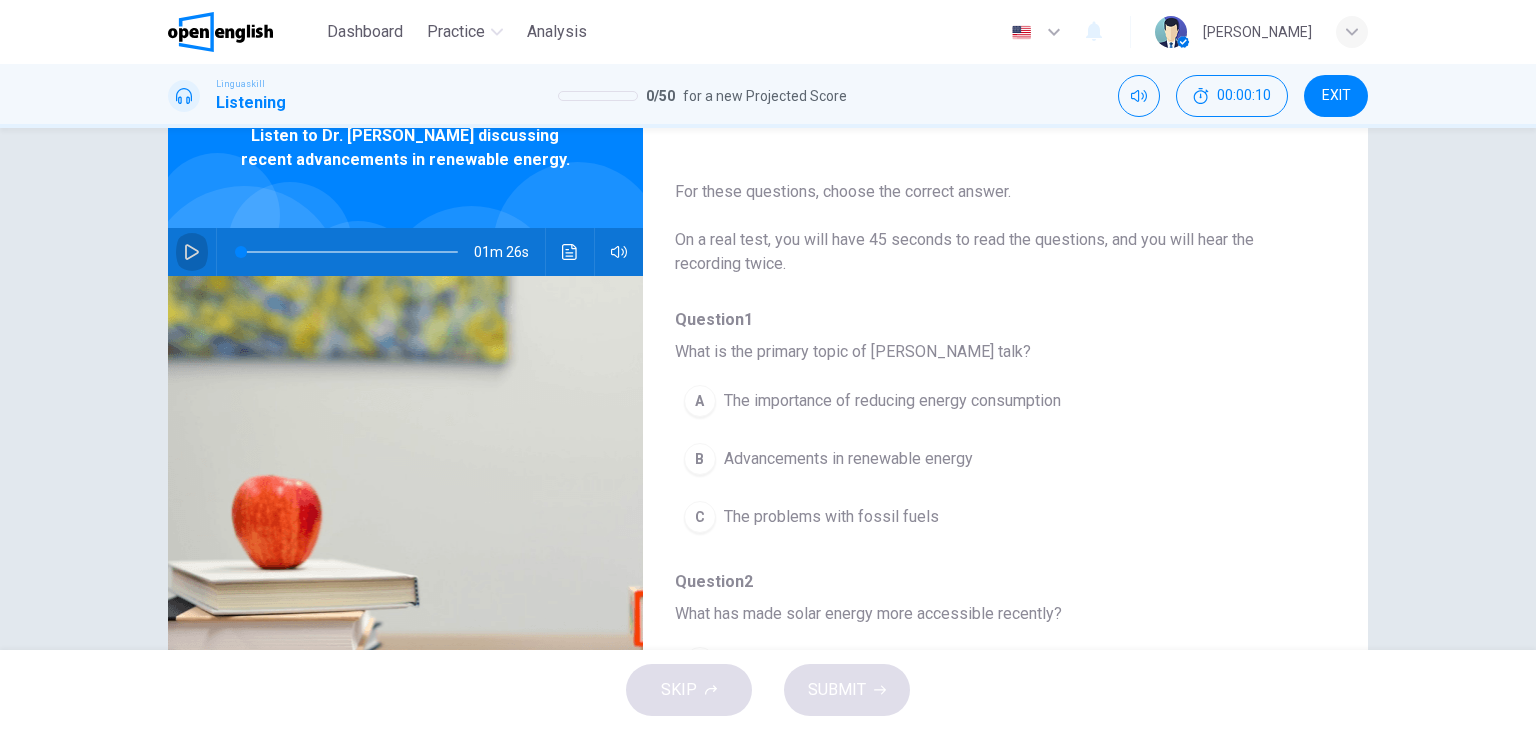 click 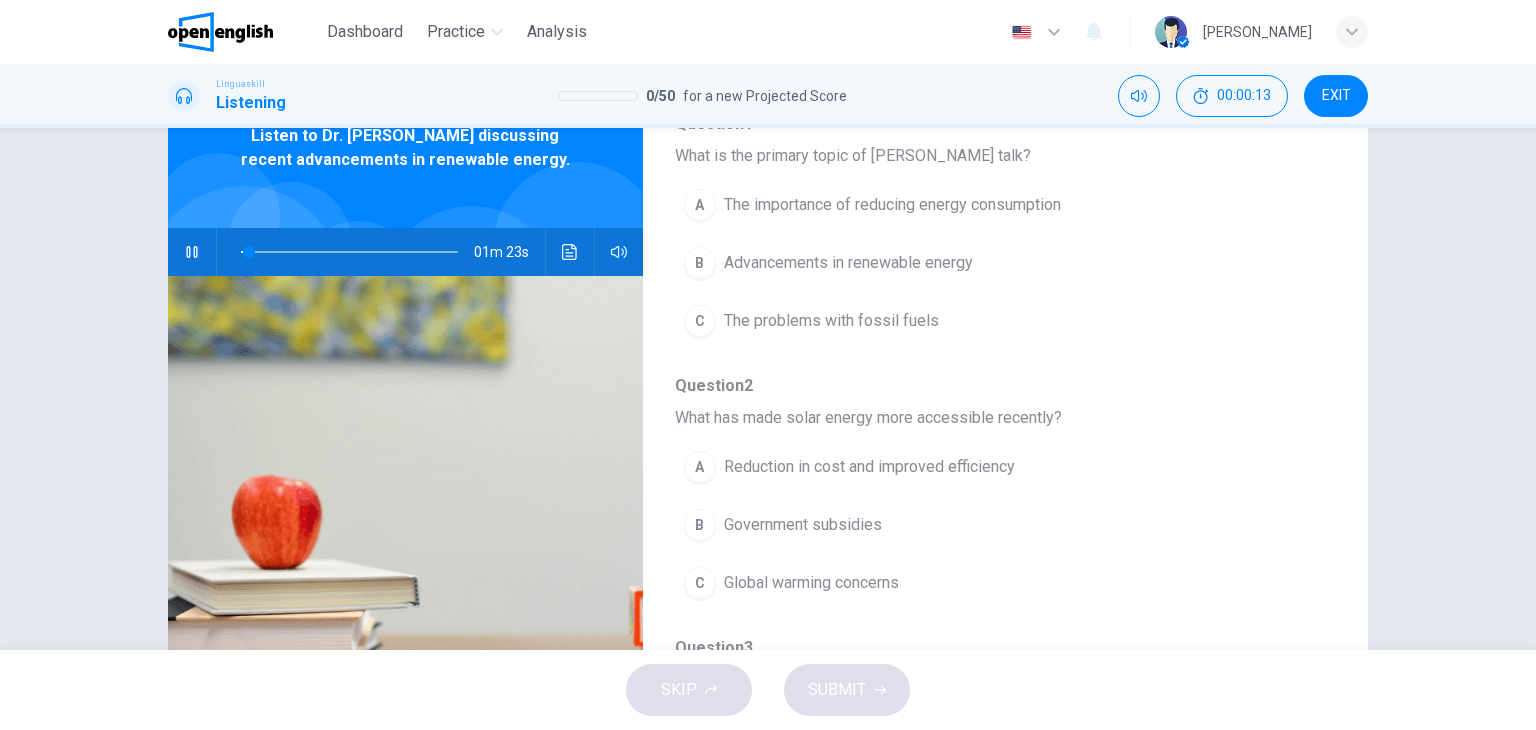 scroll, scrollTop: 200, scrollLeft: 0, axis: vertical 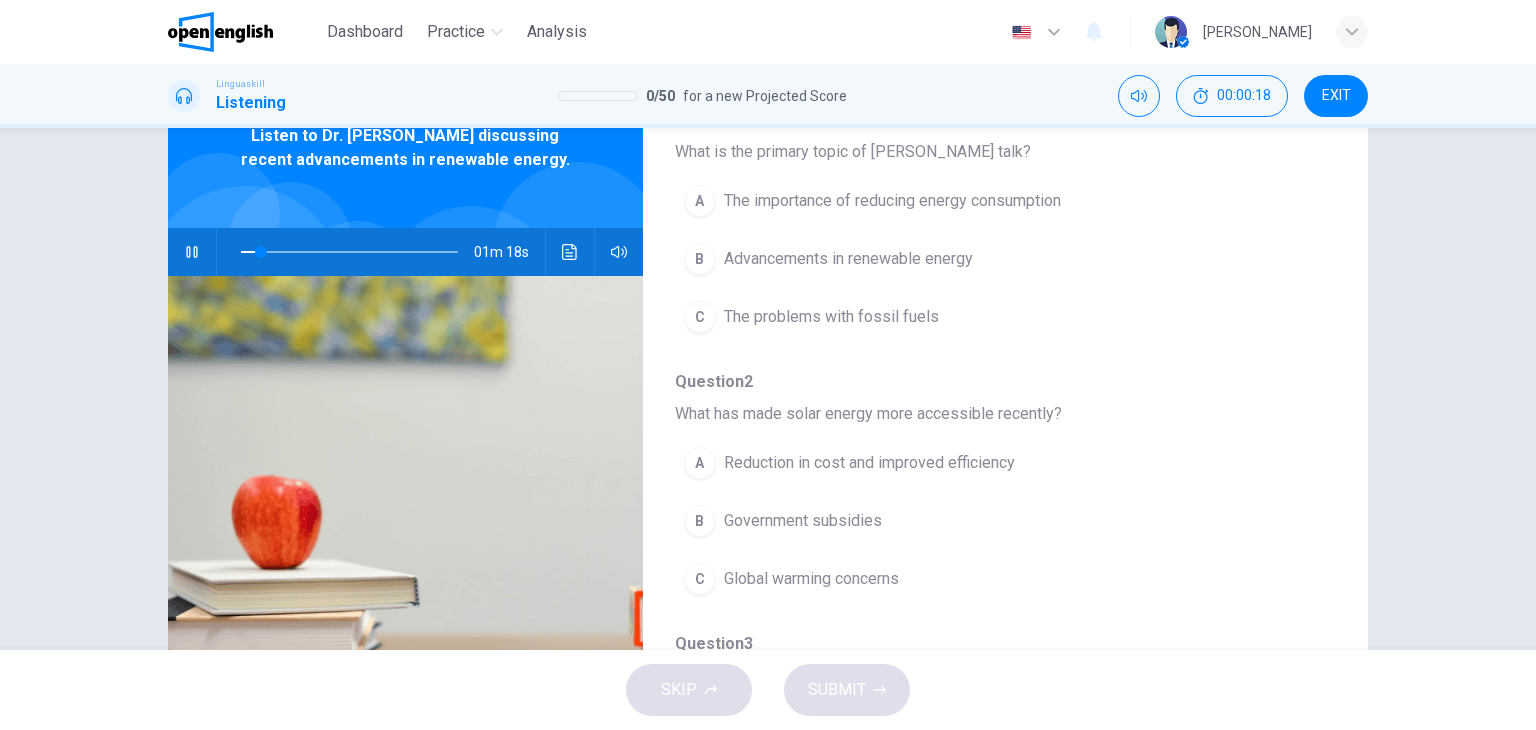 click on "B Advancements in renewable energy" at bounding box center (953, 259) 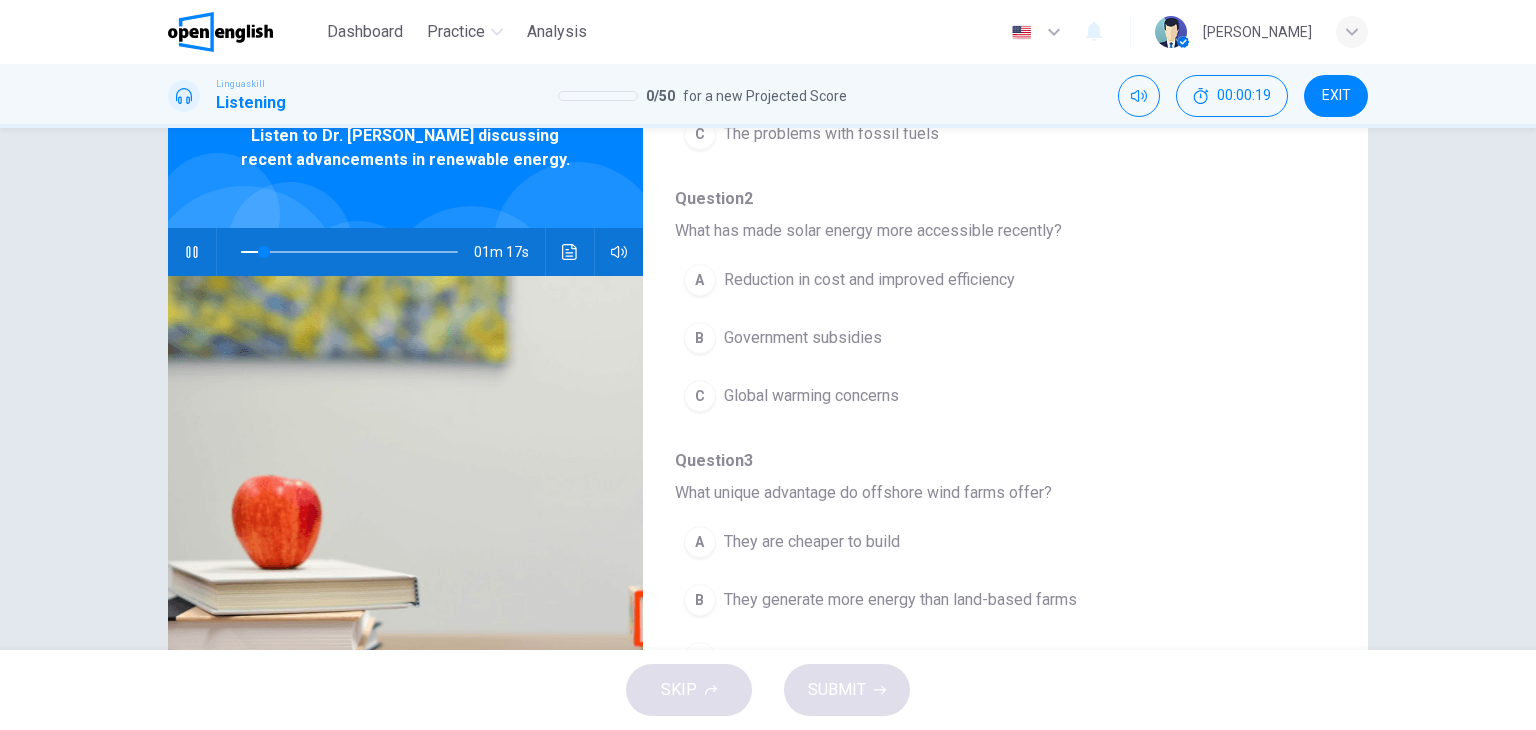 scroll, scrollTop: 400, scrollLeft: 0, axis: vertical 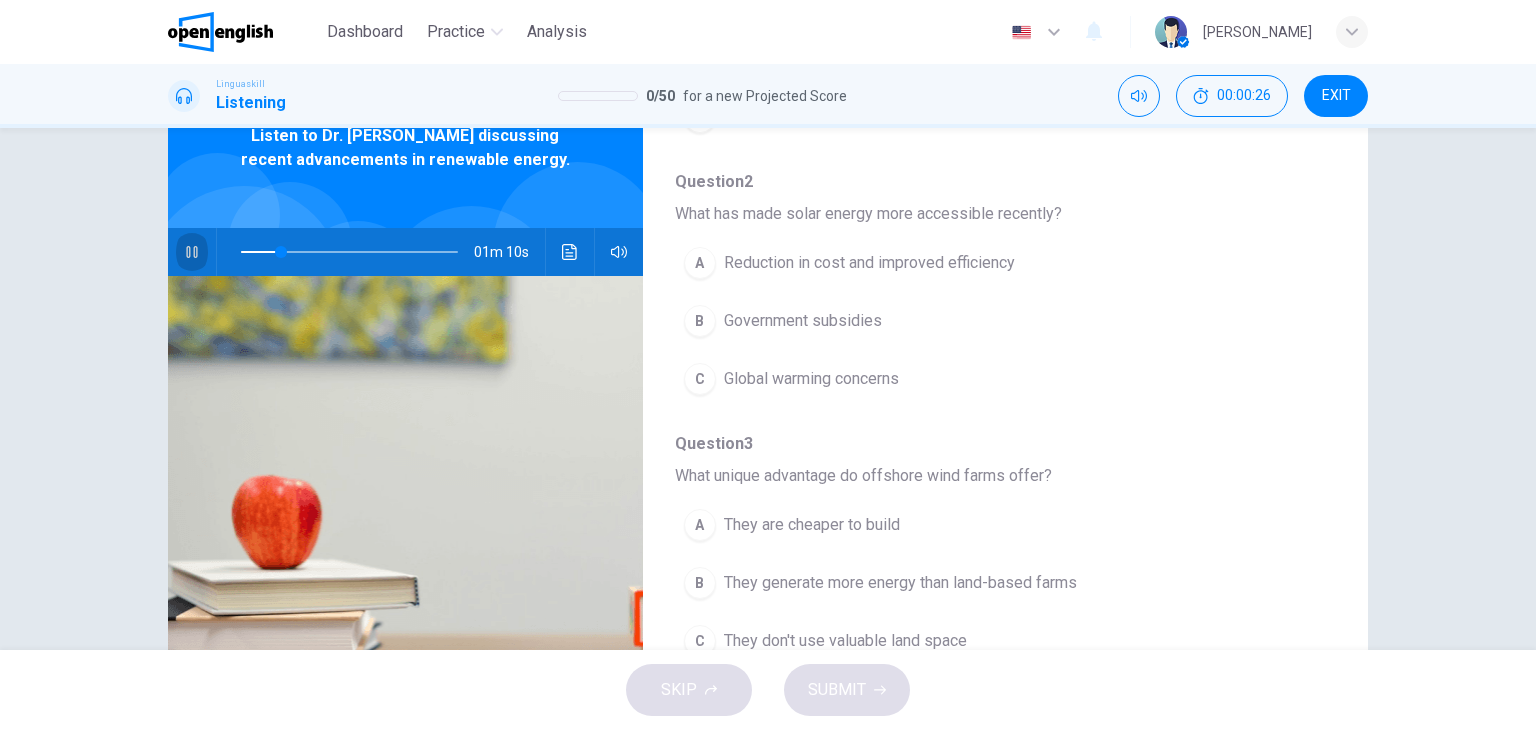 click 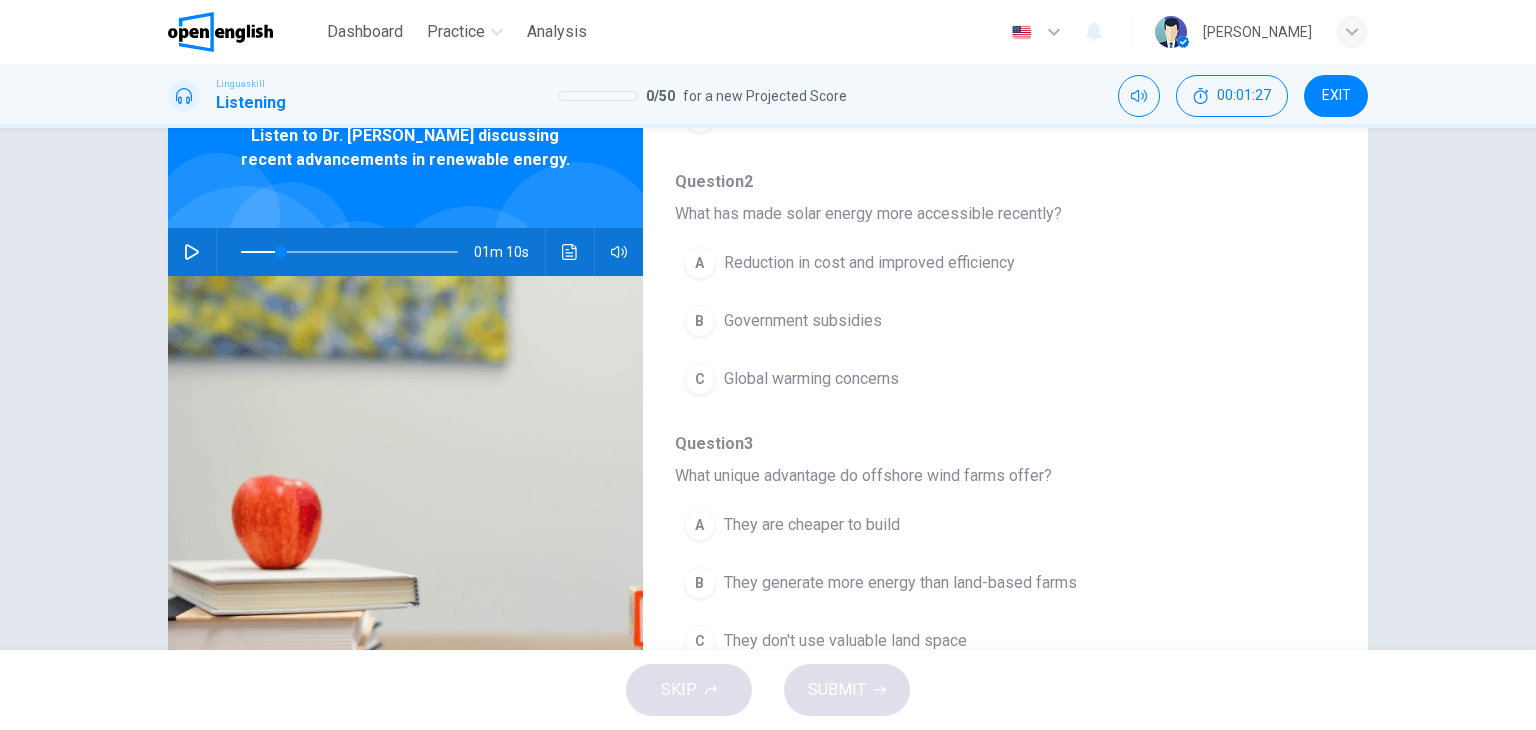 click 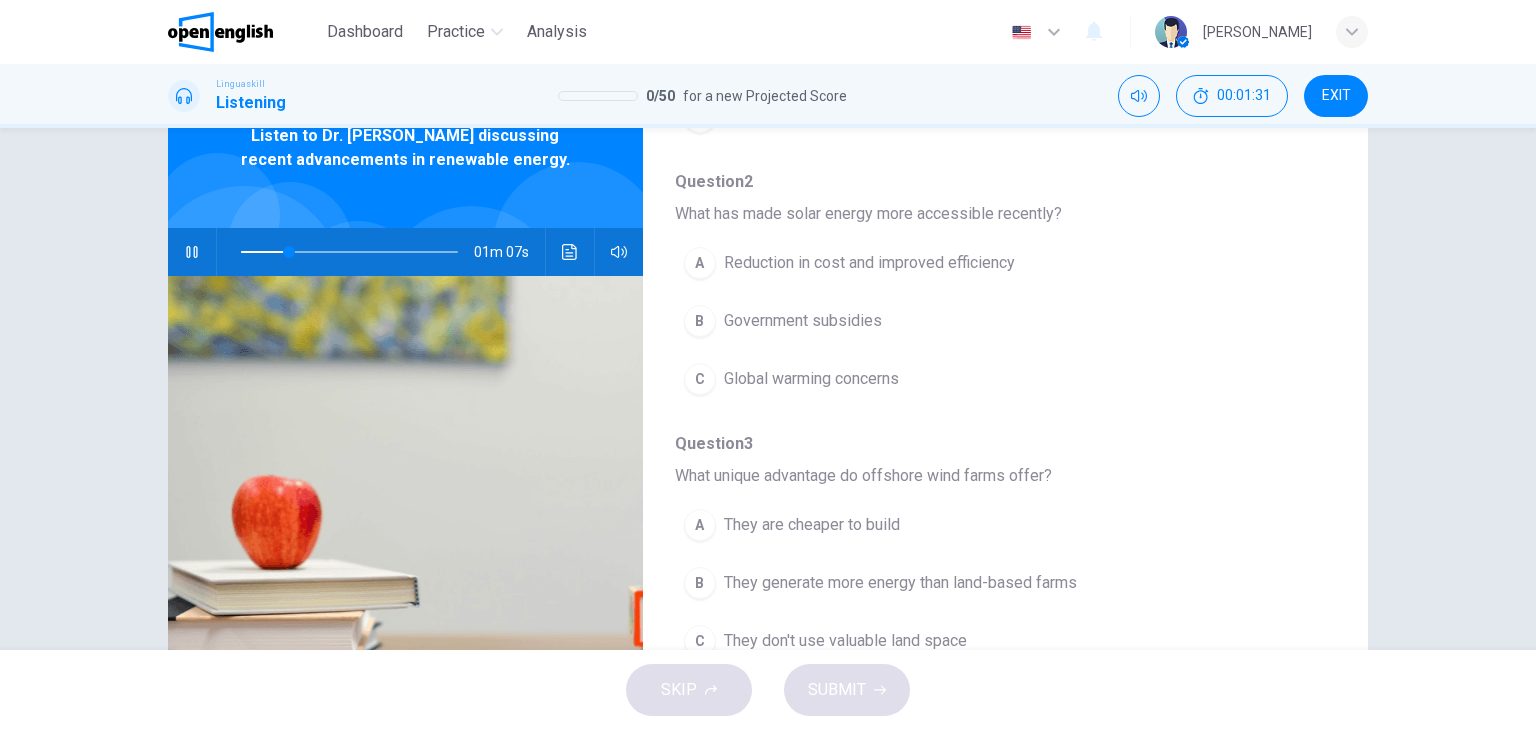 click at bounding box center [349, 252] 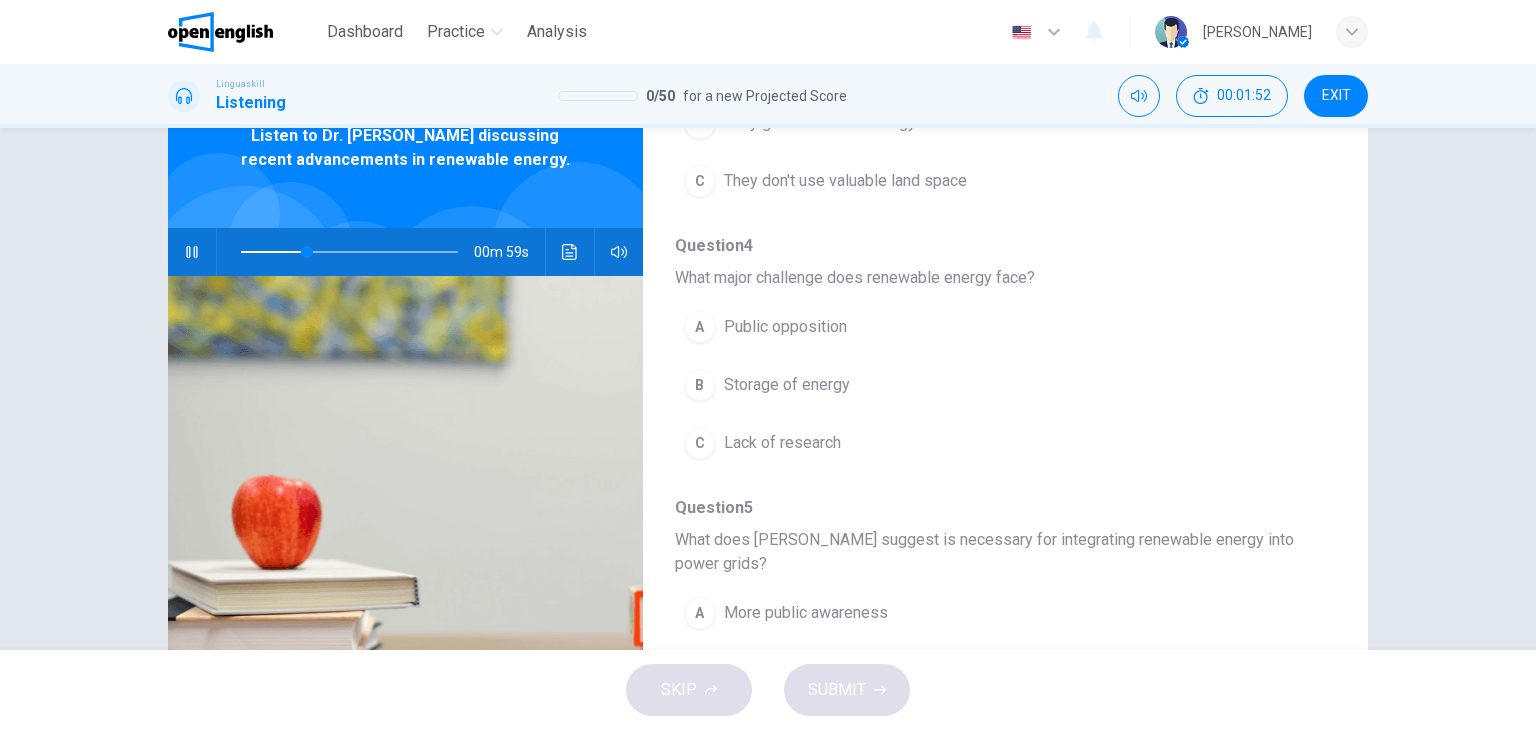 scroll, scrollTop: 880, scrollLeft: 0, axis: vertical 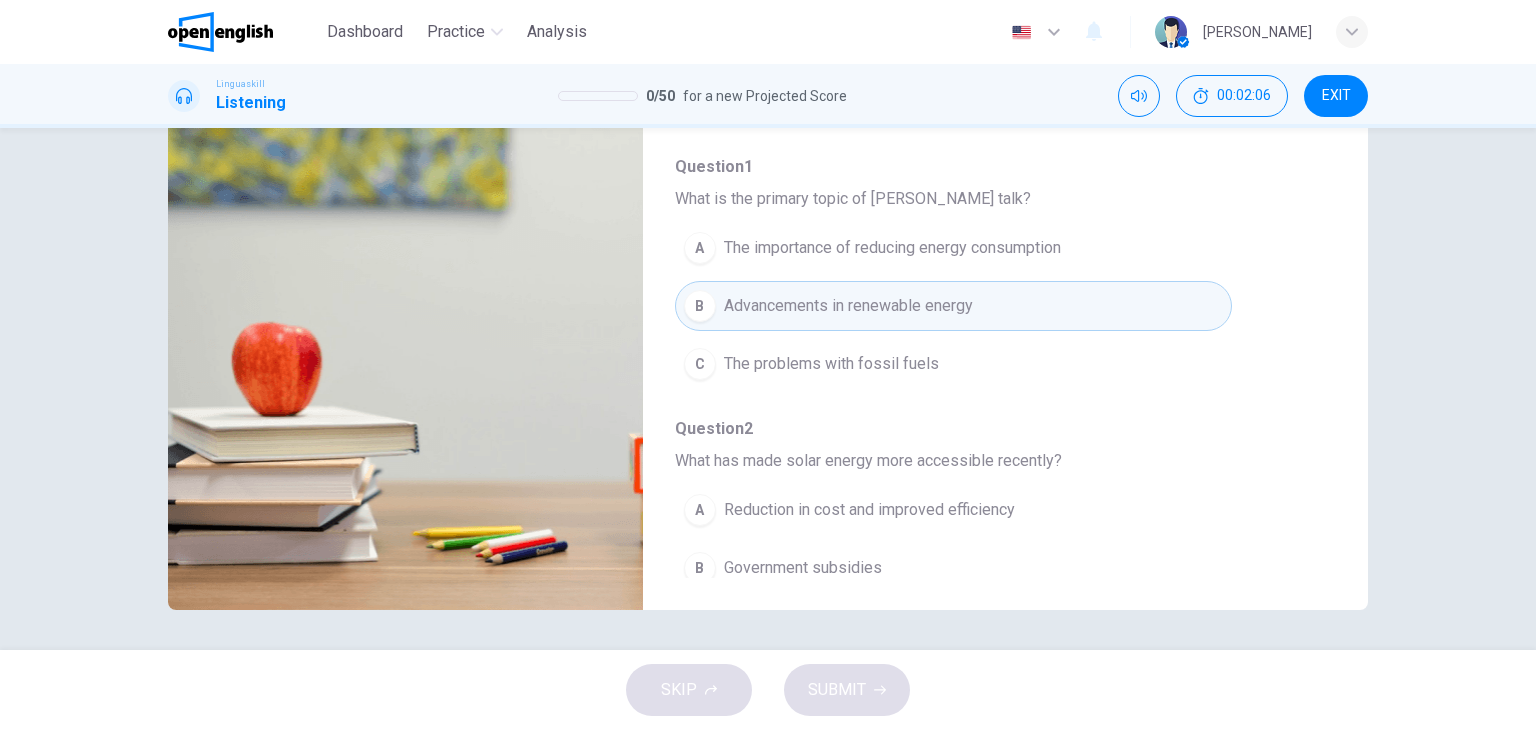 click on "Advancements in renewable energy" at bounding box center [848, 306] 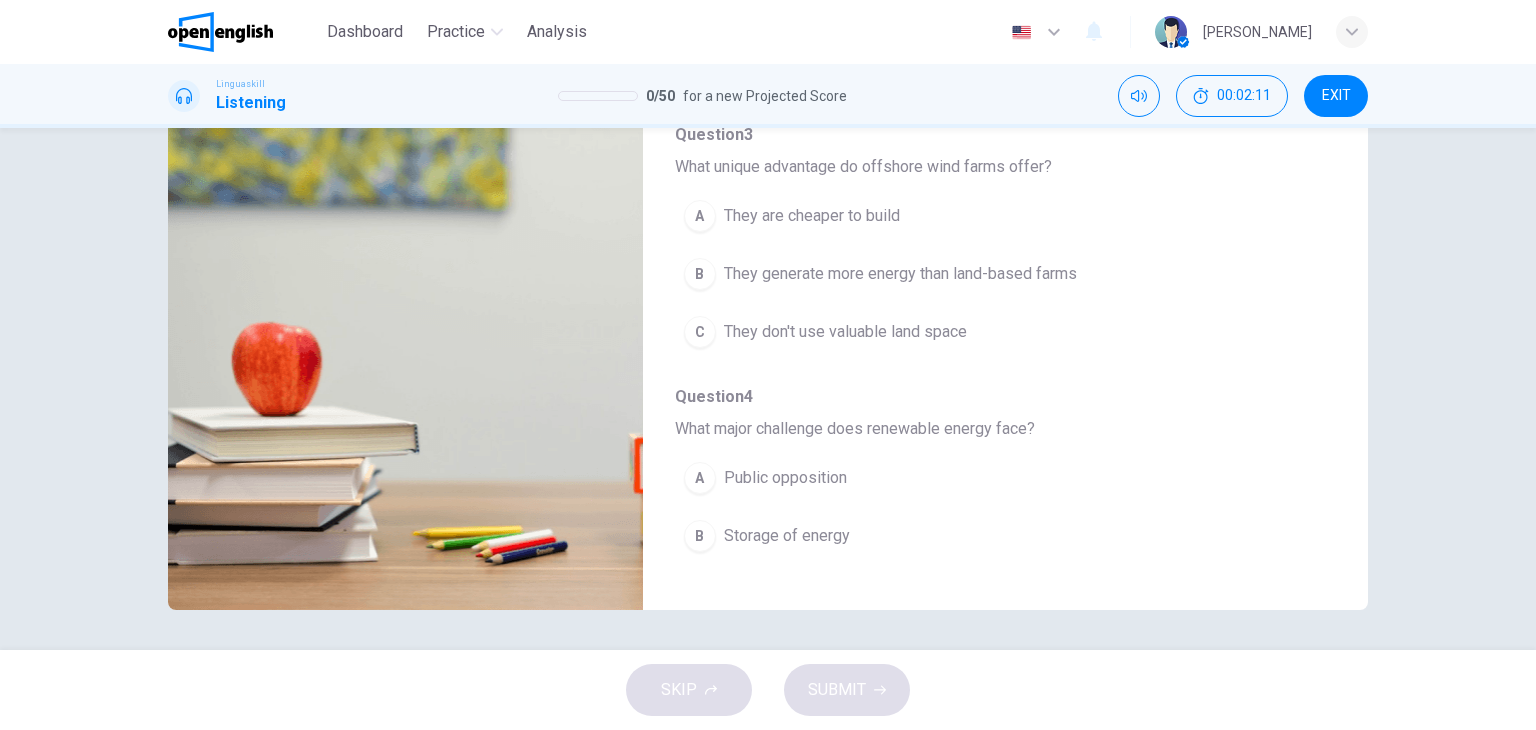 scroll, scrollTop: 480, scrollLeft: 0, axis: vertical 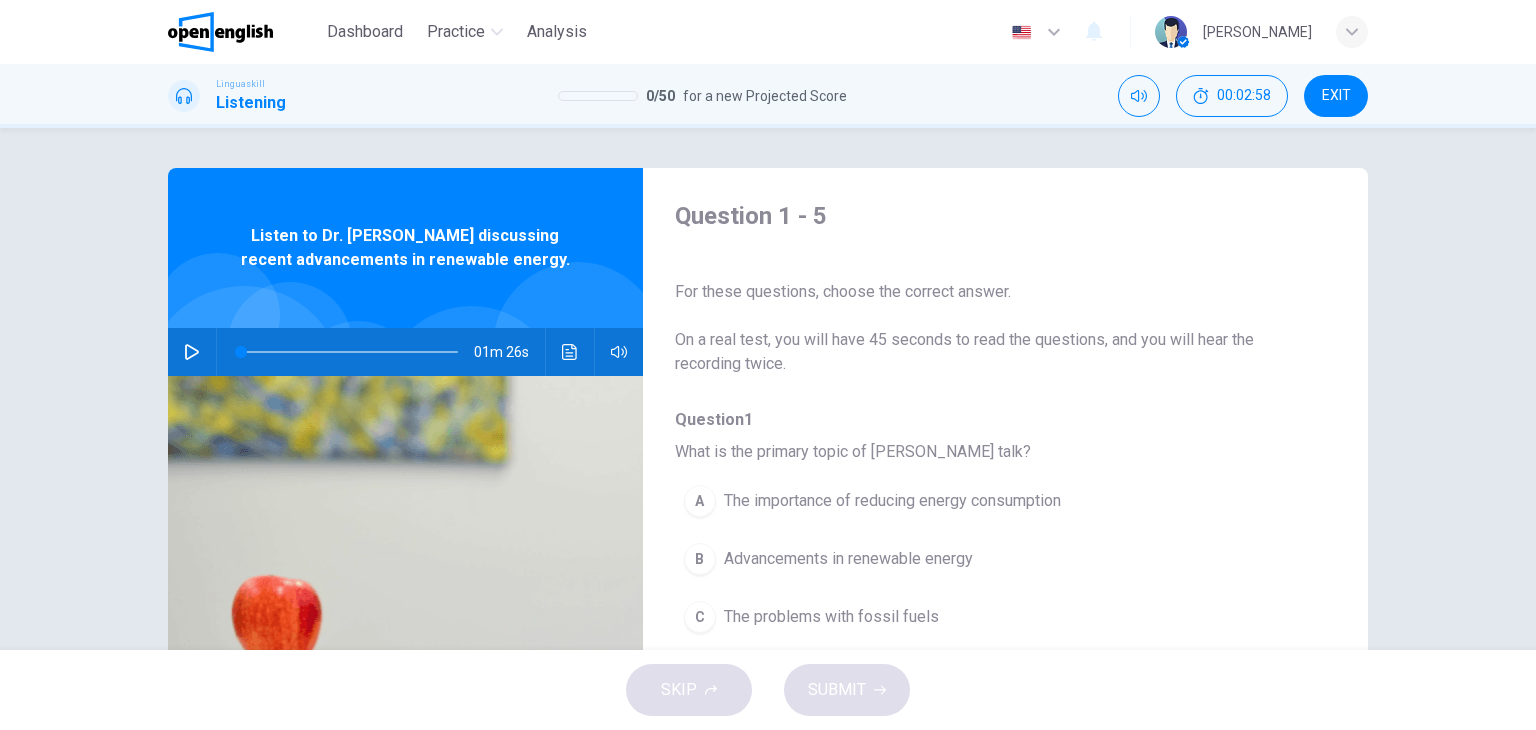 click 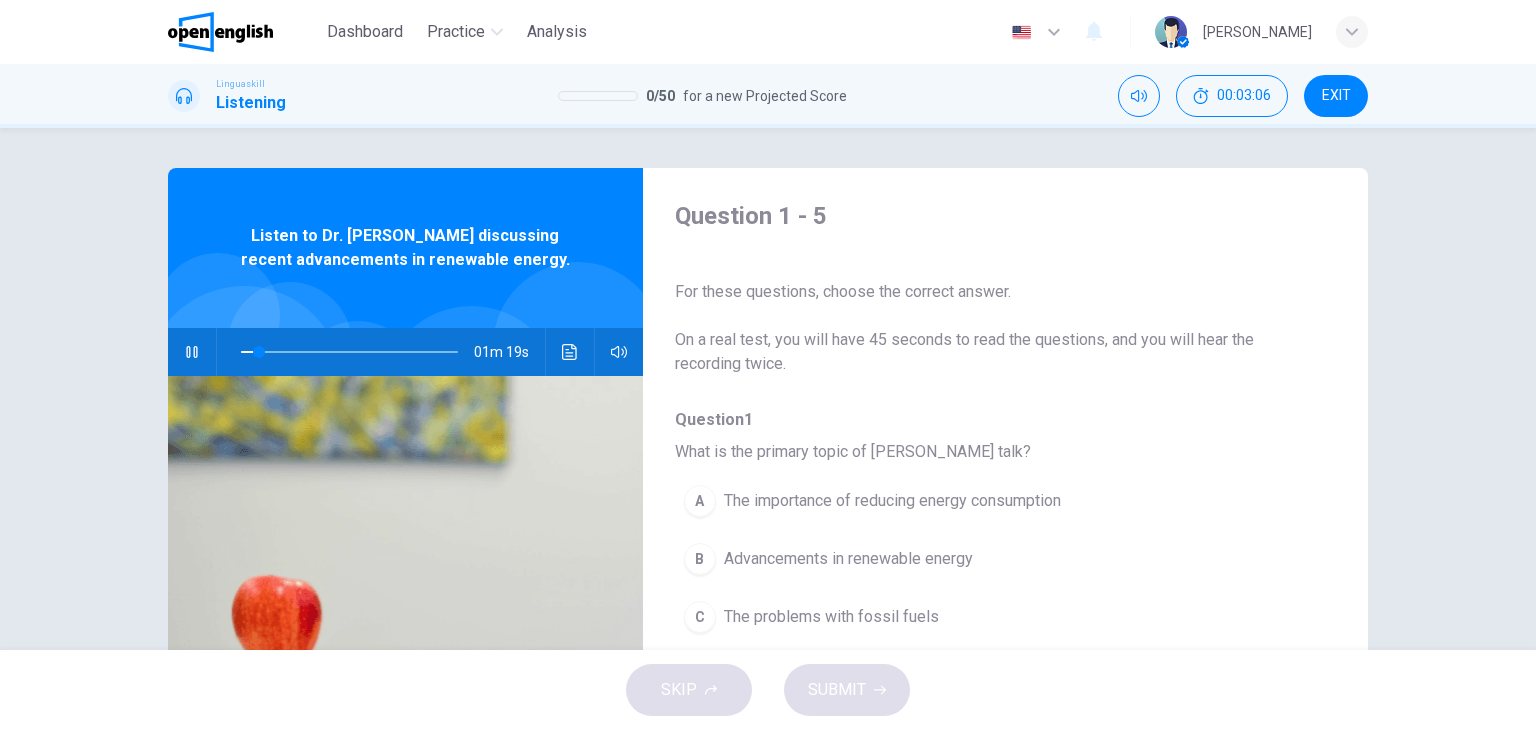 click on "Question 1 - 5" at bounding box center (989, 216) 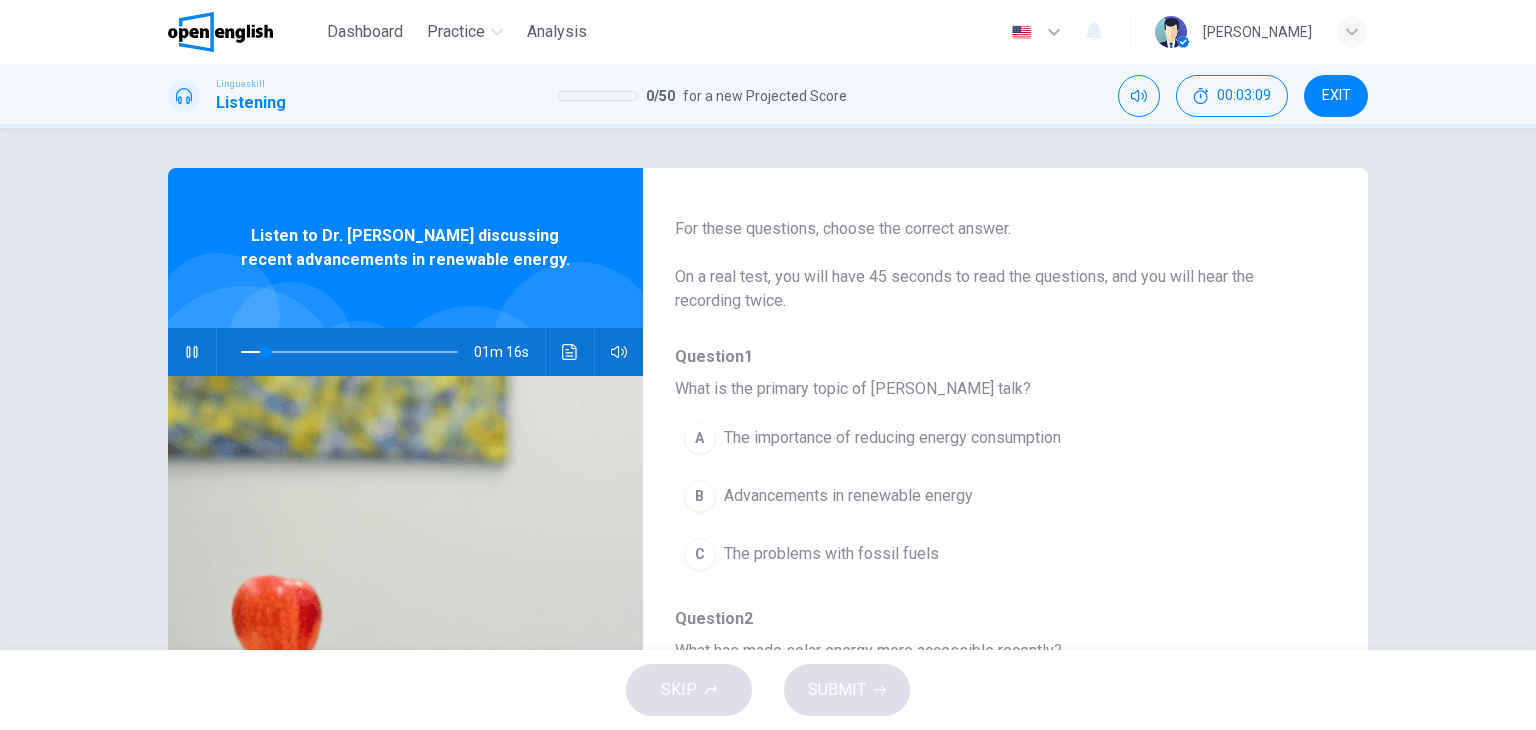 scroll, scrollTop: 116, scrollLeft: 0, axis: vertical 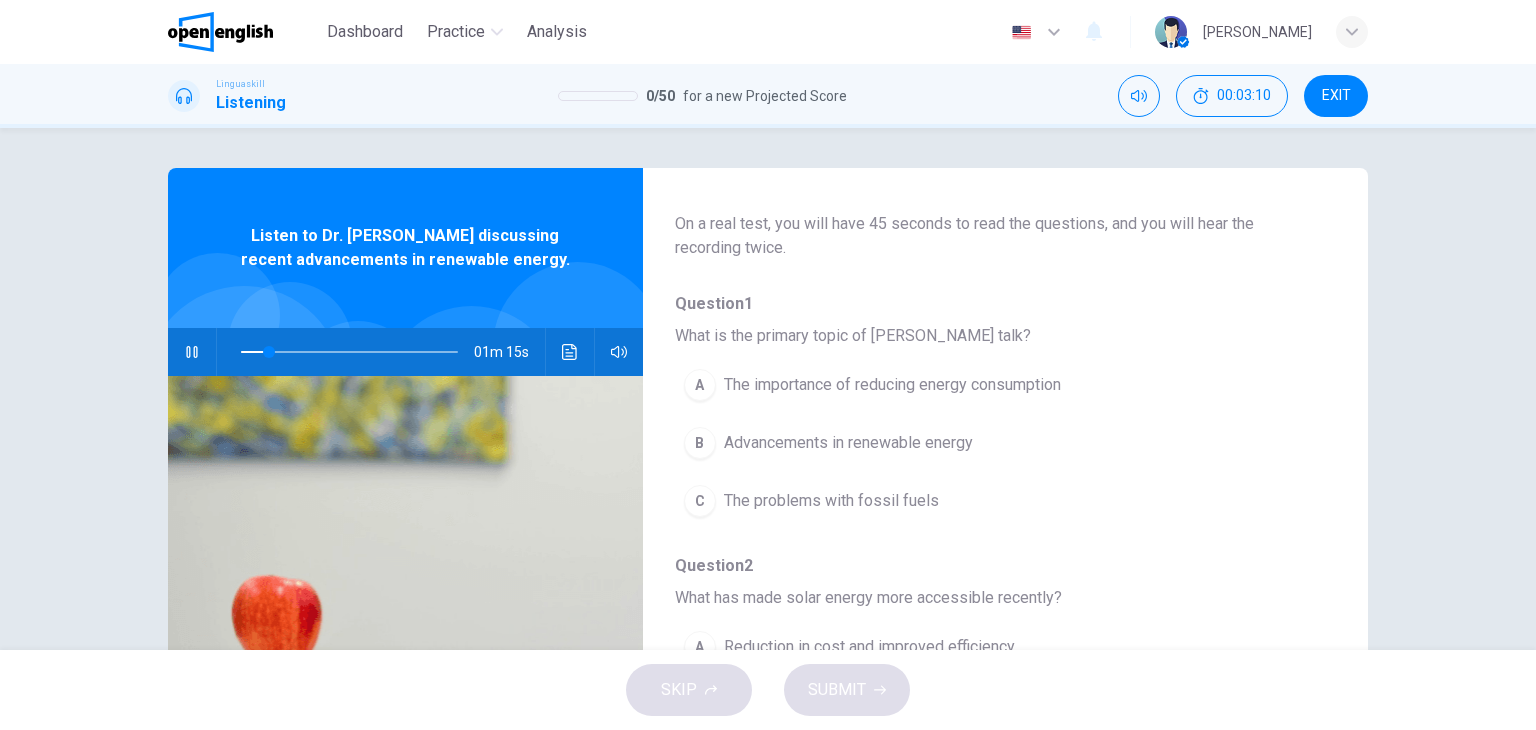 click on "Advancements in renewable energy" at bounding box center (848, 443) 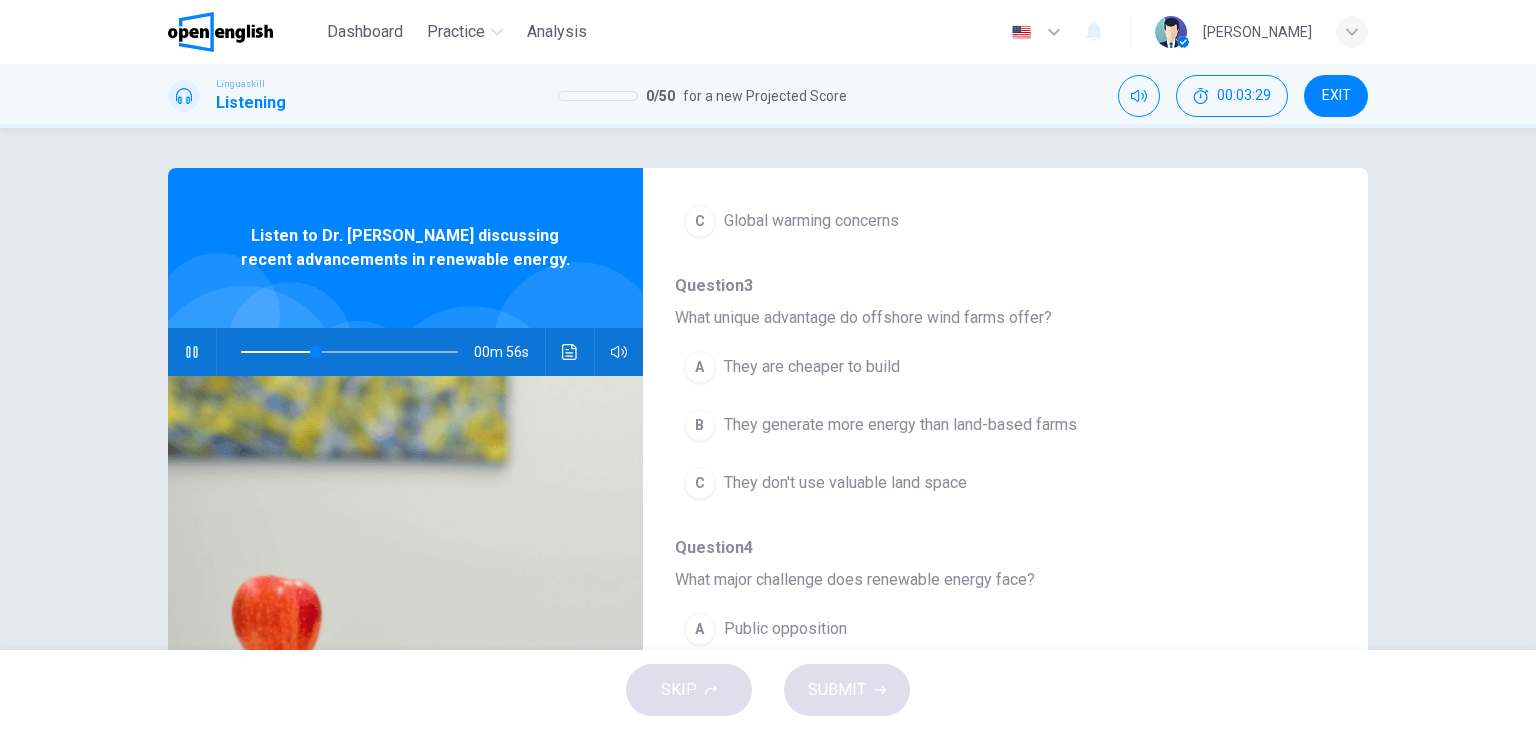 scroll, scrollTop: 682, scrollLeft: 0, axis: vertical 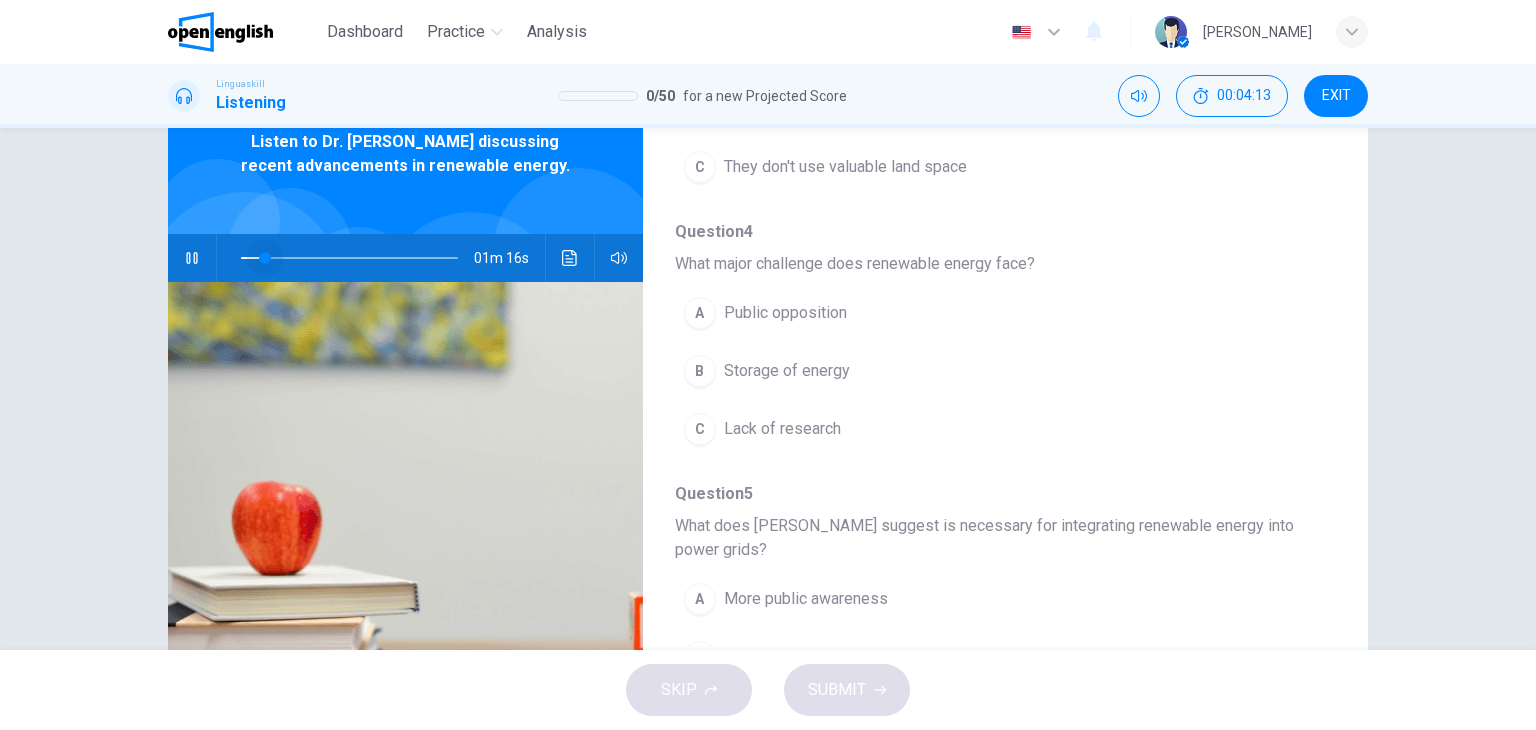 click at bounding box center [349, 258] 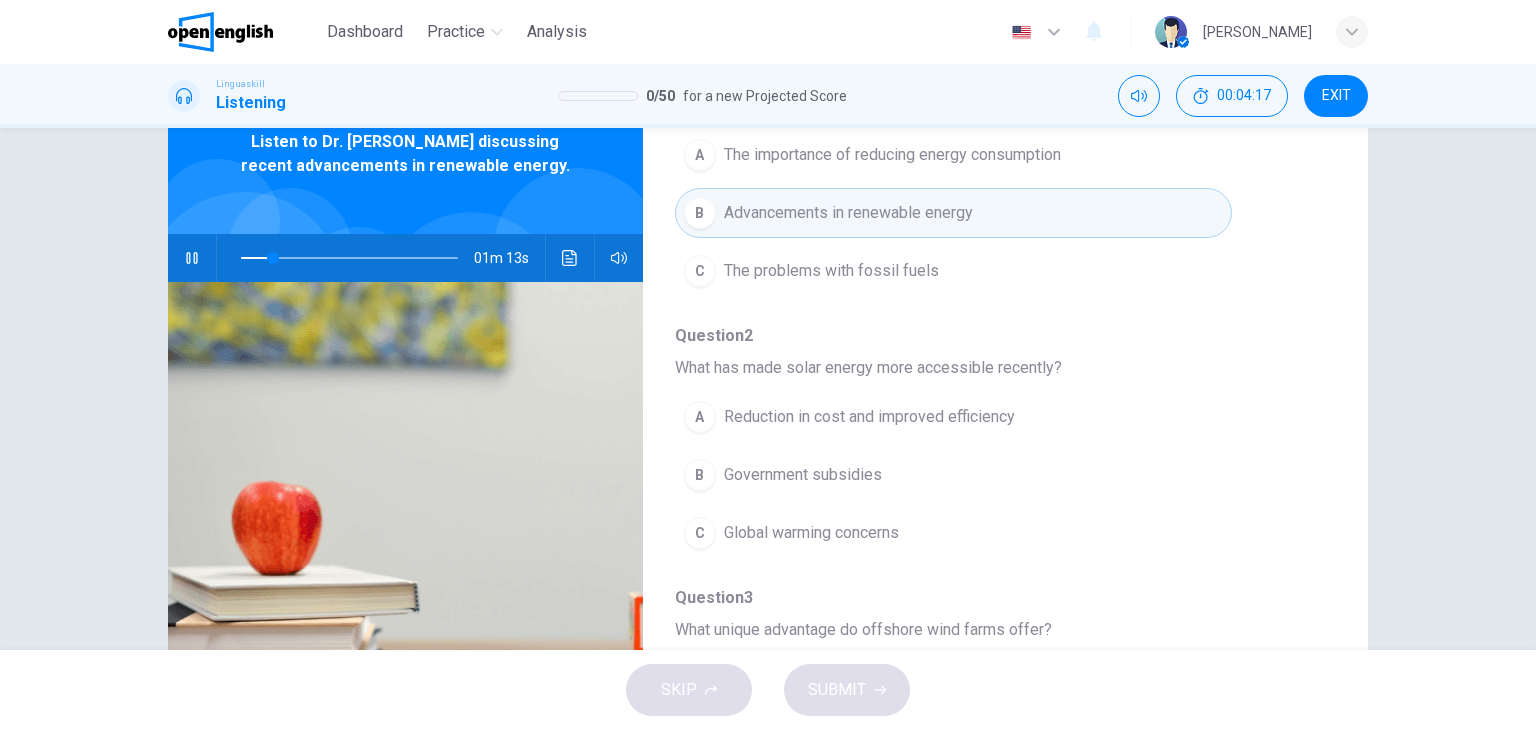 scroll, scrollTop: 187, scrollLeft: 0, axis: vertical 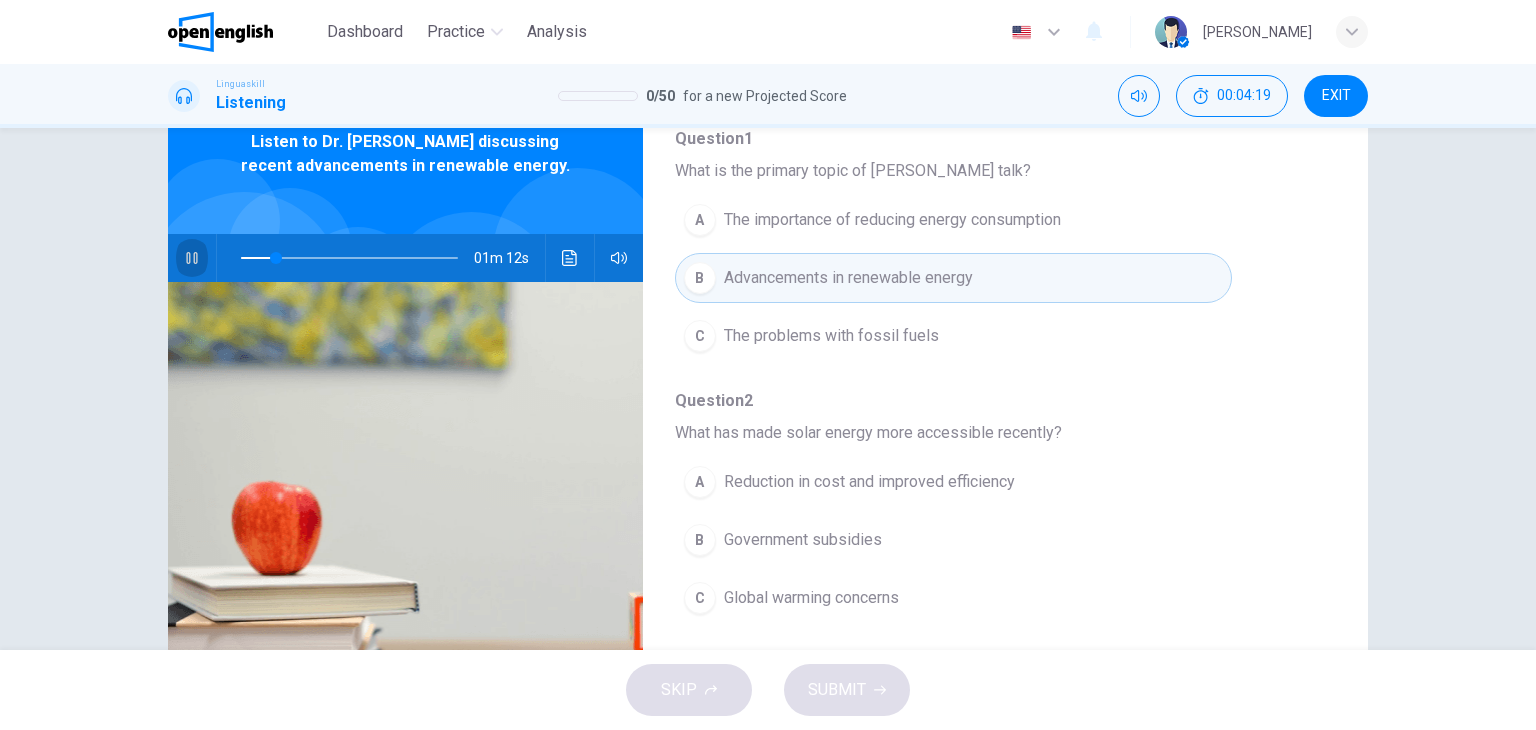 click 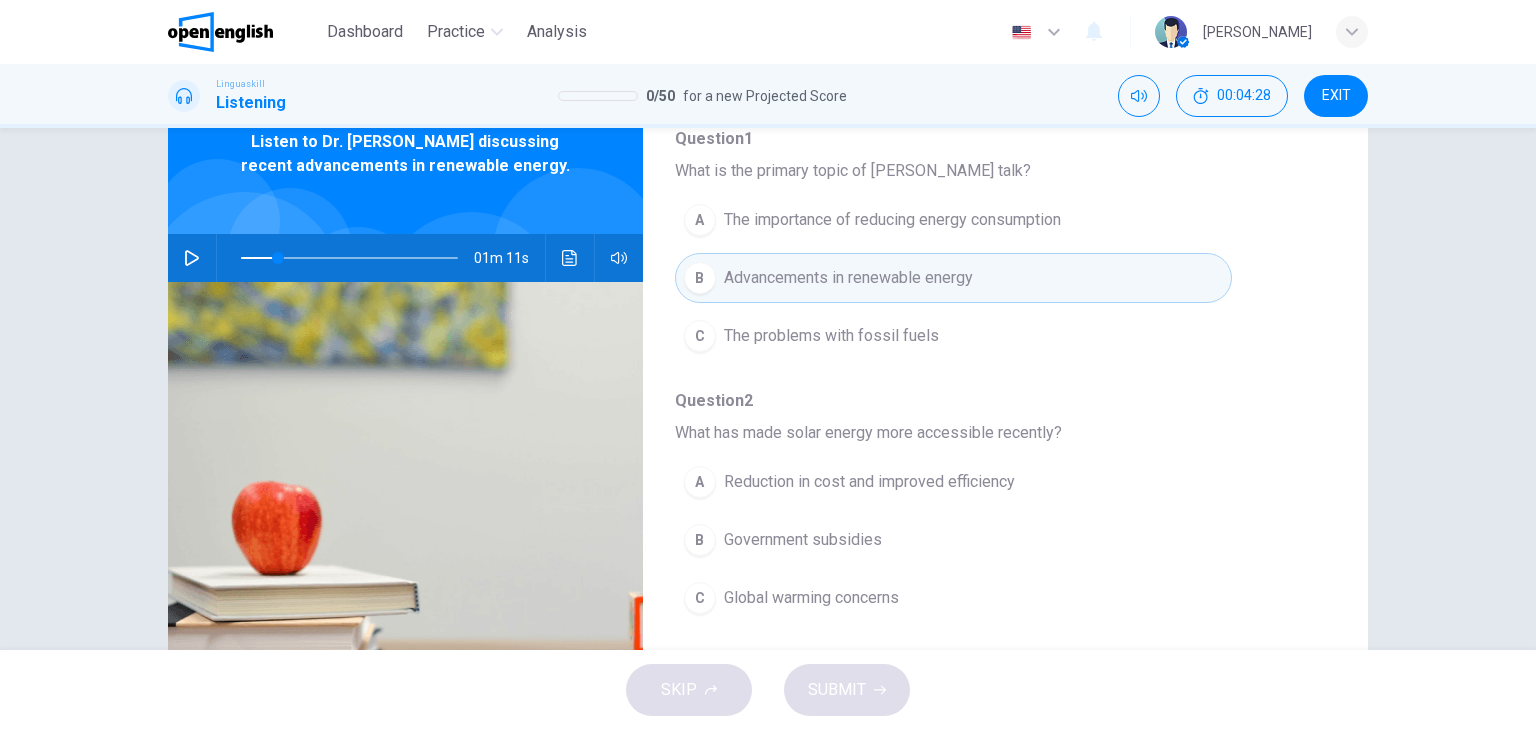 click 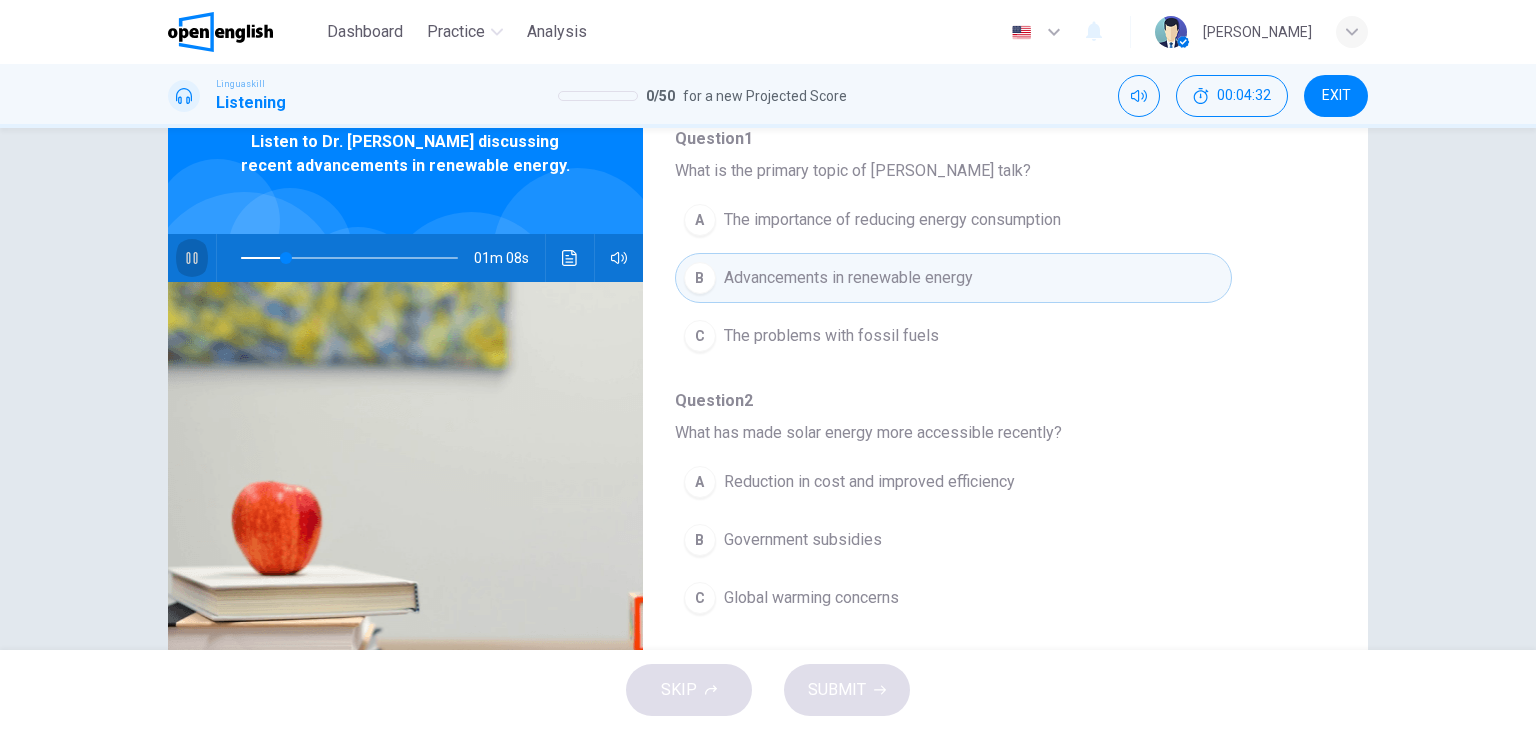 click 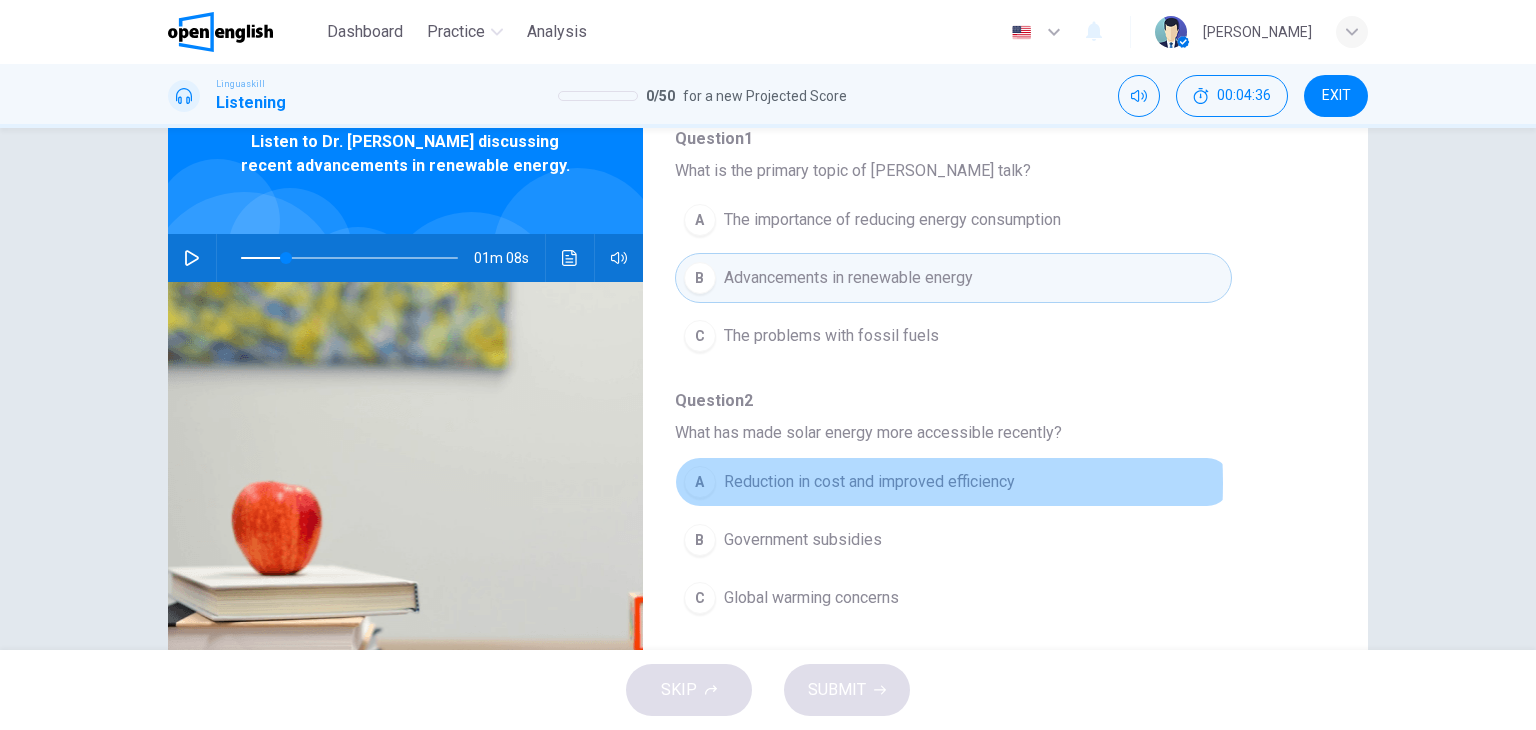 click on "Reduction in cost and improved efficiency" at bounding box center (869, 482) 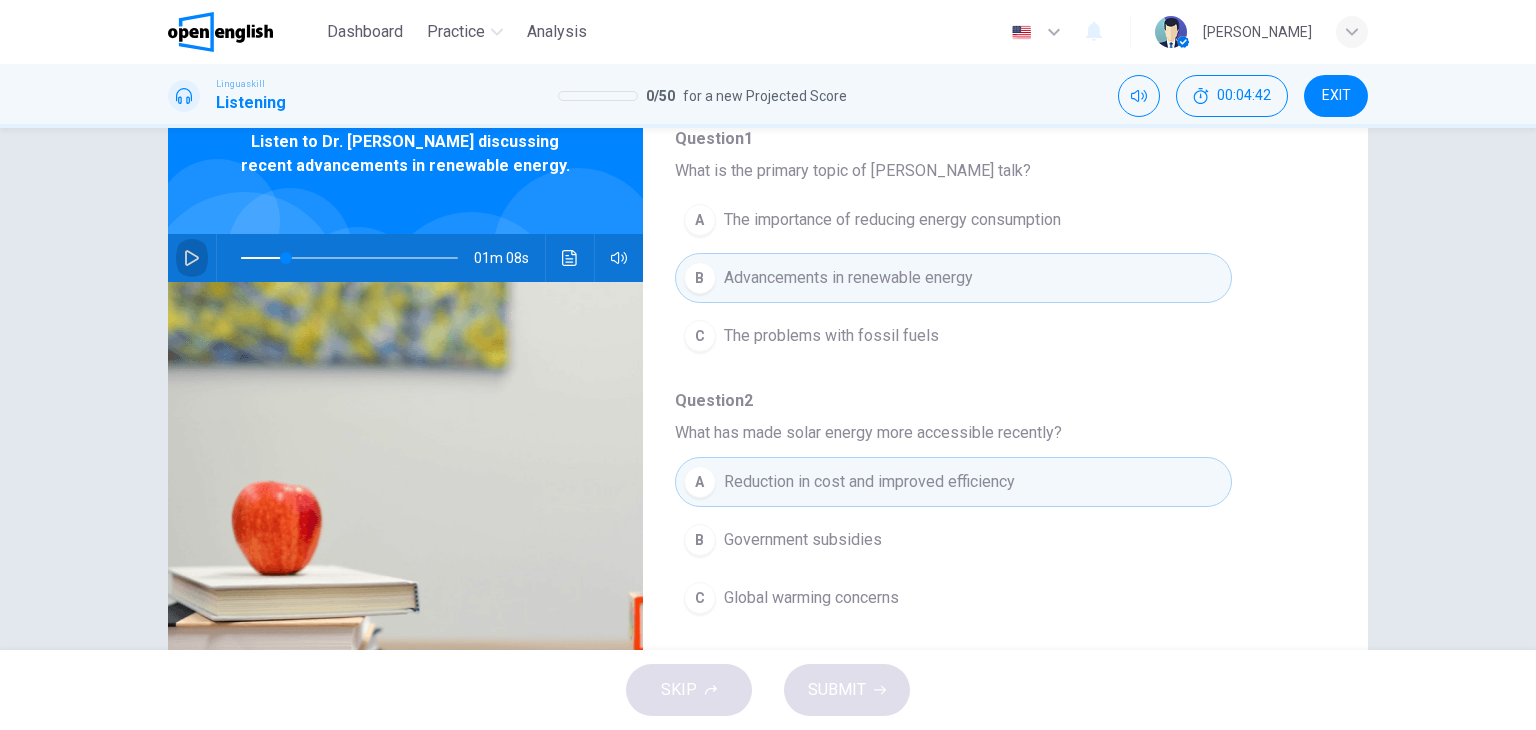 click 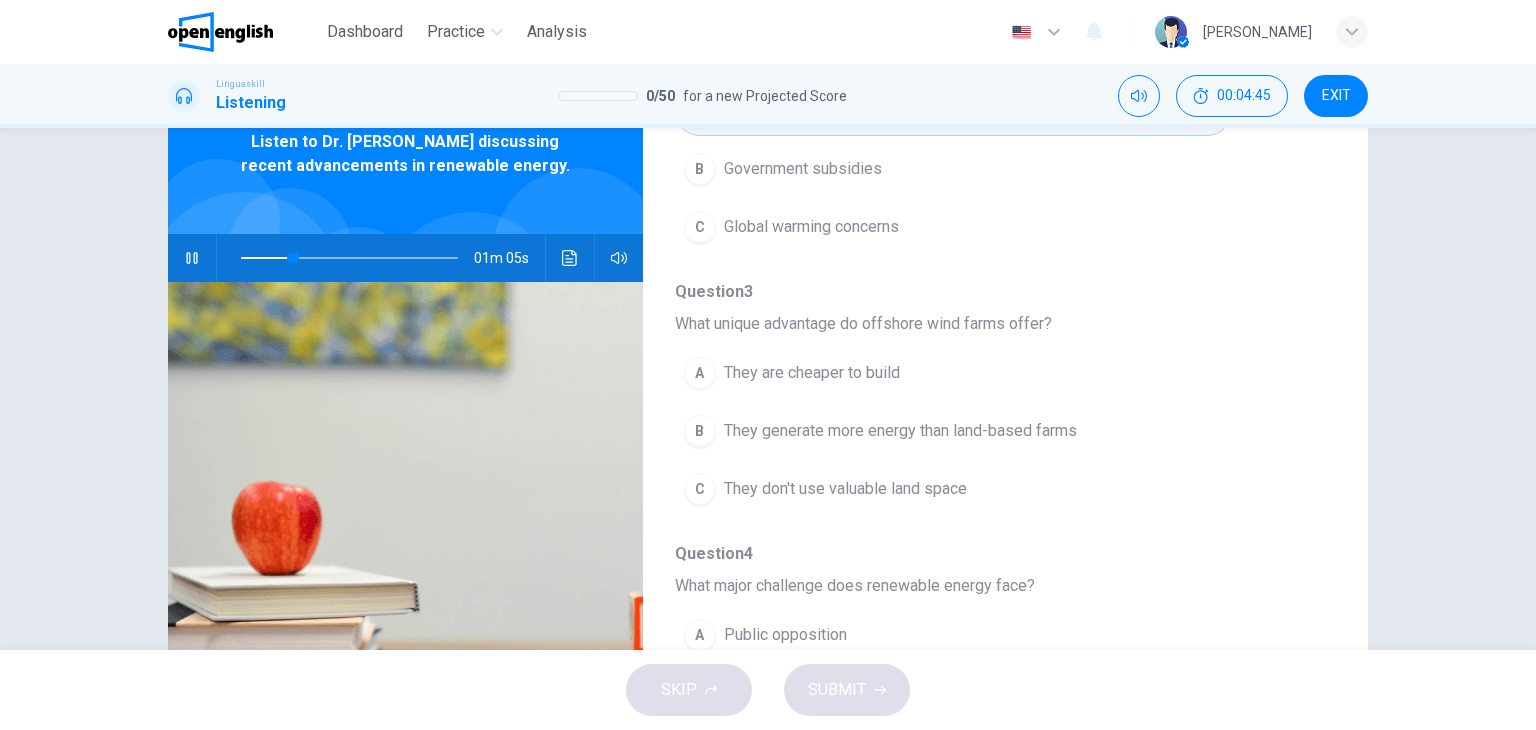 scroll, scrollTop: 587, scrollLeft: 0, axis: vertical 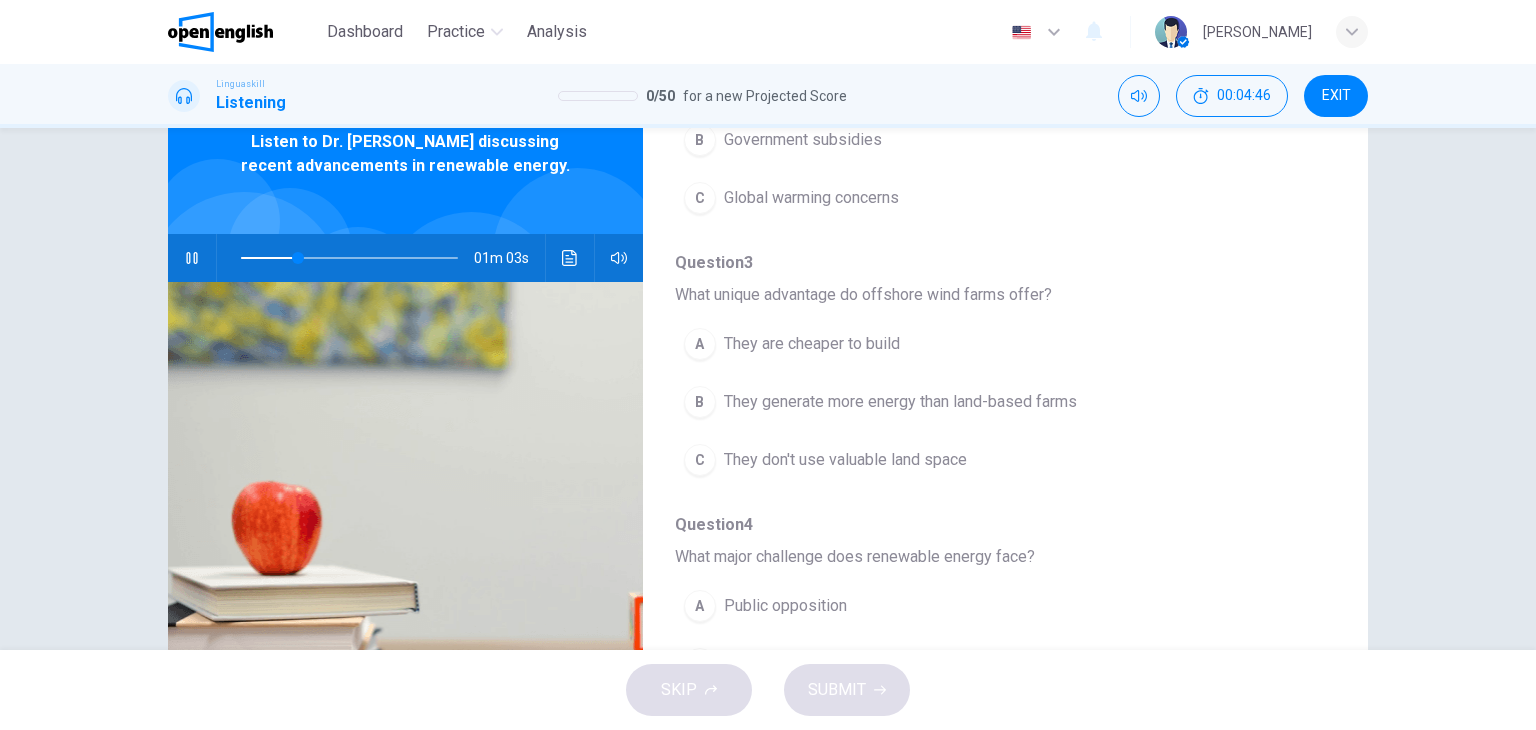 click 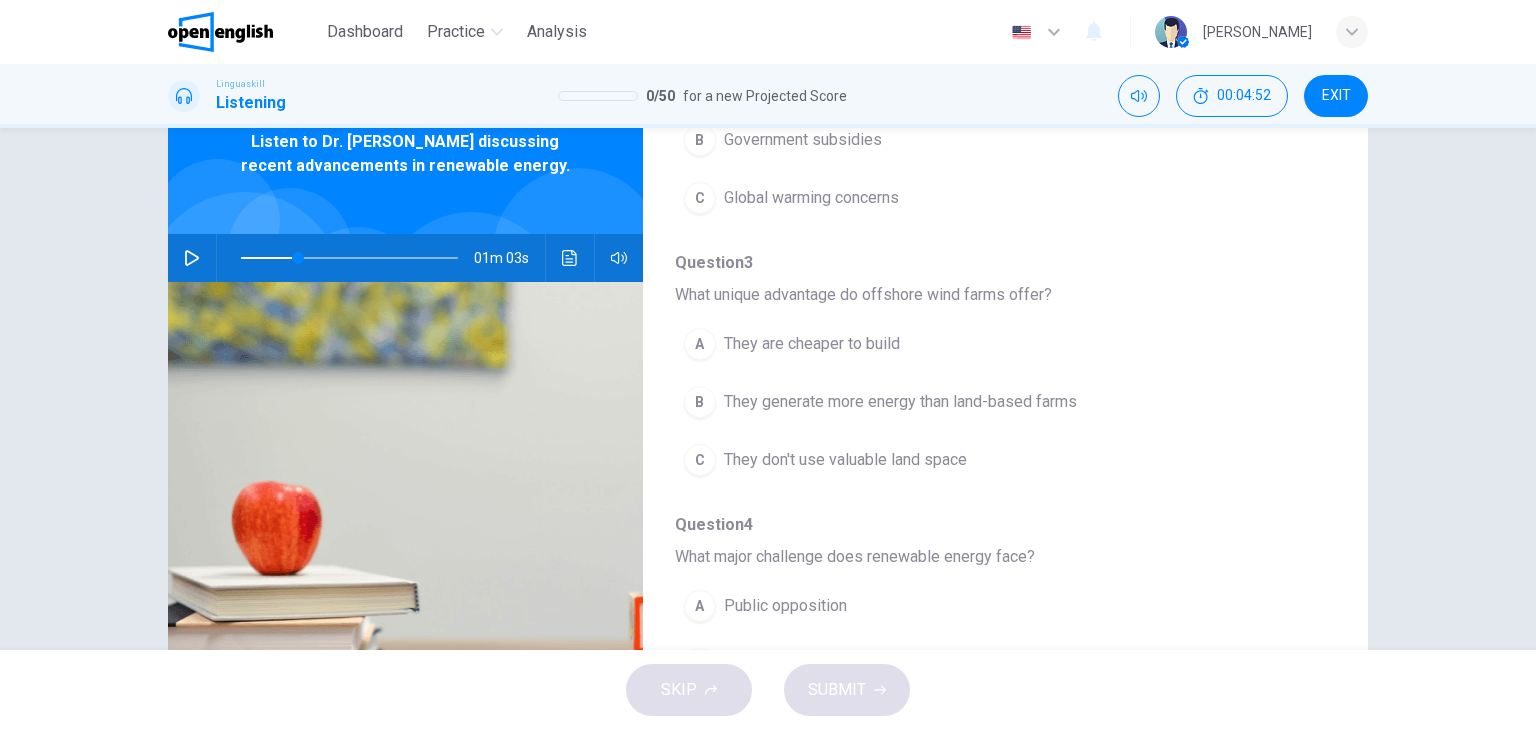 click 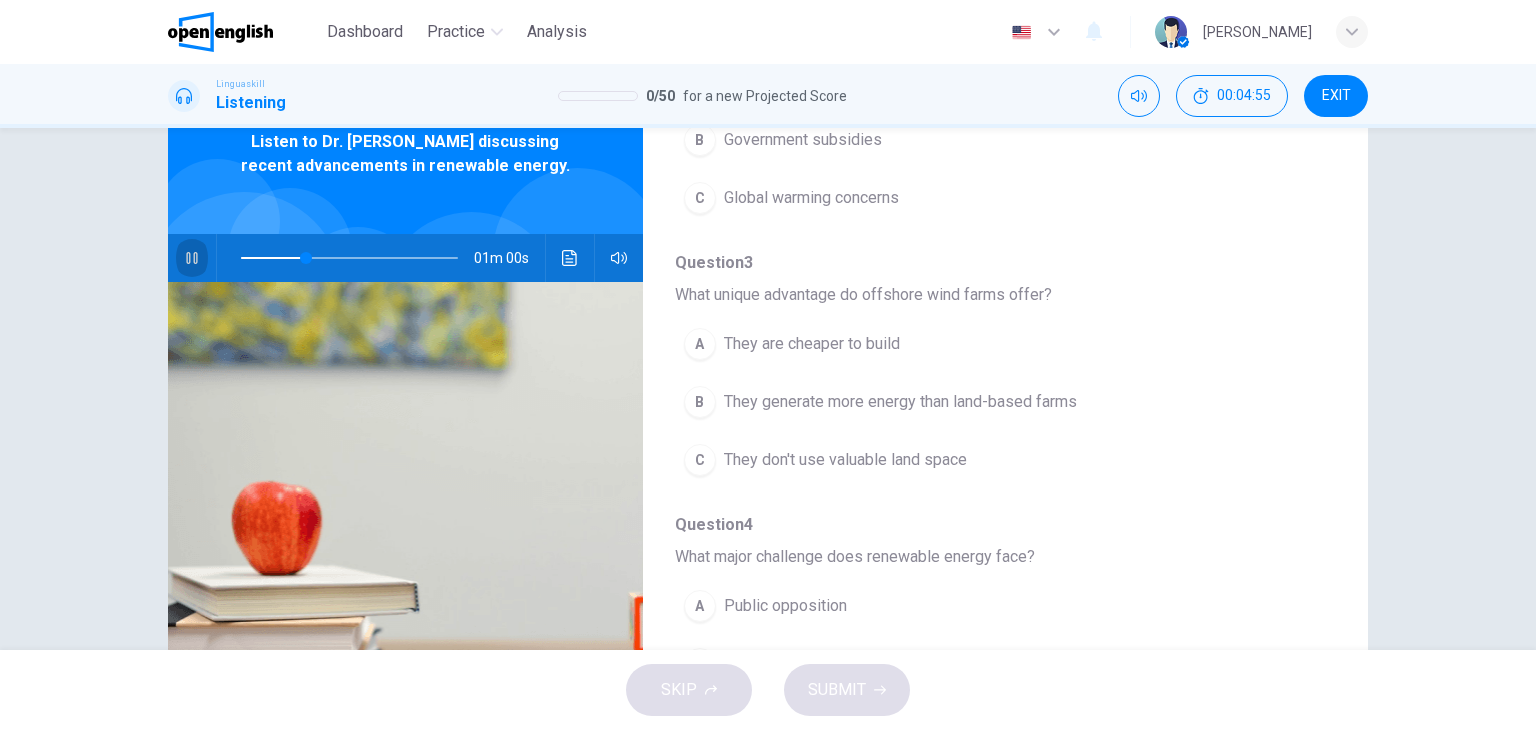 click 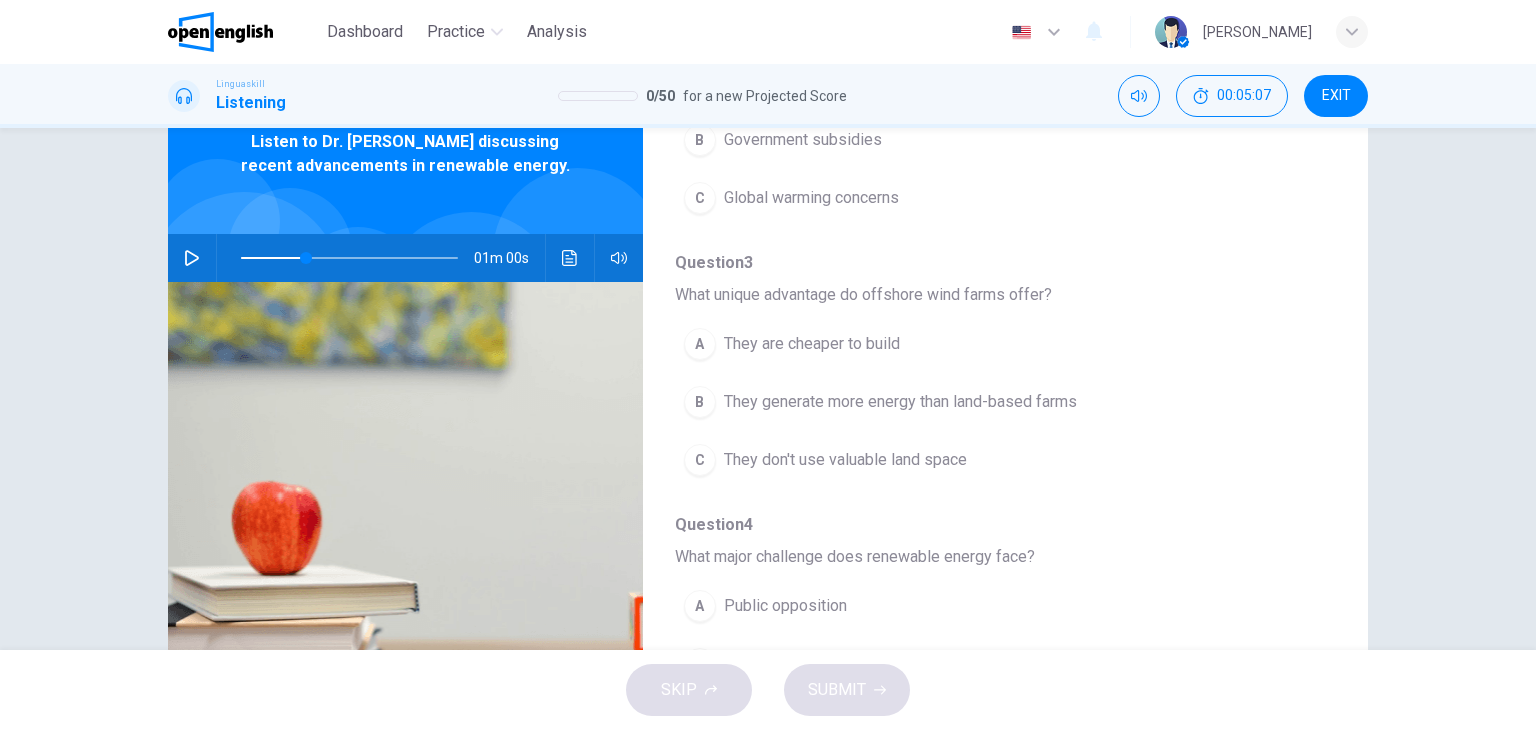 click 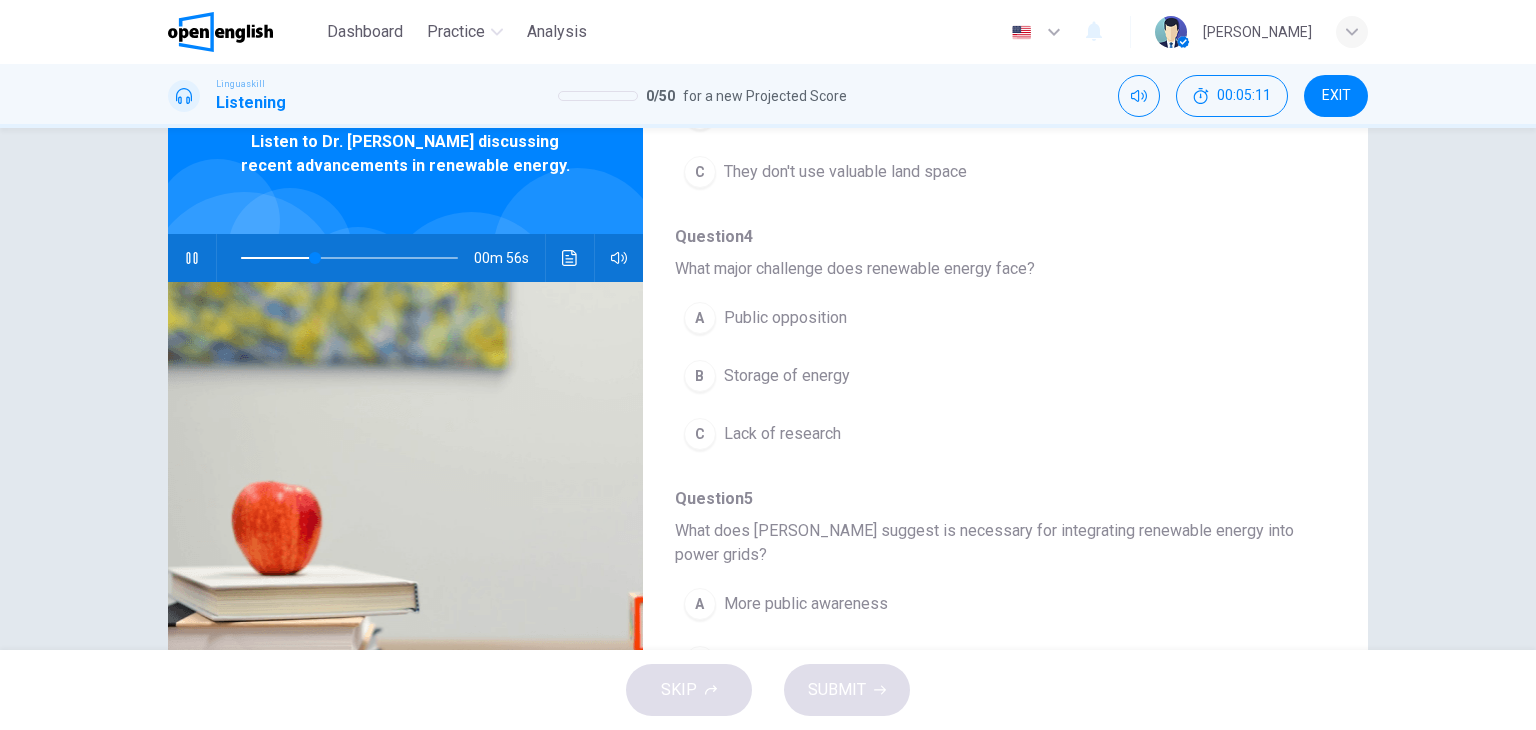 scroll, scrollTop: 880, scrollLeft: 0, axis: vertical 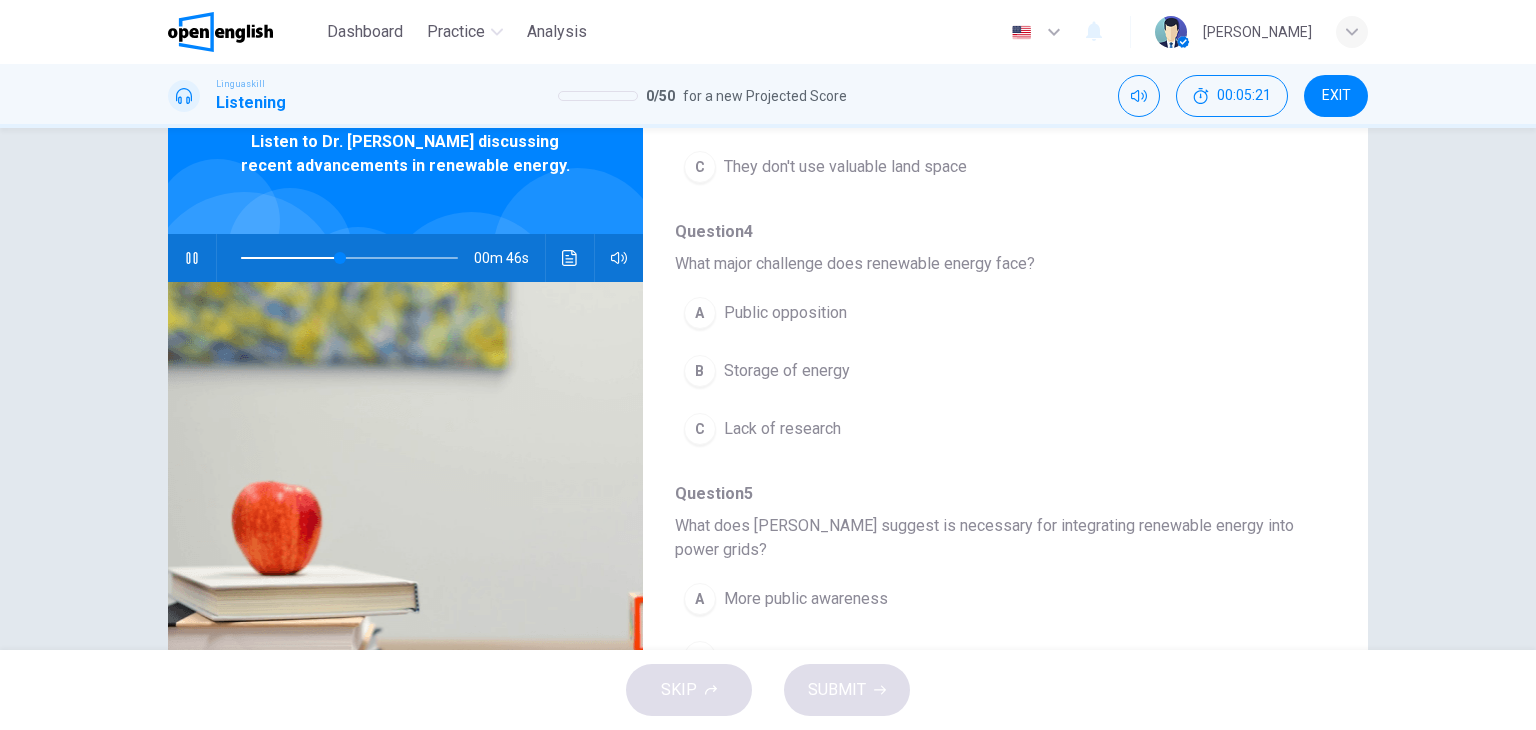 type on "**" 